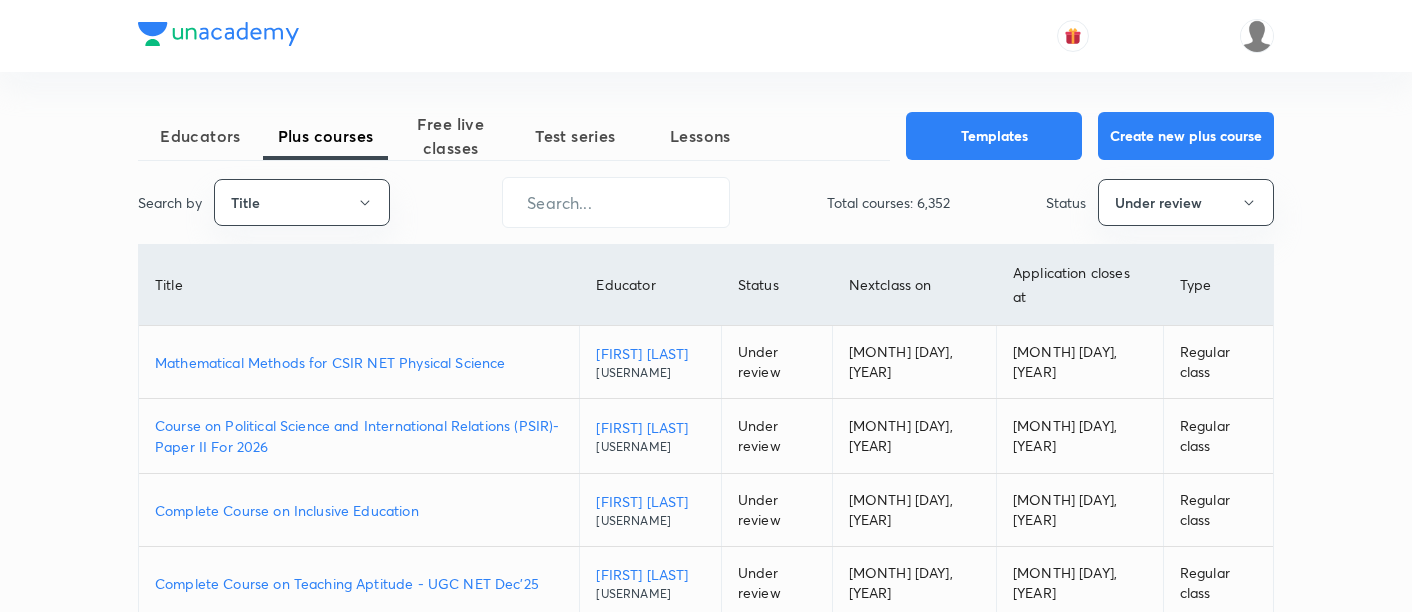 scroll, scrollTop: 357, scrollLeft: 0, axis: vertical 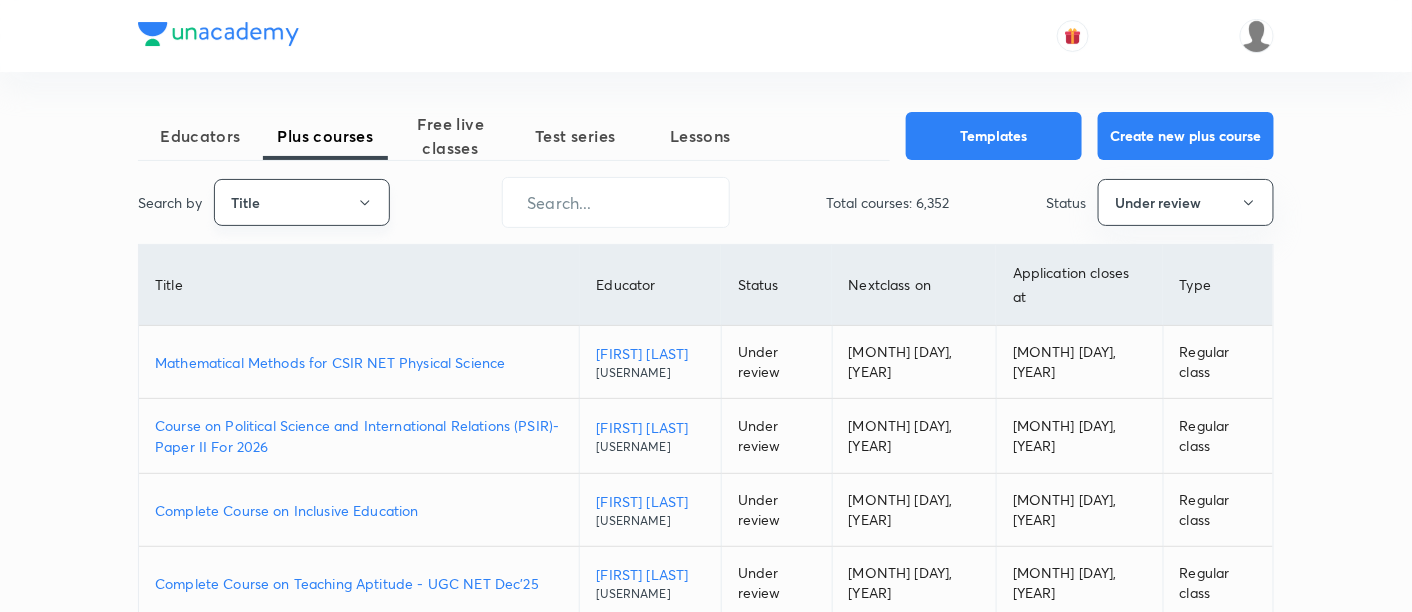click on "Title" at bounding box center [302, 202] 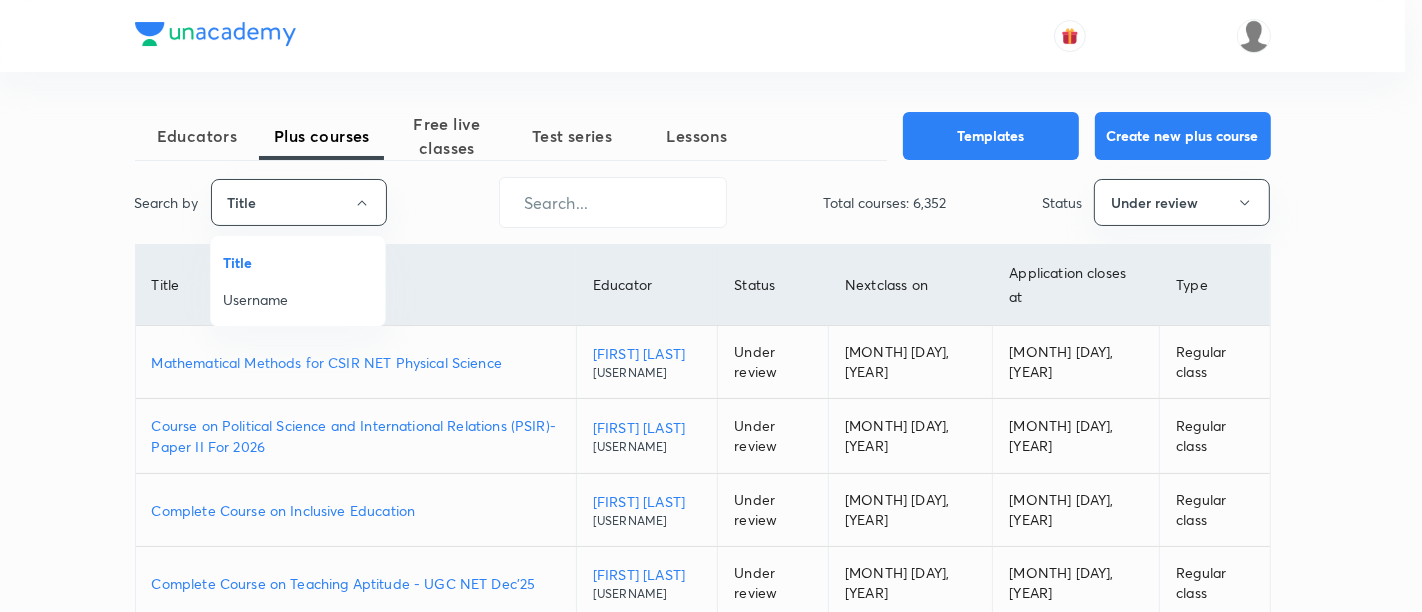 click on "Username" at bounding box center [298, 299] 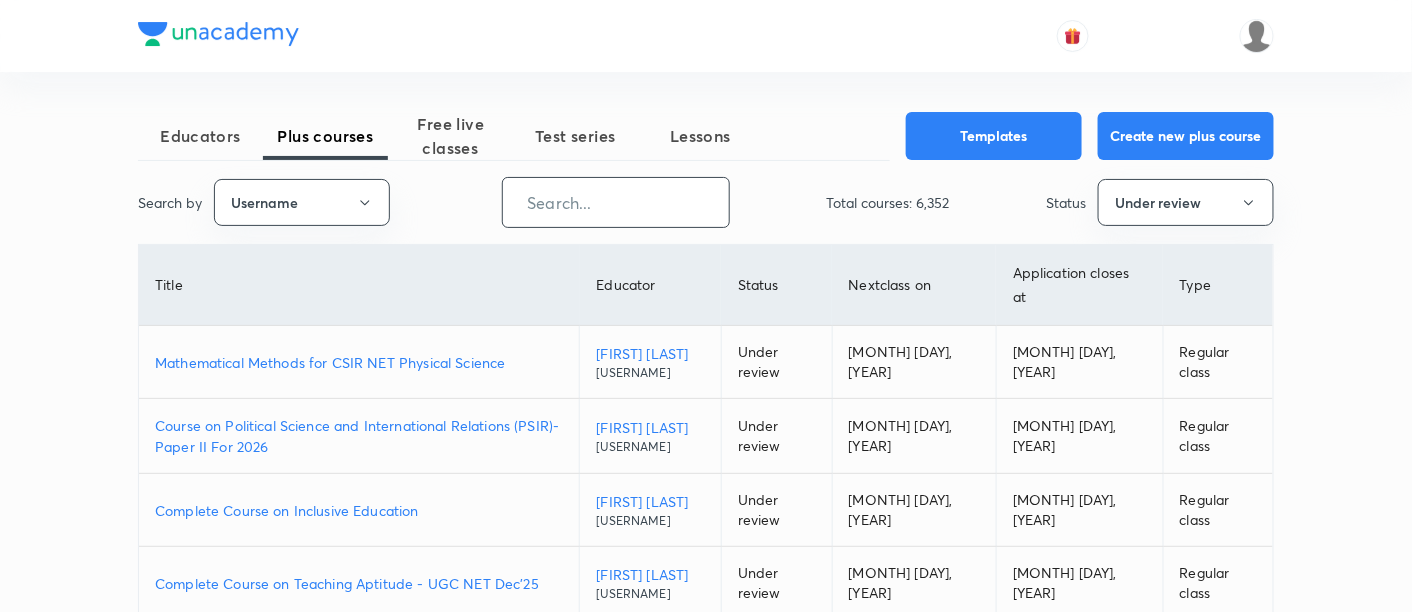 click at bounding box center (616, 202) 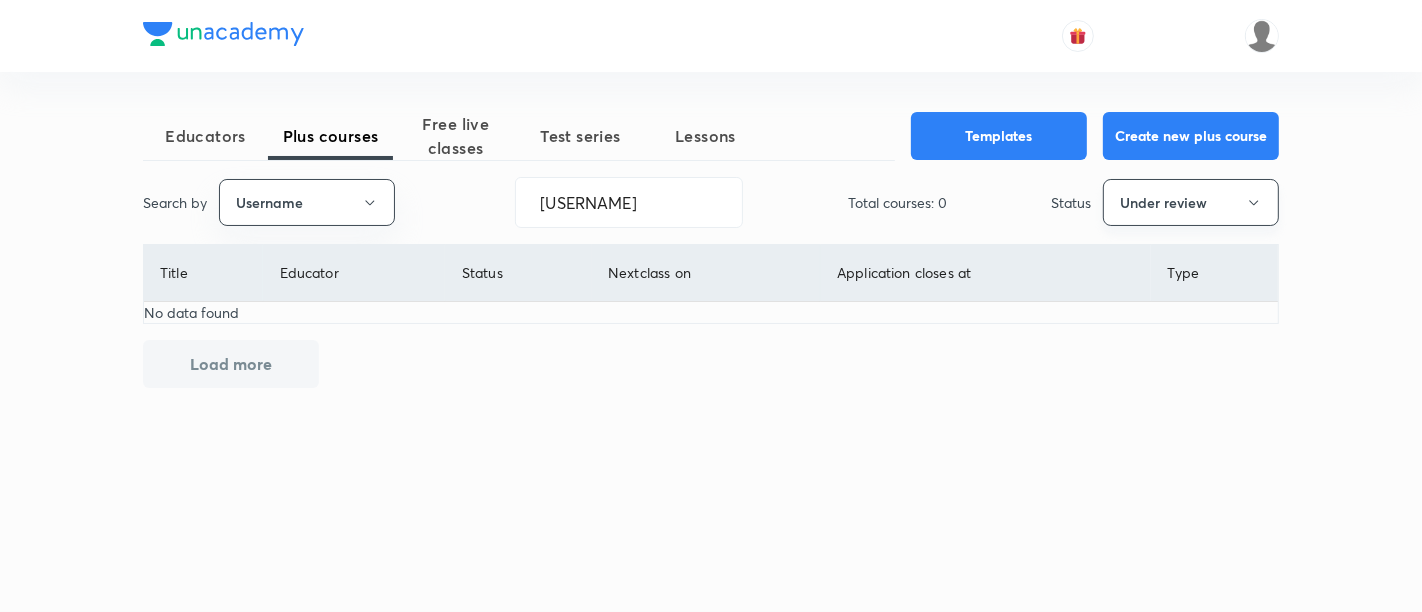 click on "Under review" at bounding box center (1191, 202) 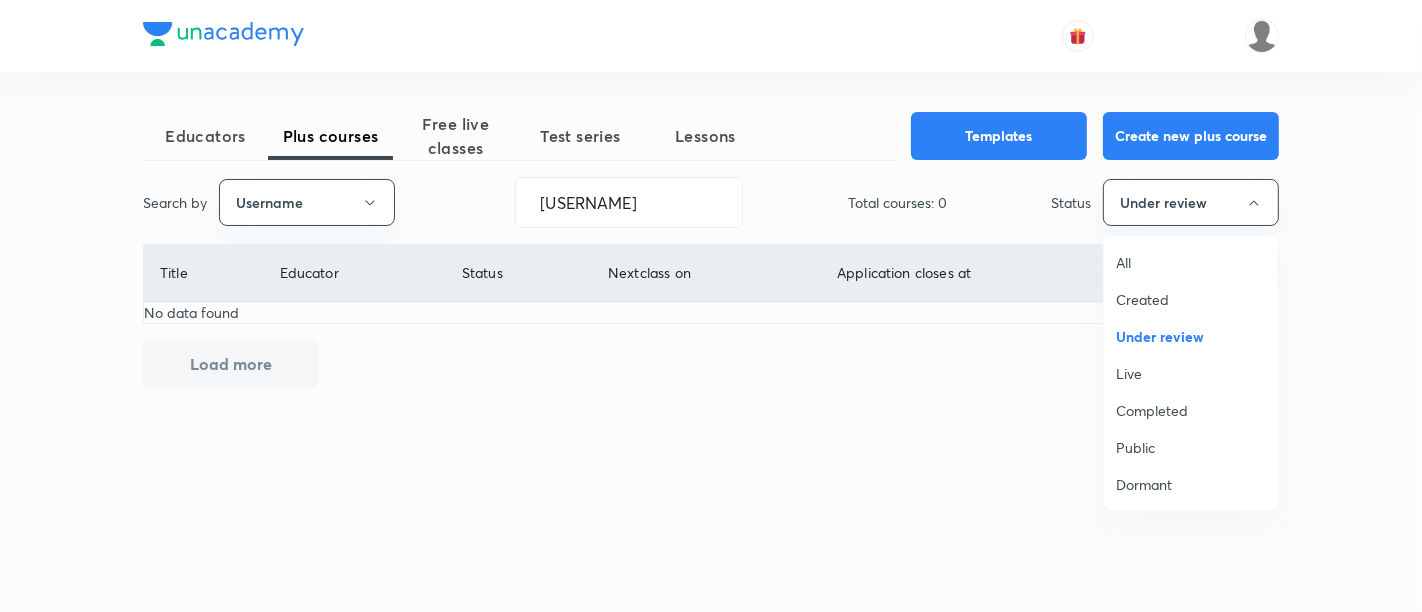 click on "All" at bounding box center (1191, 262) 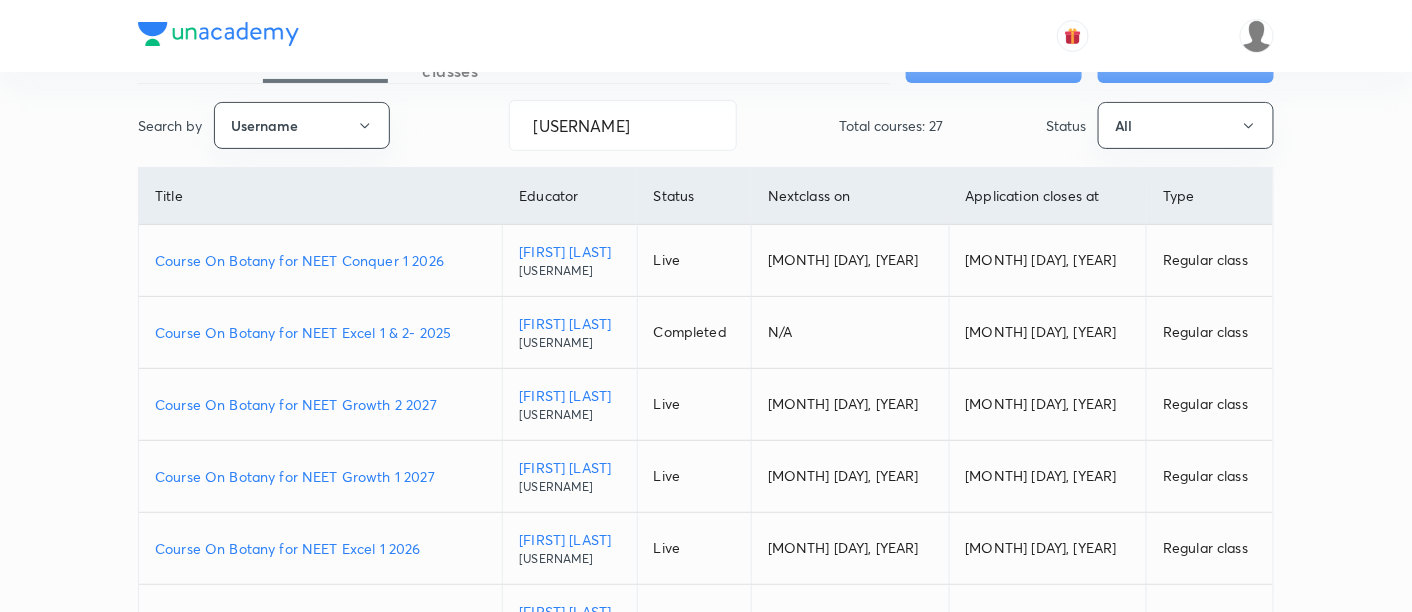 scroll, scrollTop: 111, scrollLeft: 0, axis: vertical 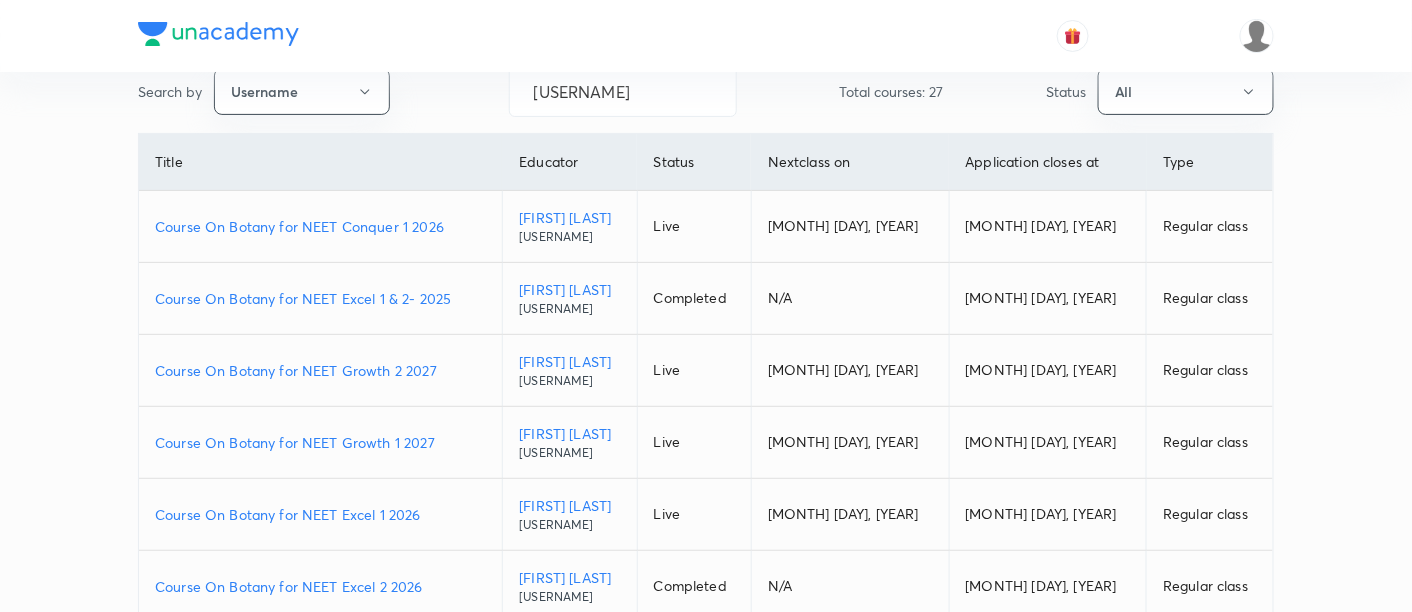click on "Course On Botany for NEET Excel 2 2026" at bounding box center [320, 586] 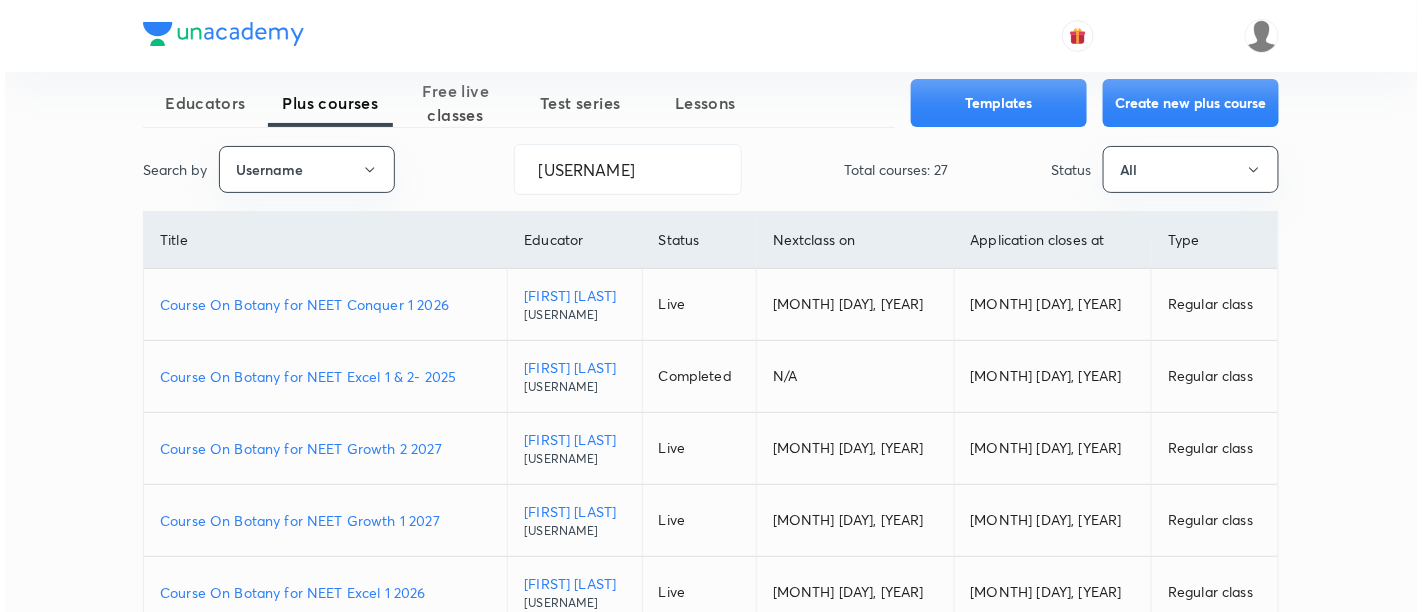 scroll, scrollTop: 0, scrollLeft: 0, axis: both 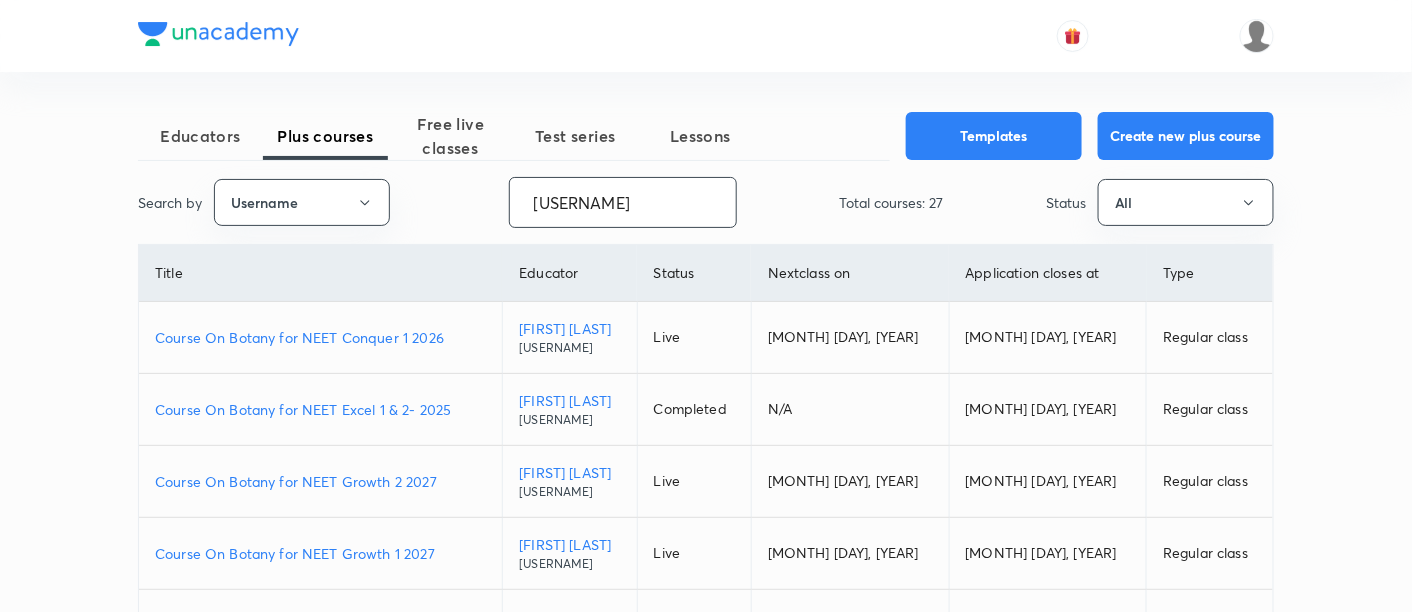 drag, startPoint x: 709, startPoint y: 201, endPoint x: 494, endPoint y: 185, distance: 215.59453 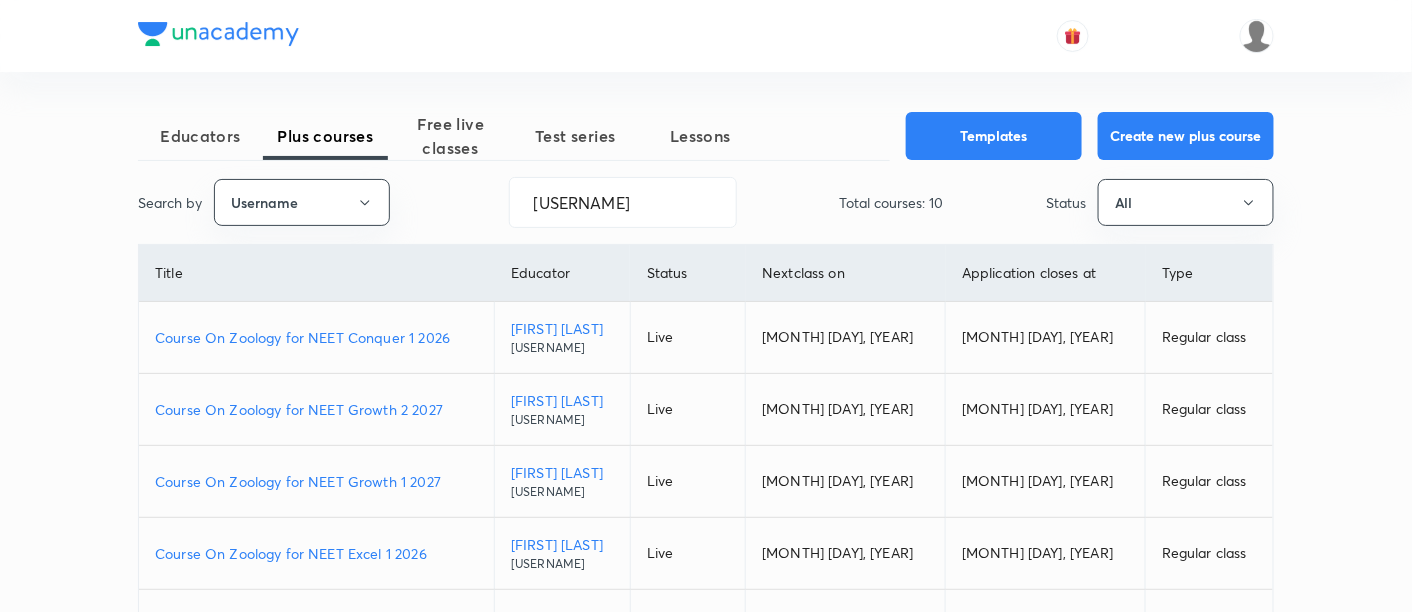 click on "Course On Zoology for NEET Growth 1 2027" at bounding box center (316, 481) 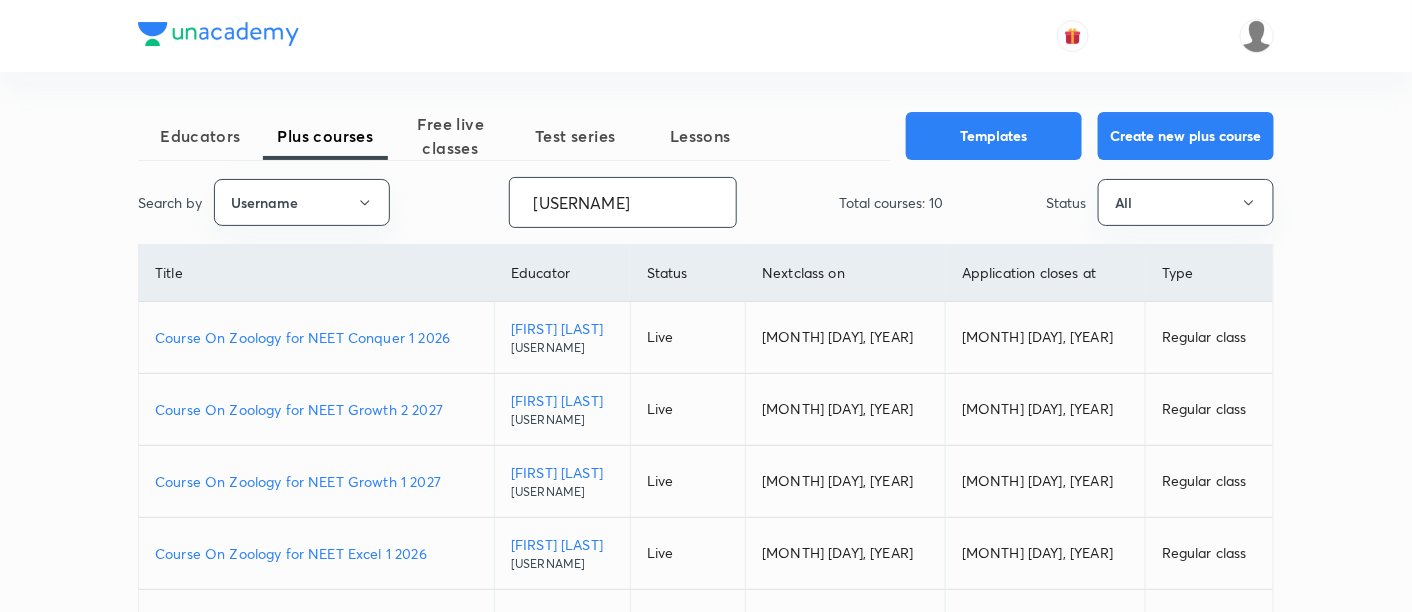 drag, startPoint x: 536, startPoint y: 204, endPoint x: 793, endPoint y: 179, distance: 258.2131 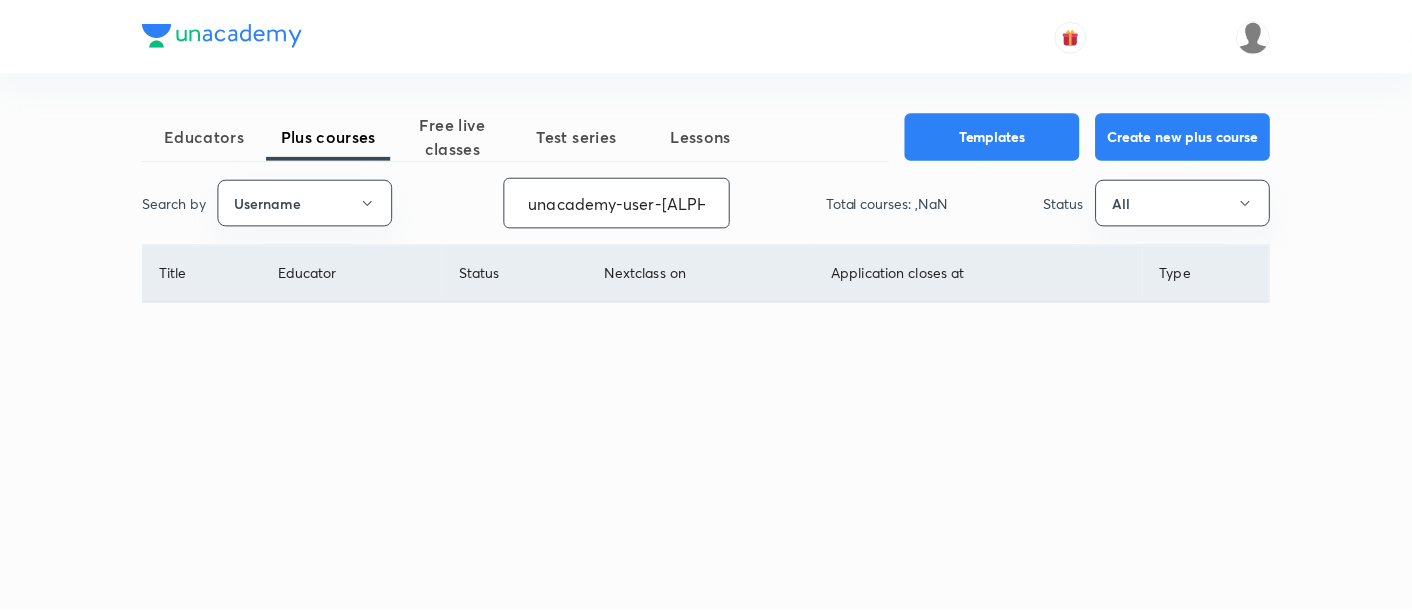 scroll, scrollTop: 0, scrollLeft: 80, axis: horizontal 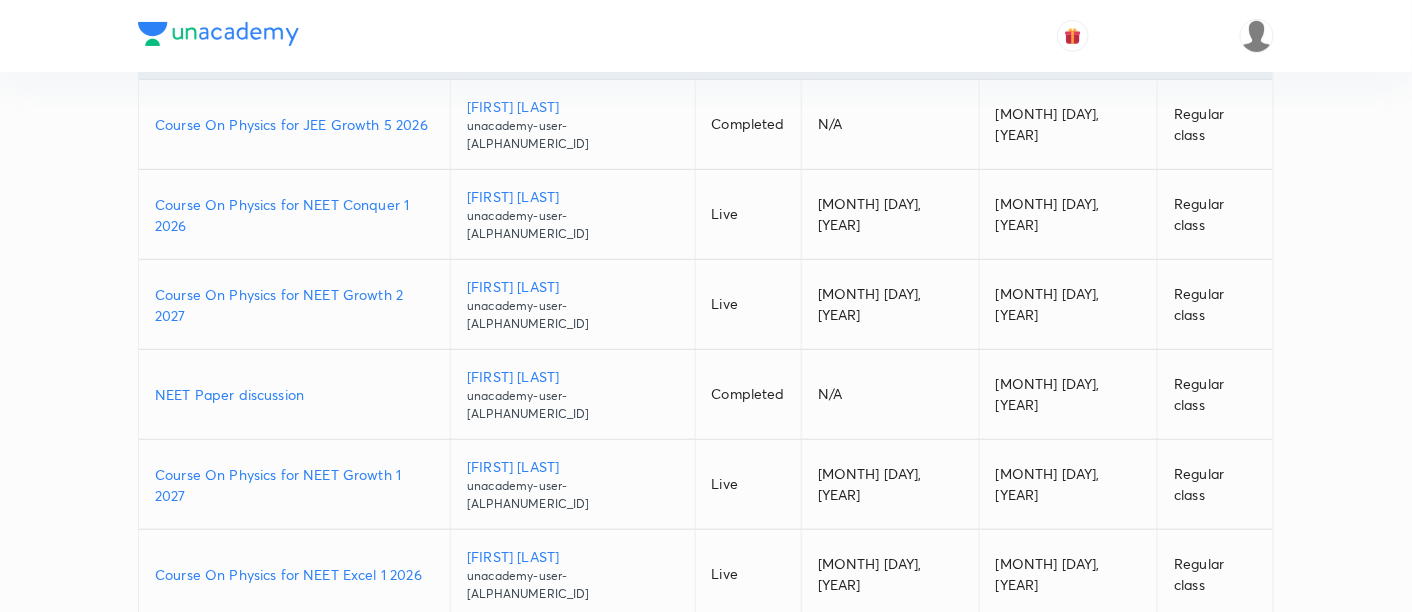 click on "Course On Physics for NEET Excel 1 2026" at bounding box center [294, 574] 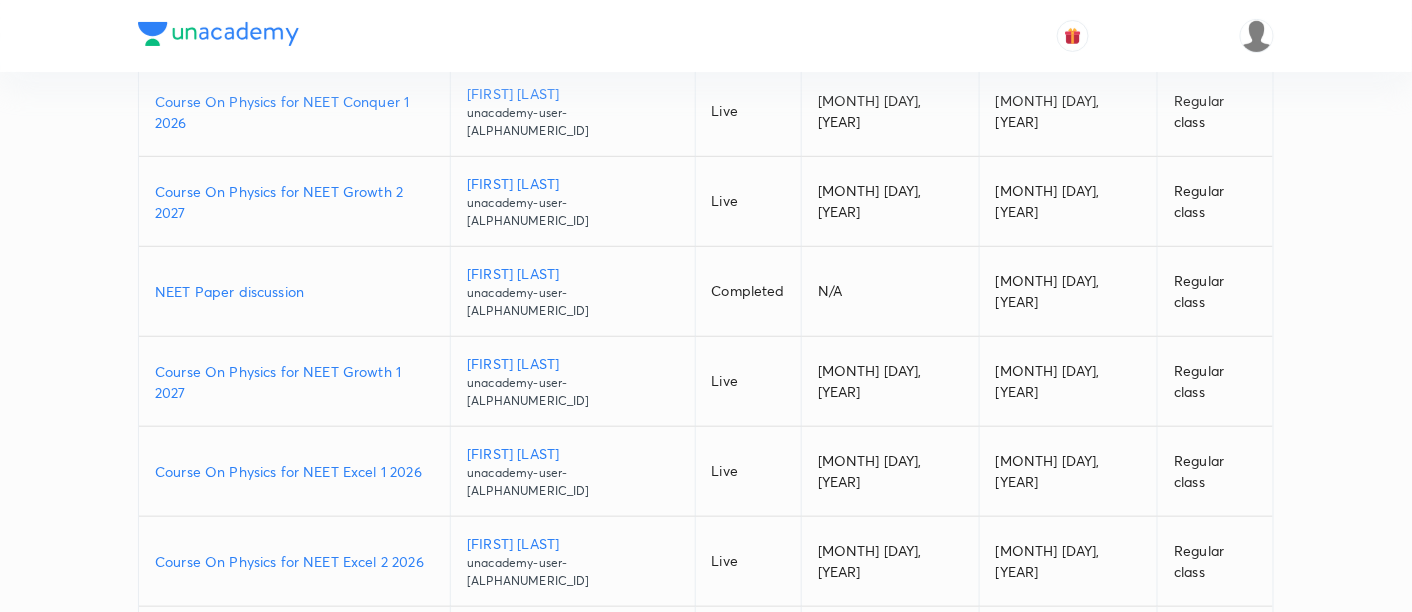 scroll, scrollTop: 333, scrollLeft: 0, axis: vertical 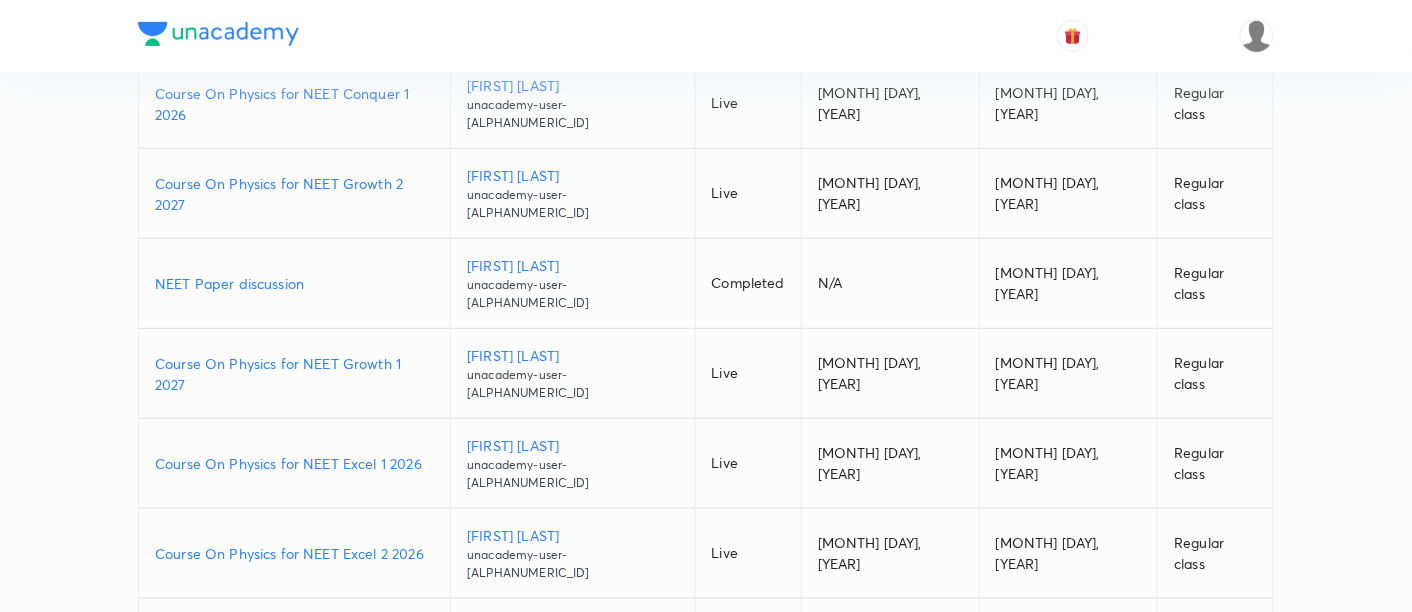 click on "Course On Physics for NEET Excel 2 2026" at bounding box center (294, 553) 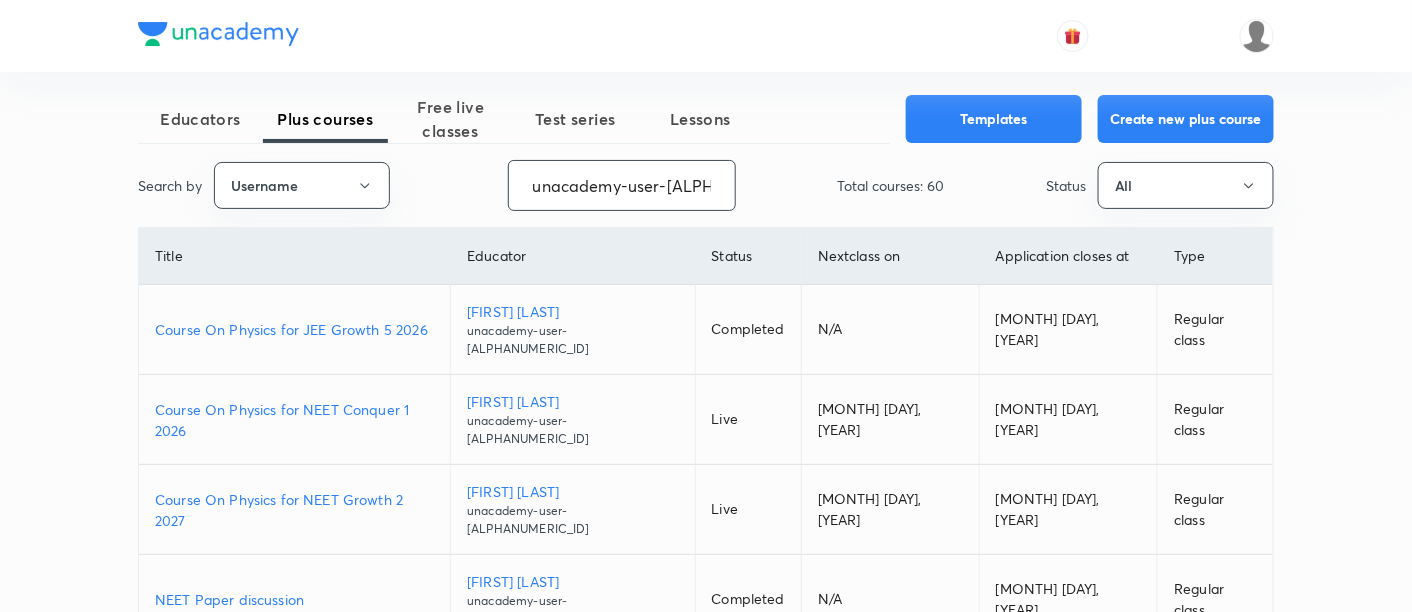 scroll, scrollTop: 0, scrollLeft: 0, axis: both 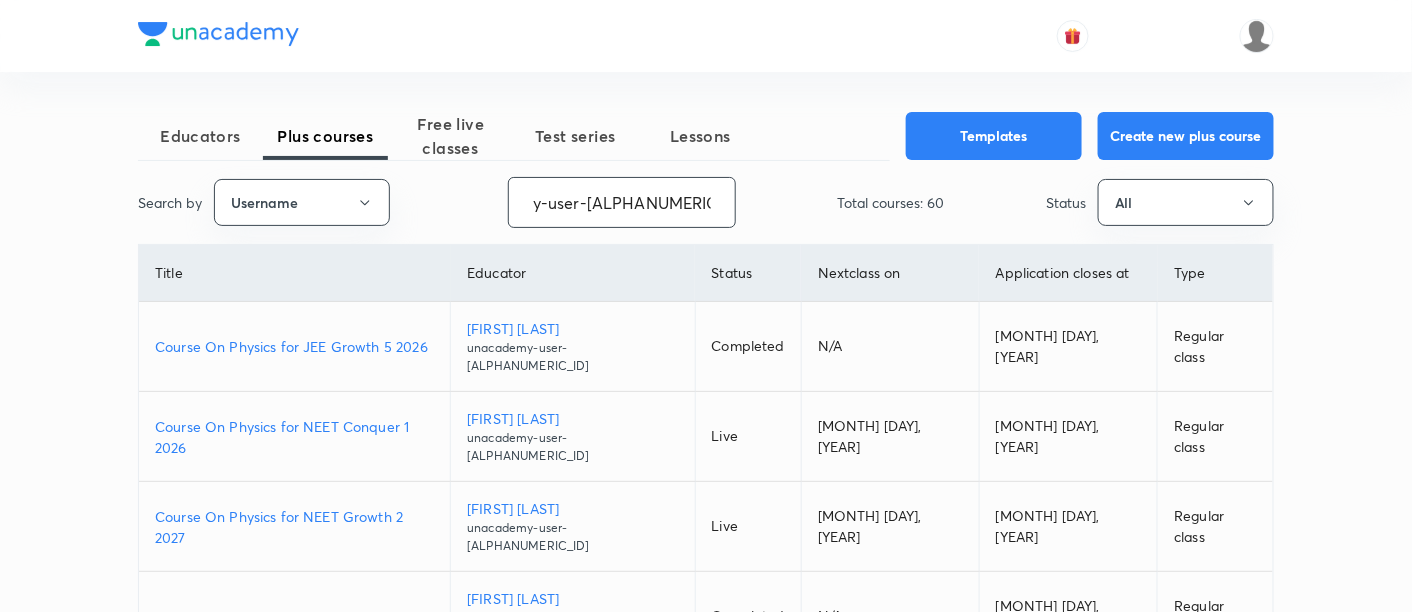 drag, startPoint x: 524, startPoint y: 199, endPoint x: 959, endPoint y: 183, distance: 435.29416 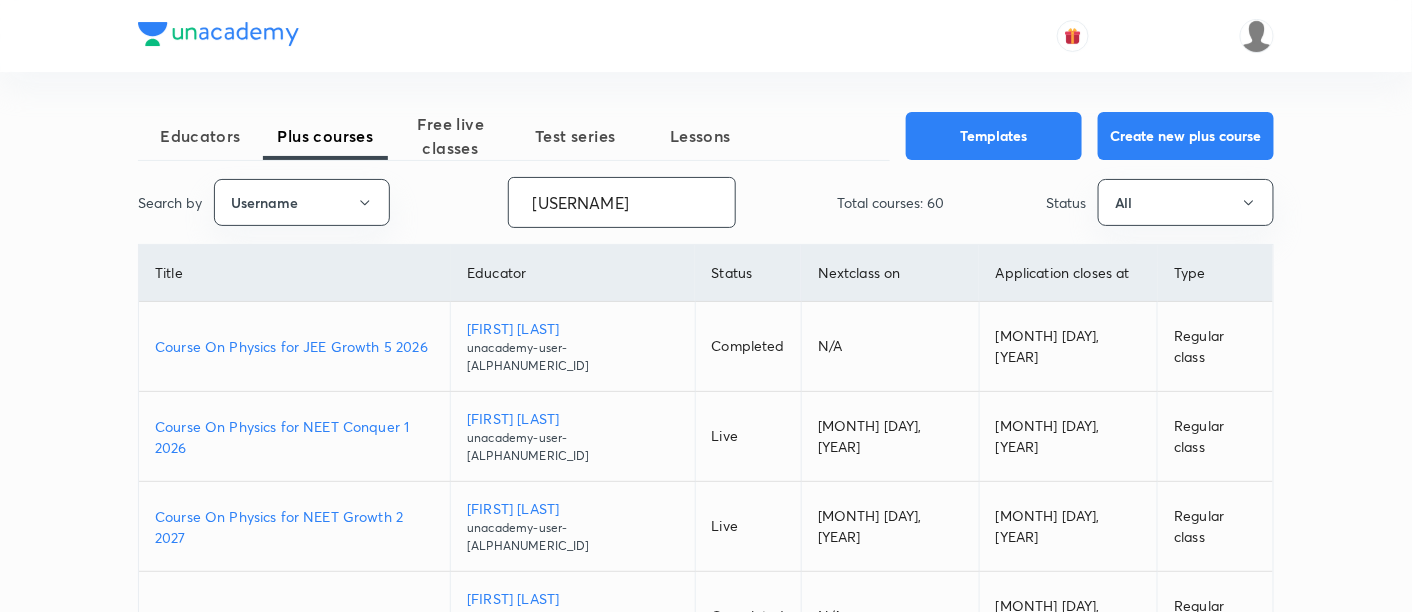 scroll, scrollTop: 0, scrollLeft: 0, axis: both 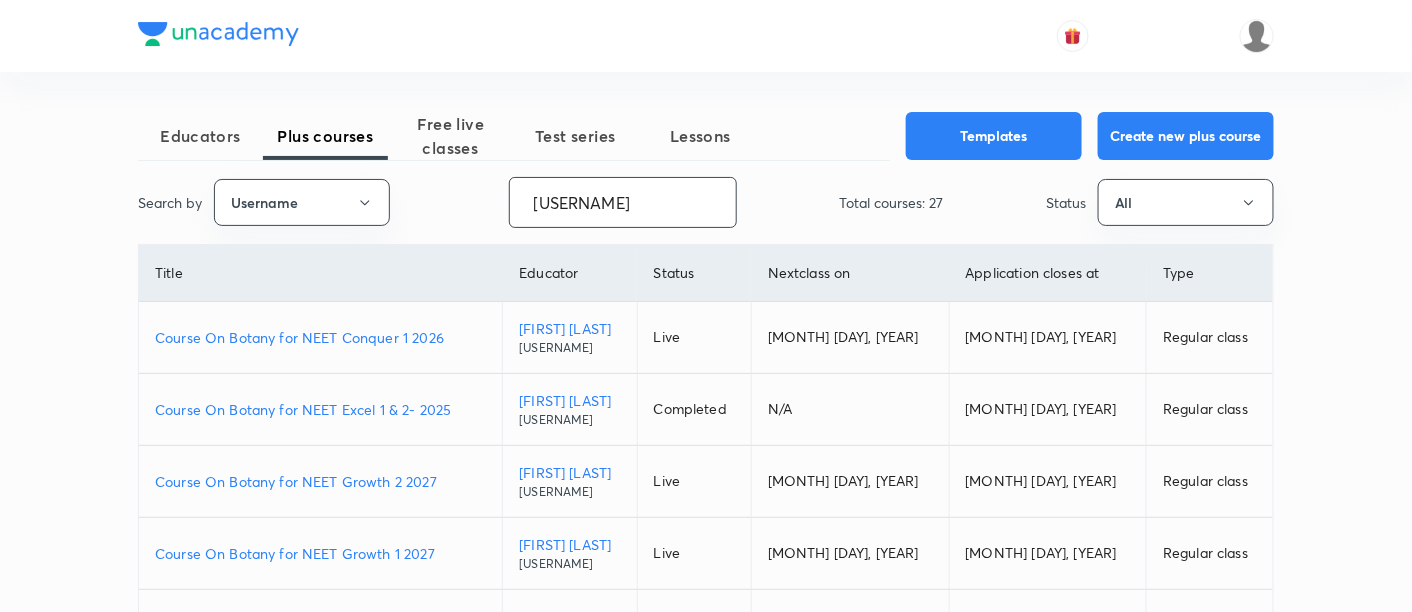 type on "shraddhat0604-2984" 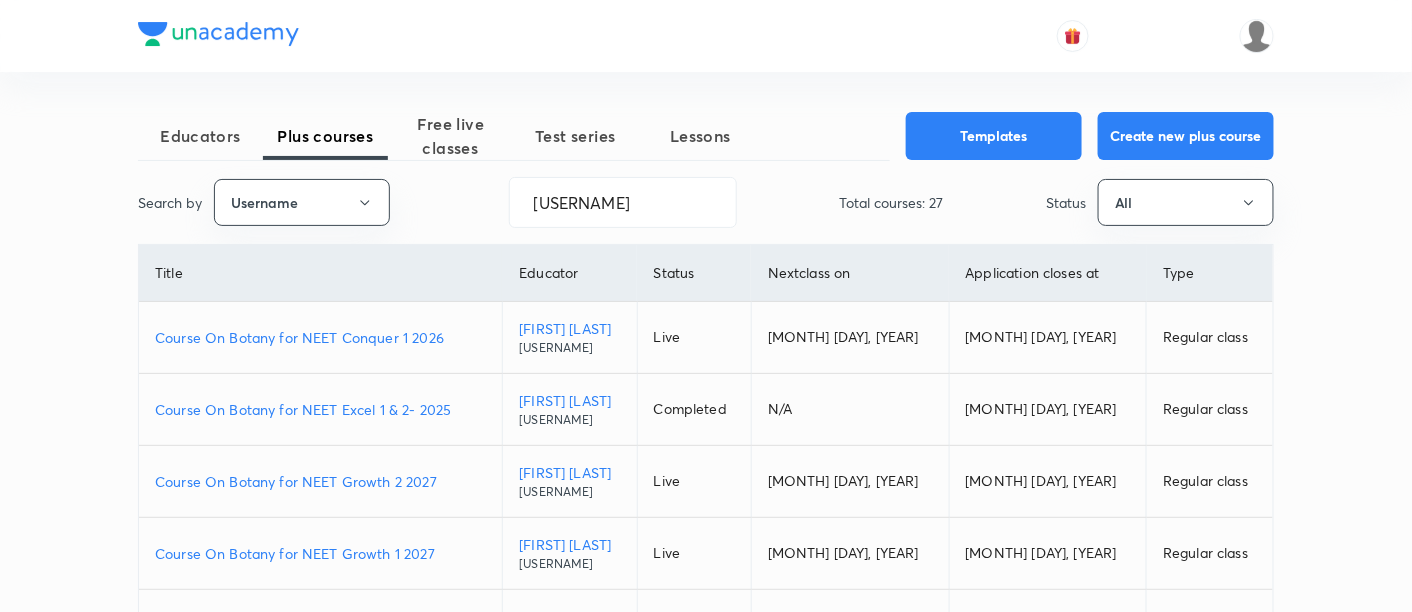 click on "Course On Botany for NEET Growth 2 2027" at bounding box center [320, 481] 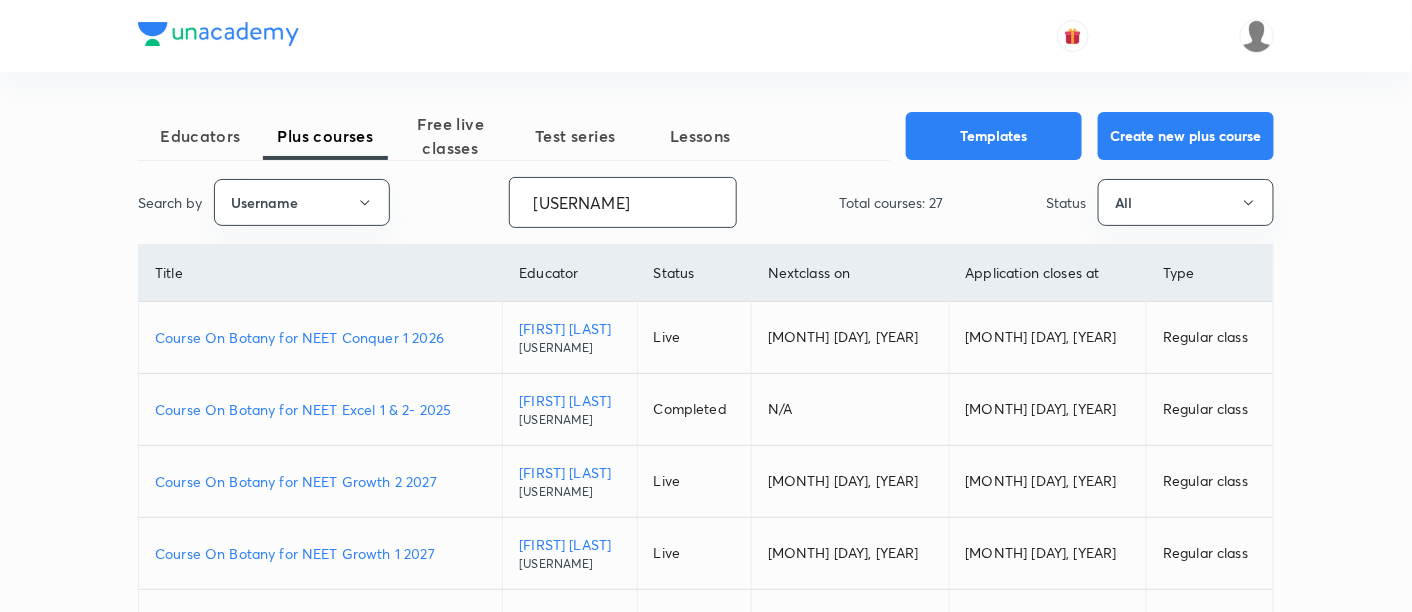 drag, startPoint x: 534, startPoint y: 201, endPoint x: 771, endPoint y: 202, distance: 237.0021 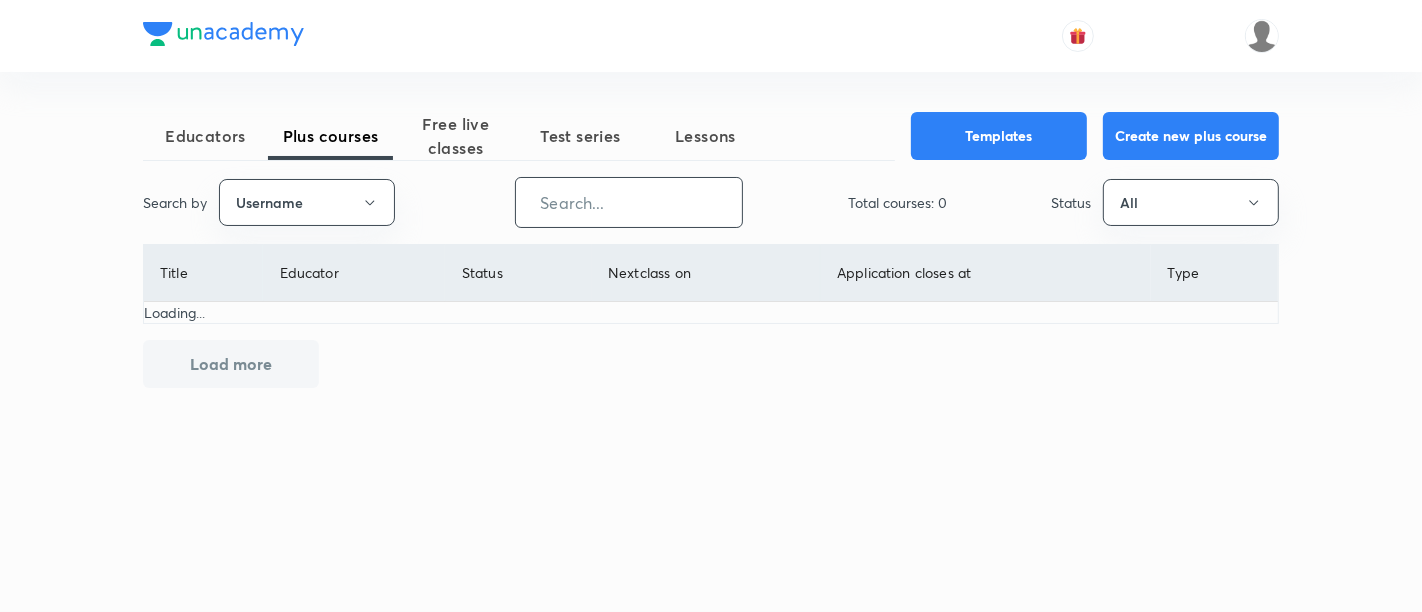 paste on "chandnimehra27-8181" 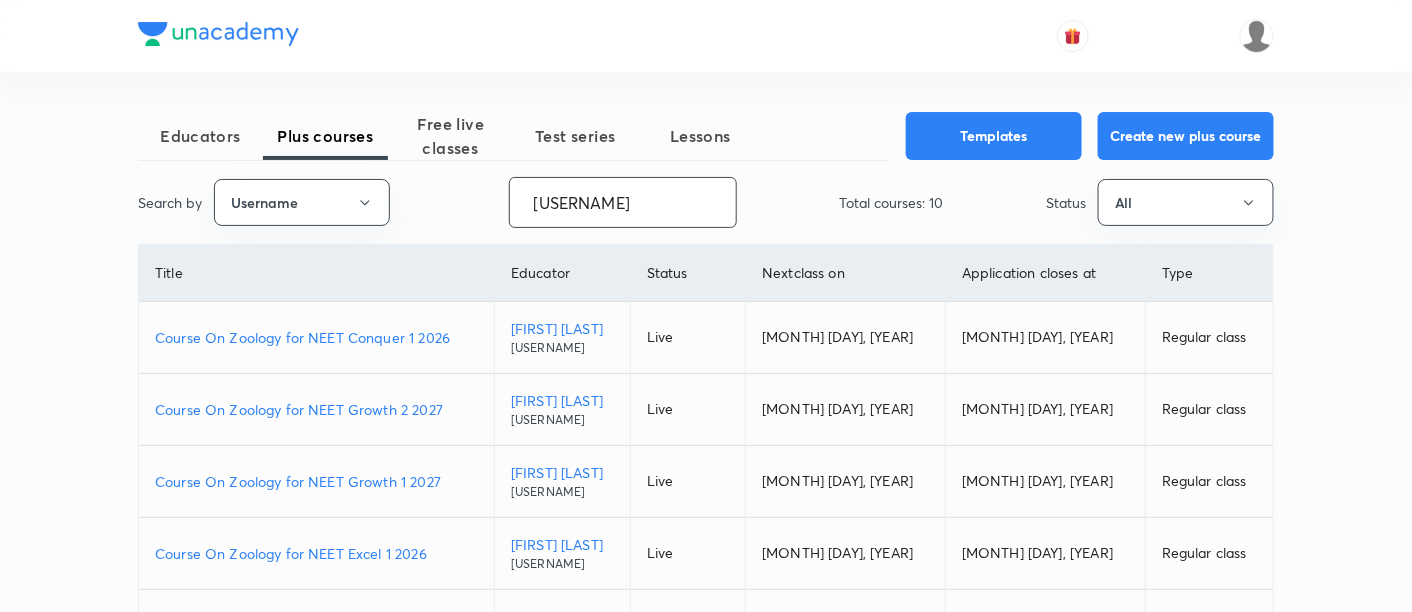 type on "chandnimehra27-8181" 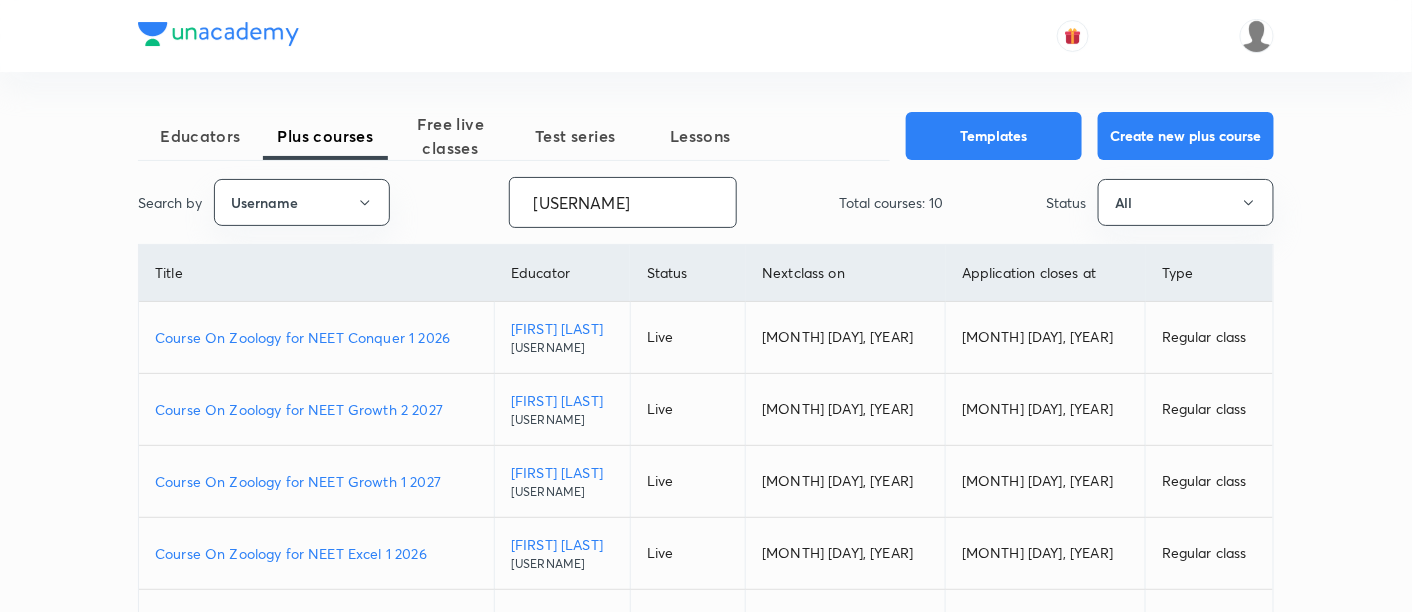 click on "Course On Zoology for NEET Growth 2 2027" at bounding box center [316, 409] 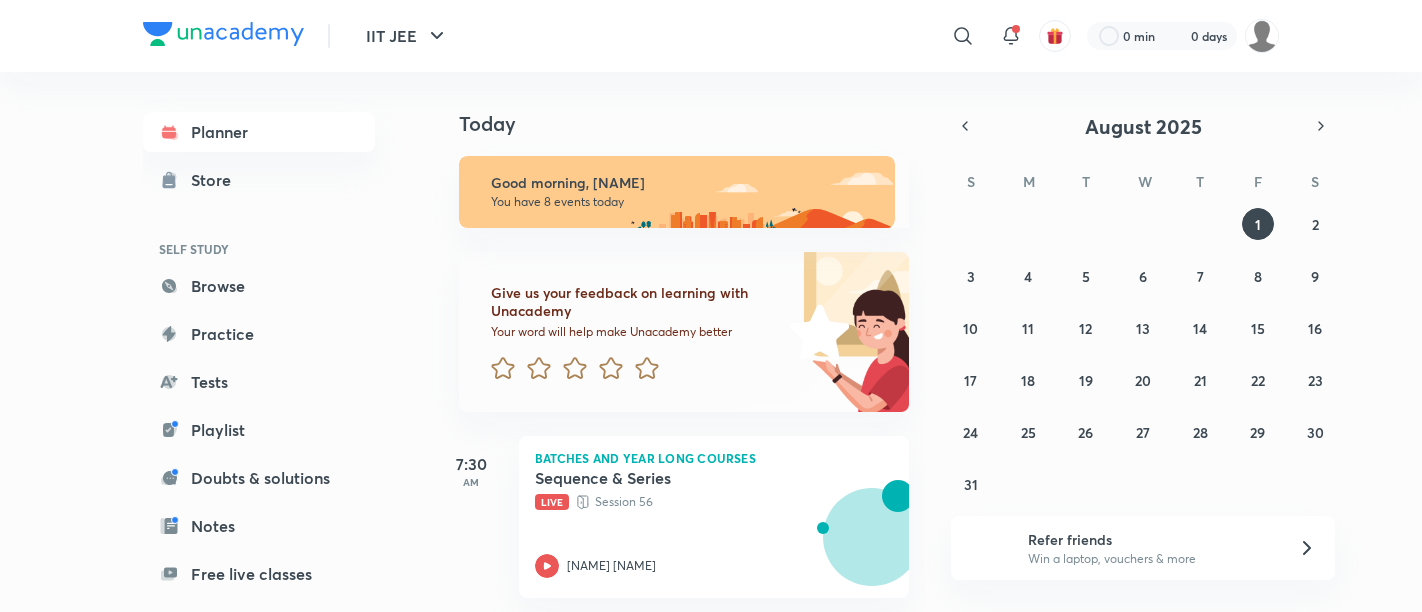 scroll, scrollTop: 0, scrollLeft: 0, axis: both 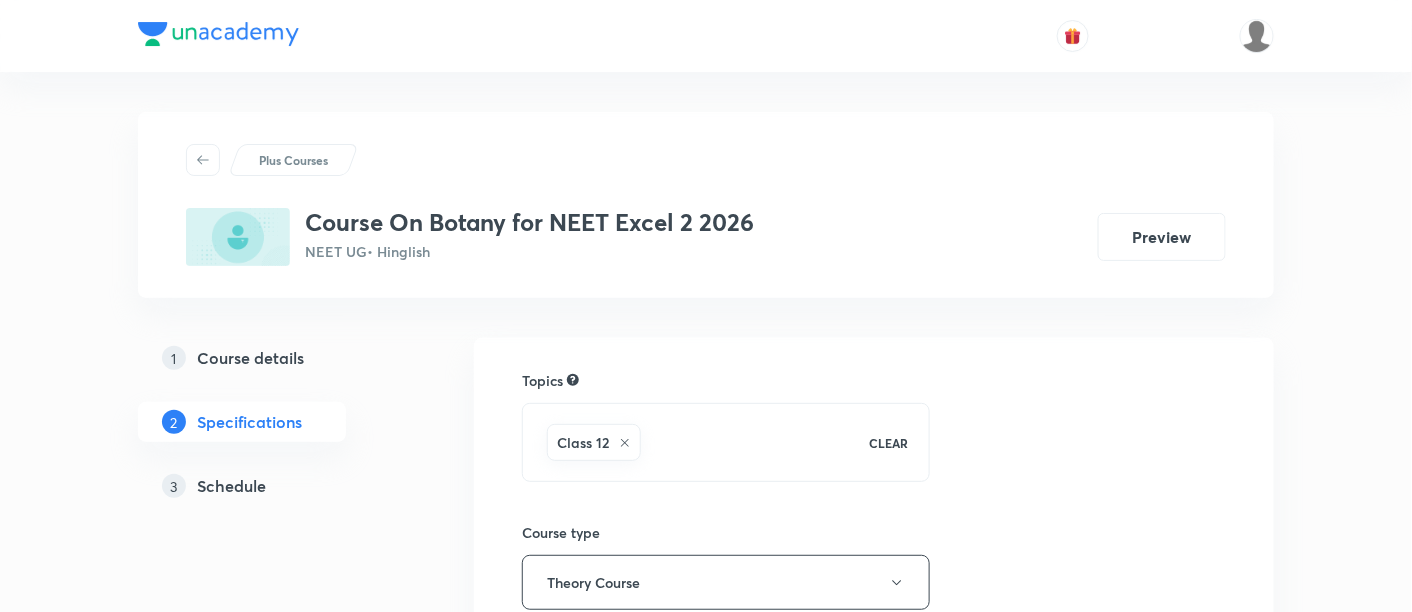 click on "Schedule" at bounding box center (232, 486) 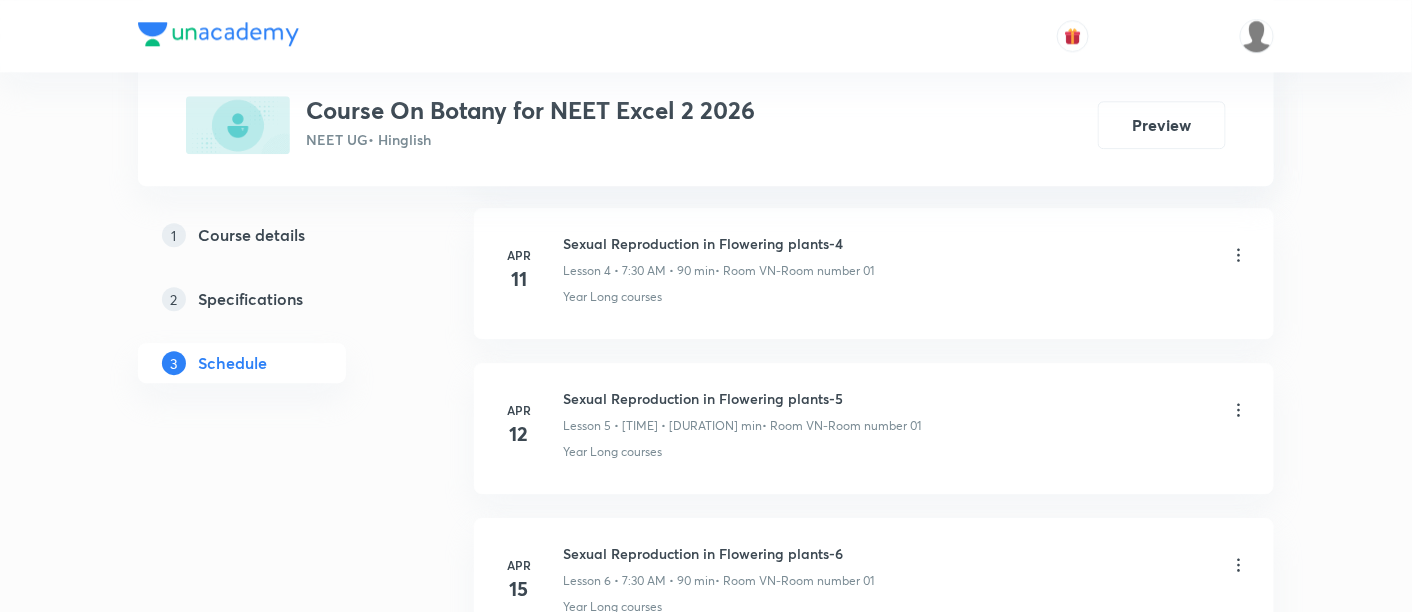scroll, scrollTop: 1666, scrollLeft: 0, axis: vertical 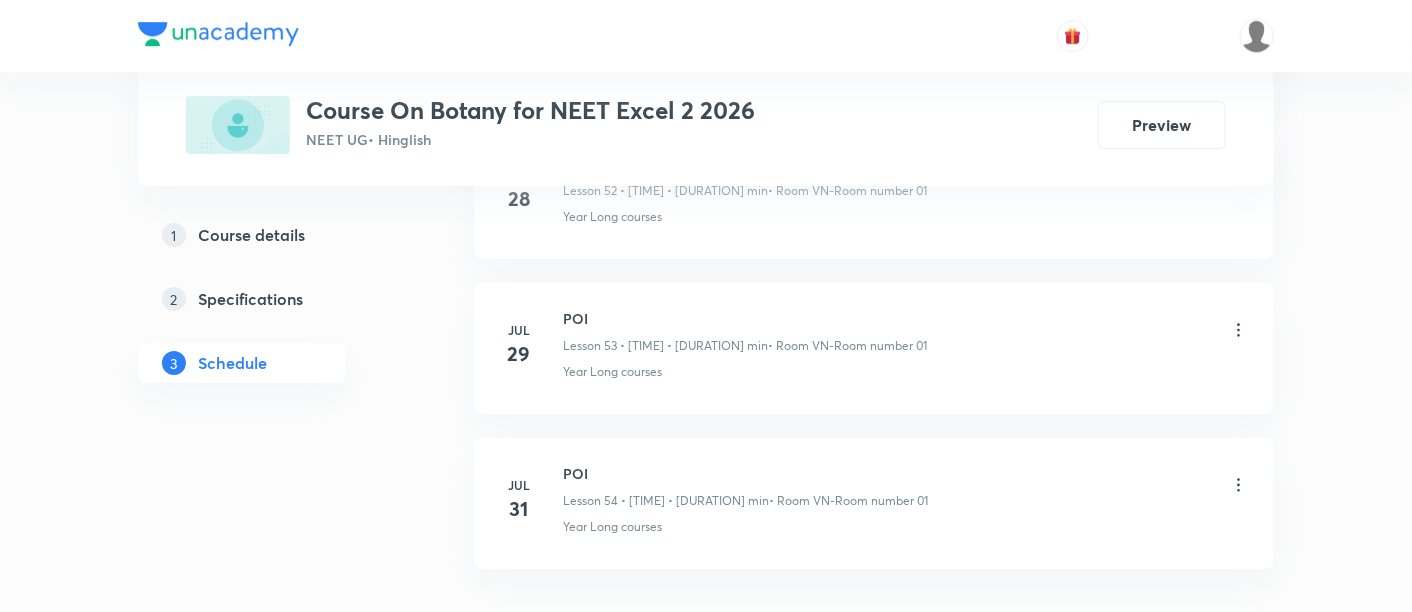 click on "POI" at bounding box center (745, 473) 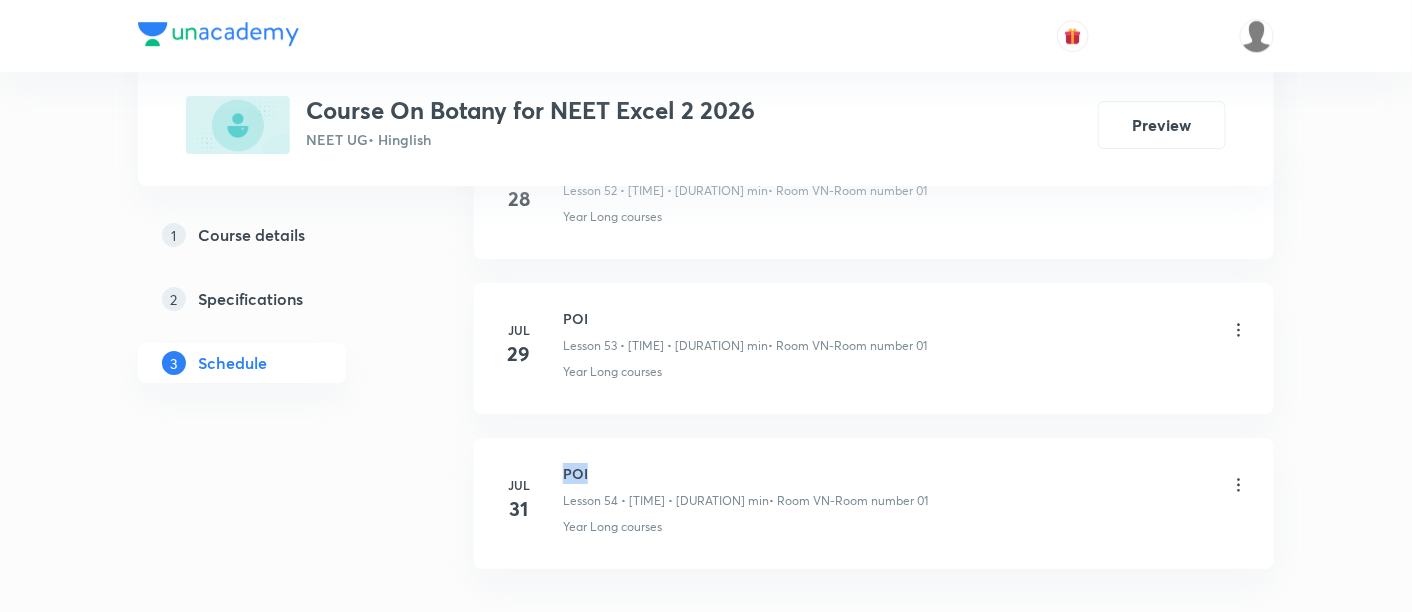 click on "POI" at bounding box center (745, 473) 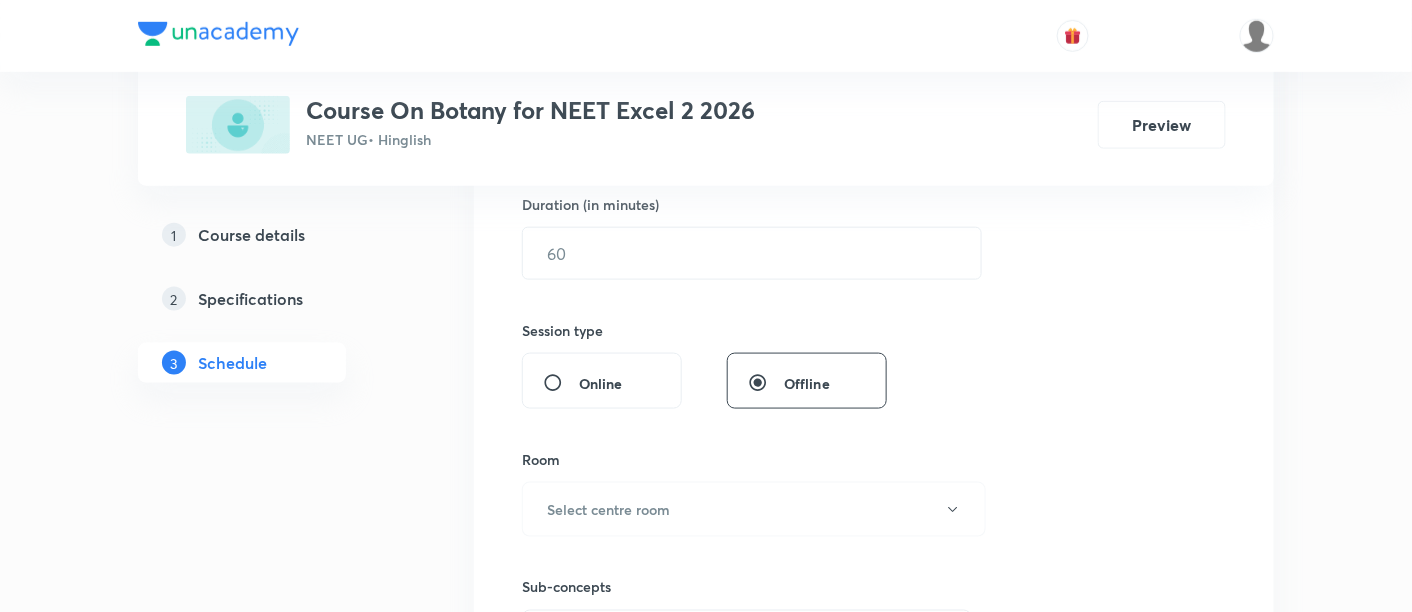 scroll, scrollTop: 0, scrollLeft: 0, axis: both 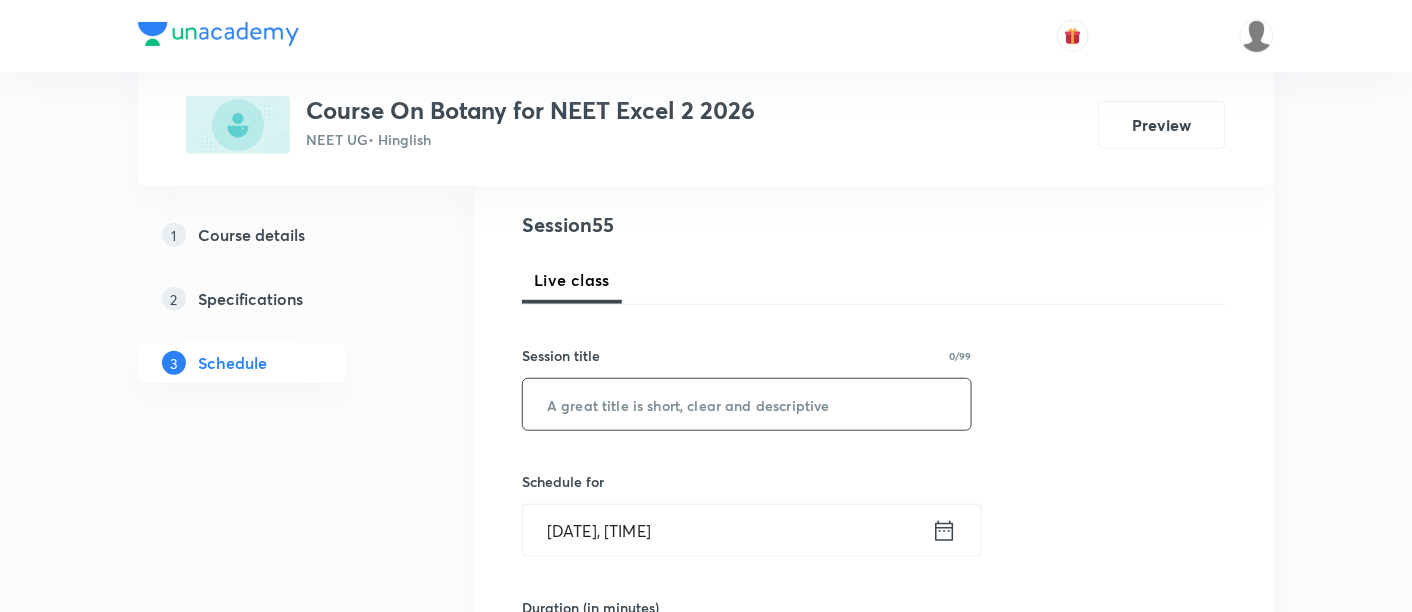 click at bounding box center (747, 404) 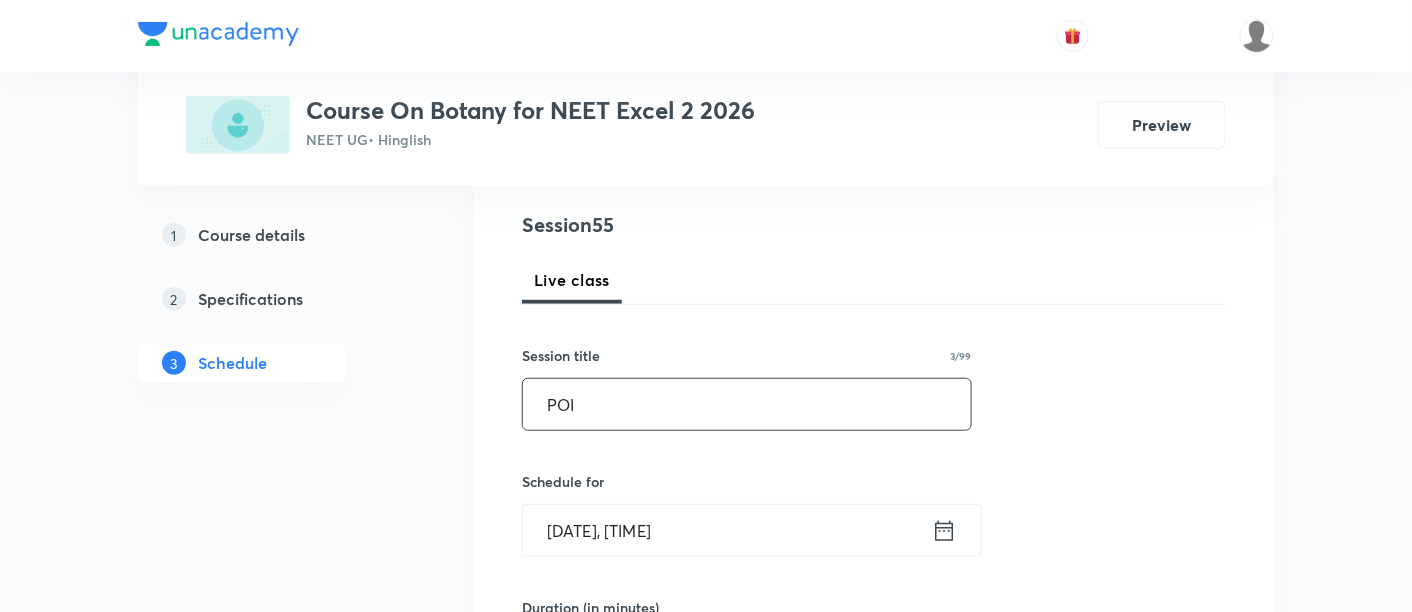 type on "POI" 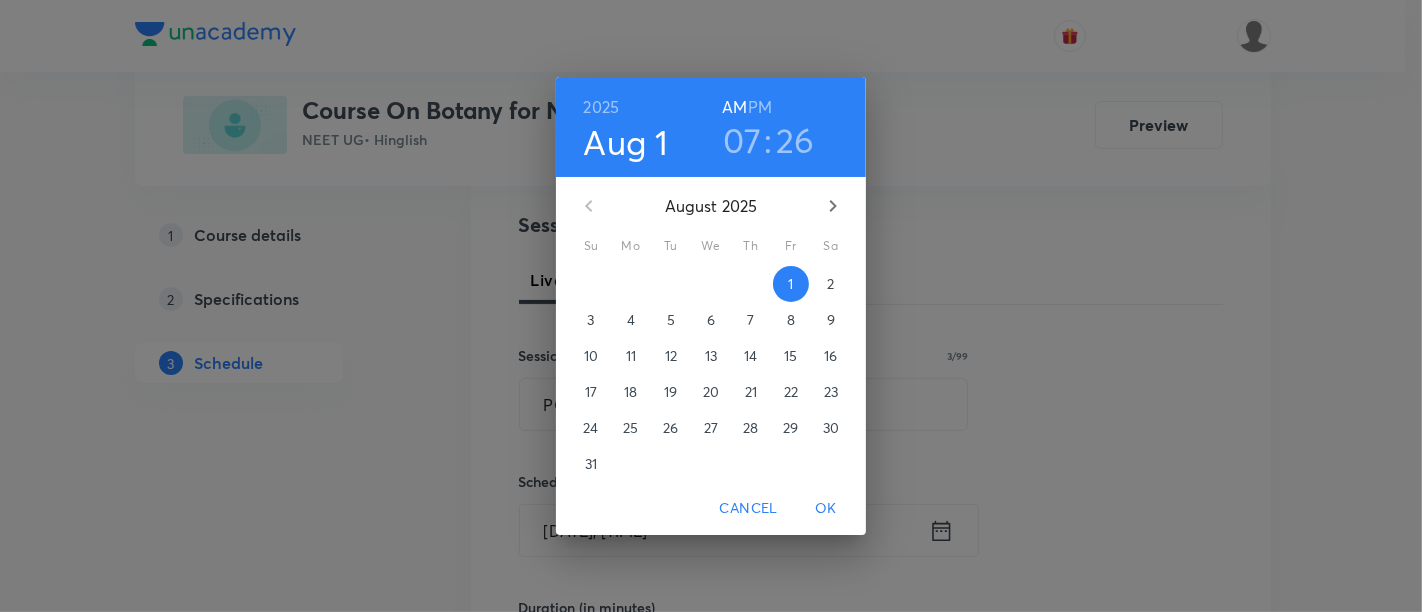 click on "26" at bounding box center (795, 140) 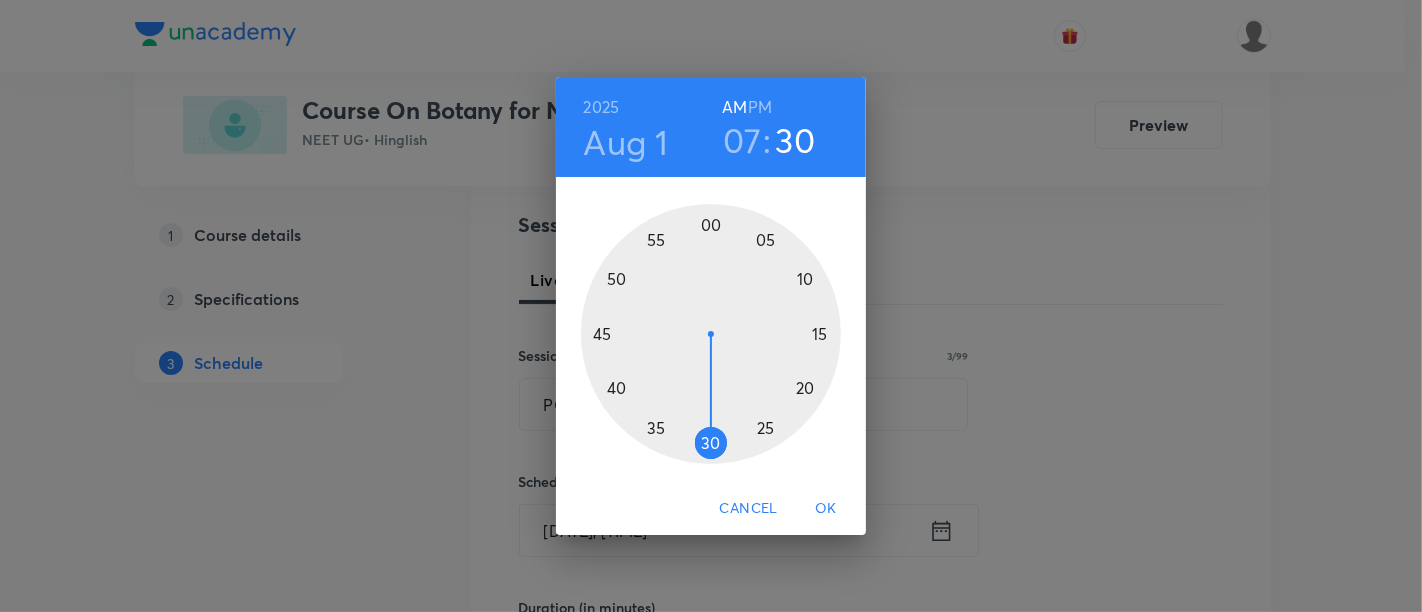 drag, startPoint x: 752, startPoint y: 440, endPoint x: 708, endPoint y: 443, distance: 44.102154 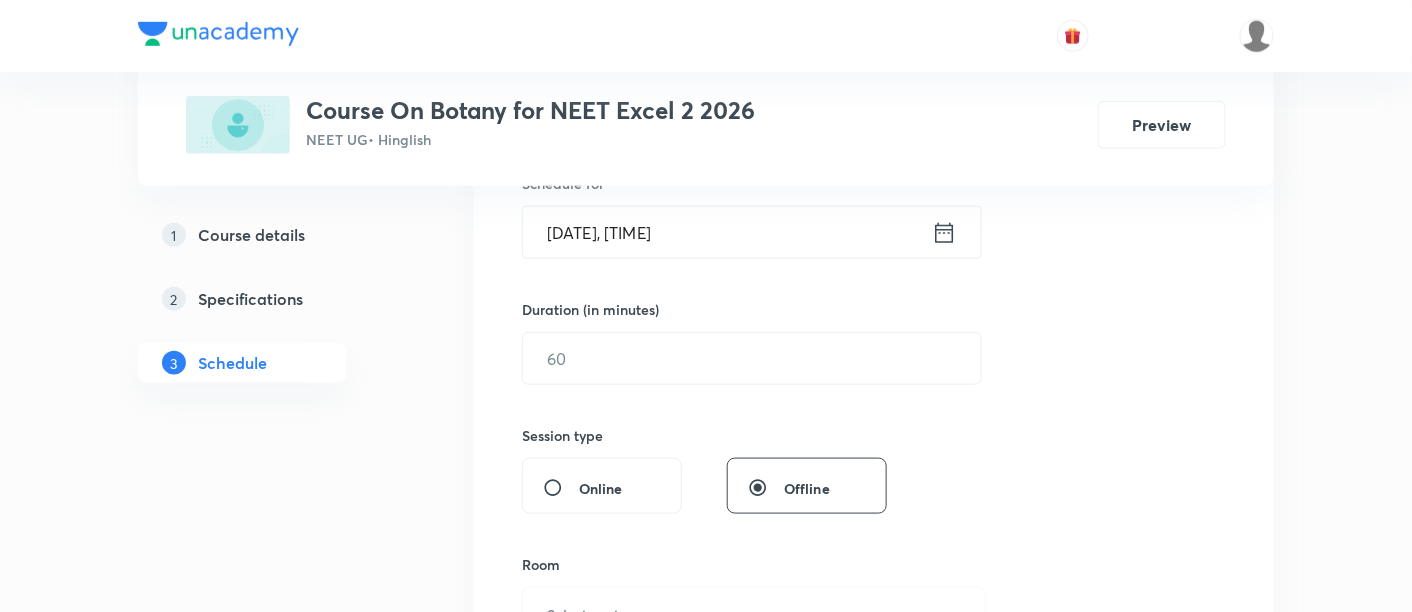 scroll, scrollTop: 555, scrollLeft: 0, axis: vertical 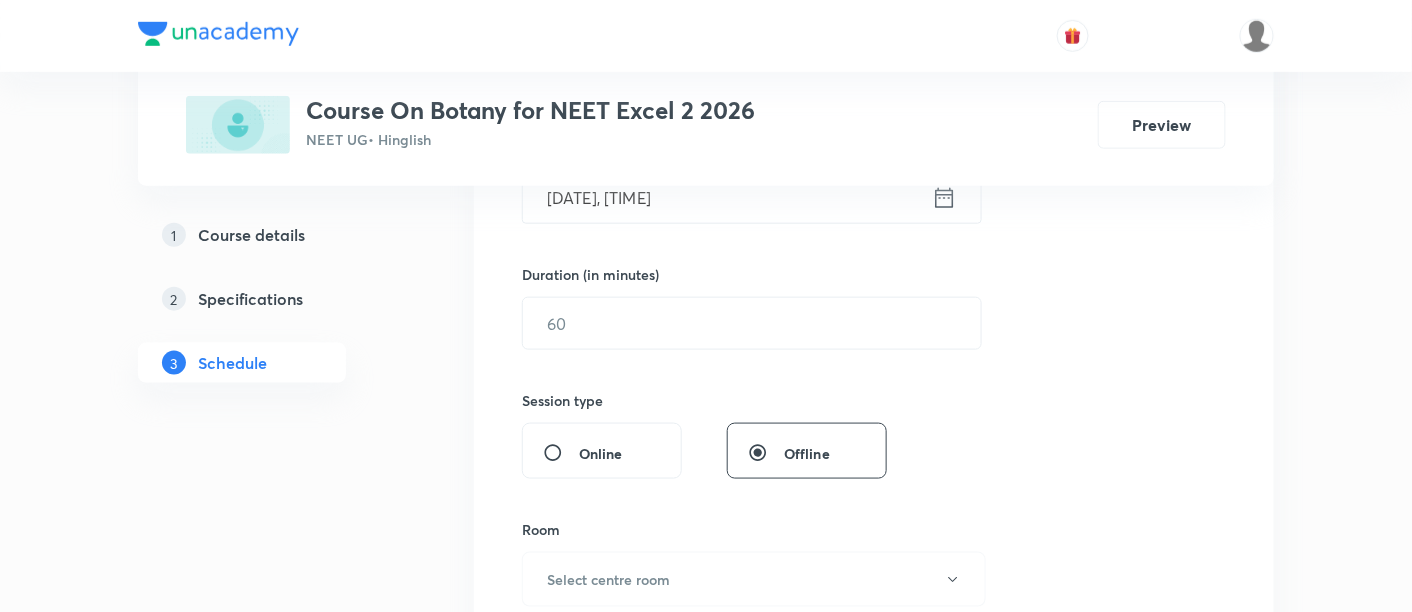 click on "Session  55 Live class Session title 3/99 POI ​ Schedule for Aug 1, 2025, 7:30 AM ​ Duration (in minutes) ​   Session type Online Offline Room Select centre room Sub-concepts Select concepts that wil be covered in this session Add Cancel" at bounding box center [874, 346] 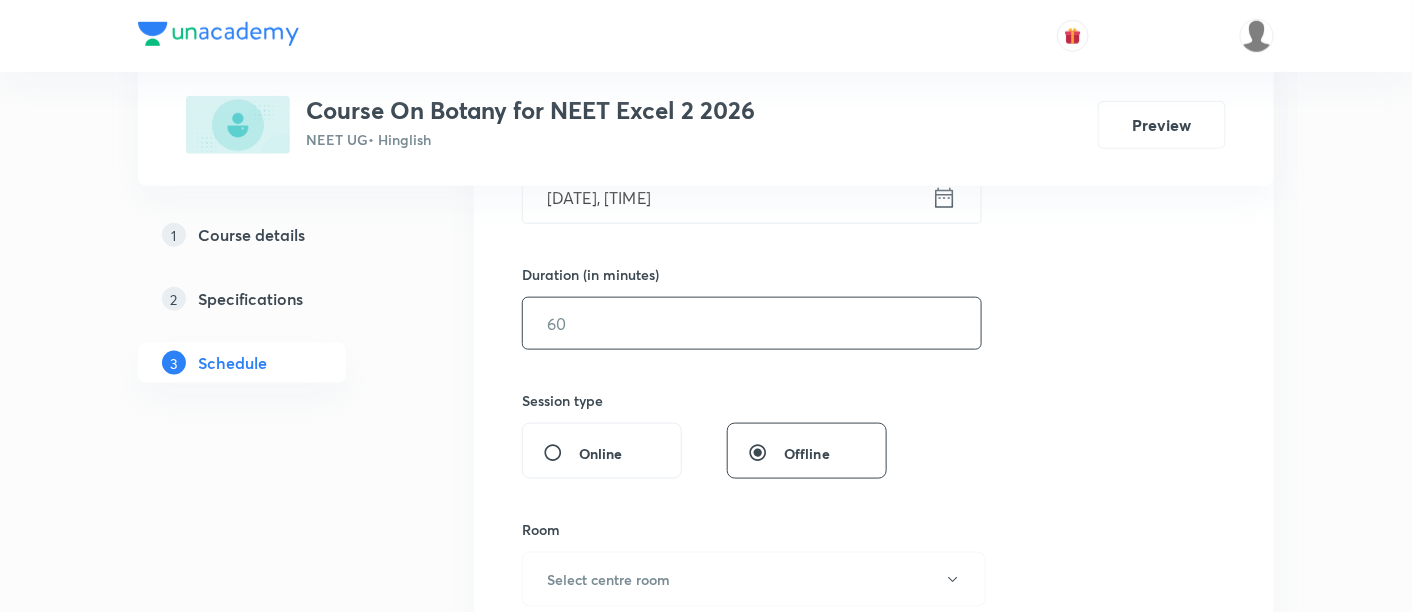 click at bounding box center [752, 323] 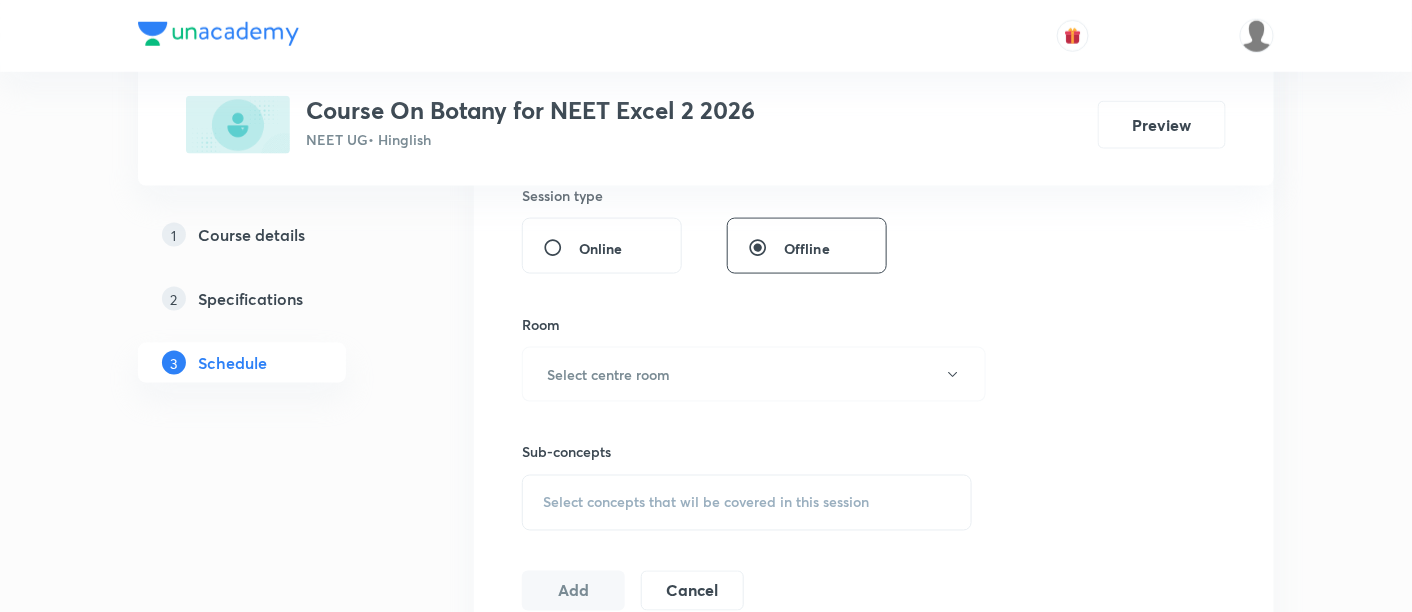 scroll, scrollTop: 777, scrollLeft: 0, axis: vertical 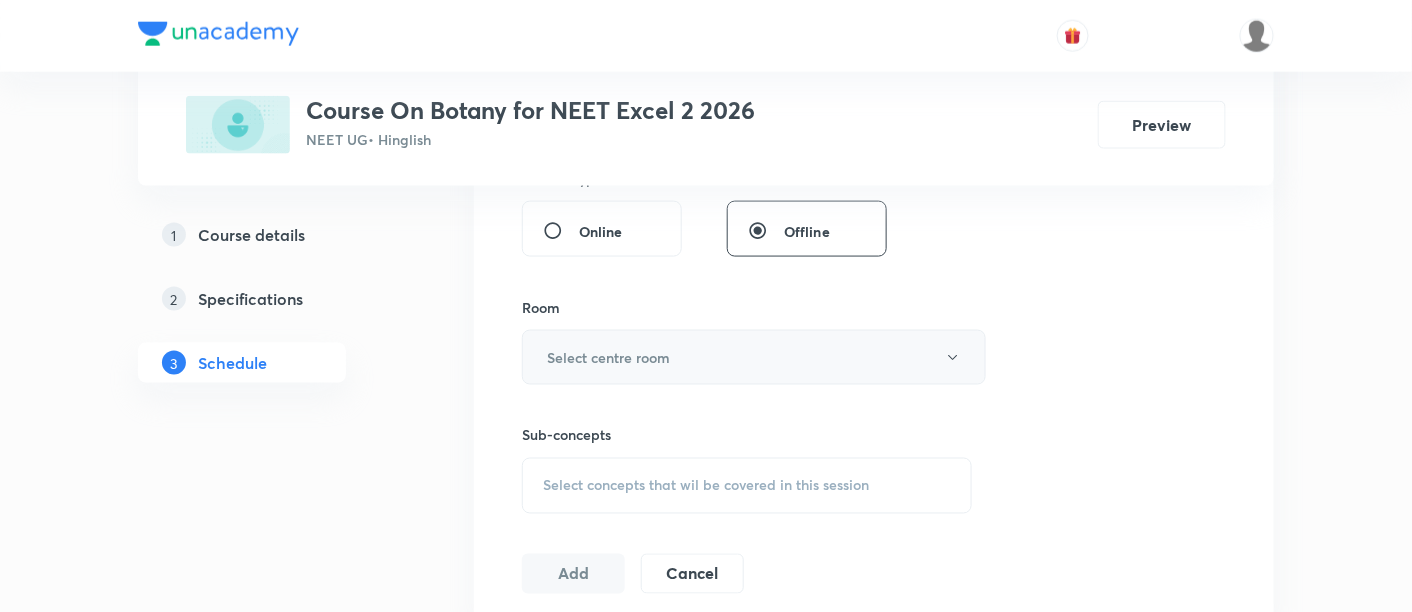 type on "90" 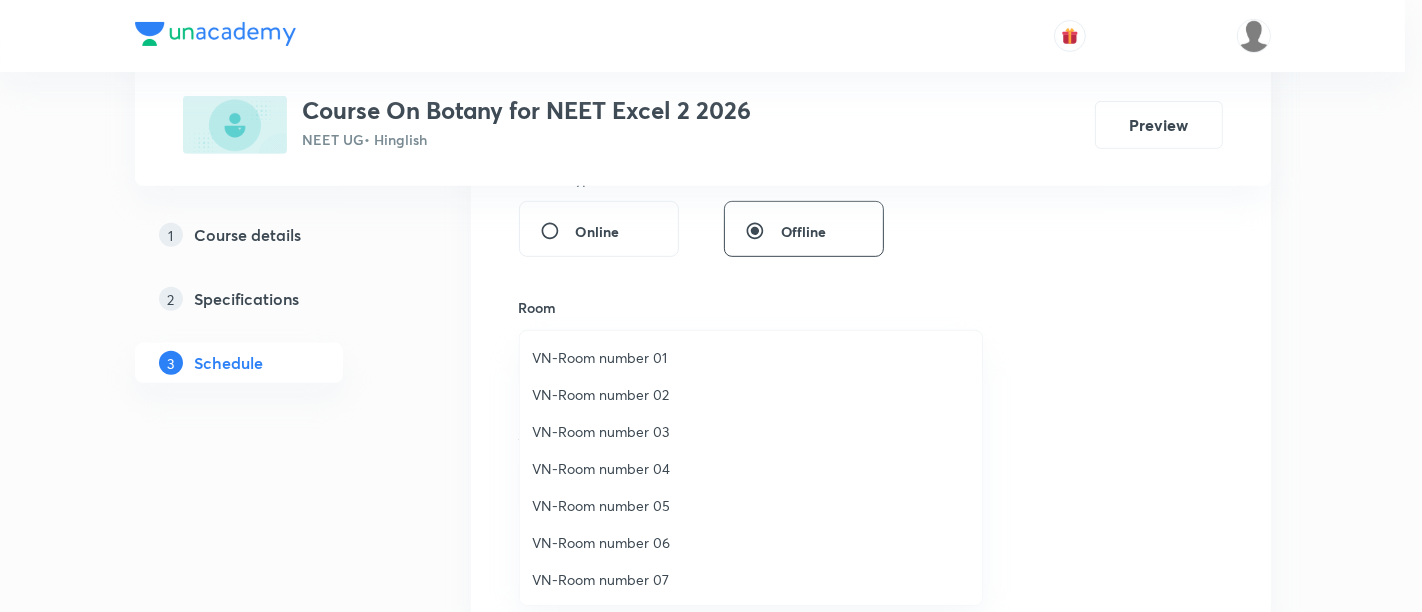 click on "VN-Room number 01" at bounding box center [751, 357] 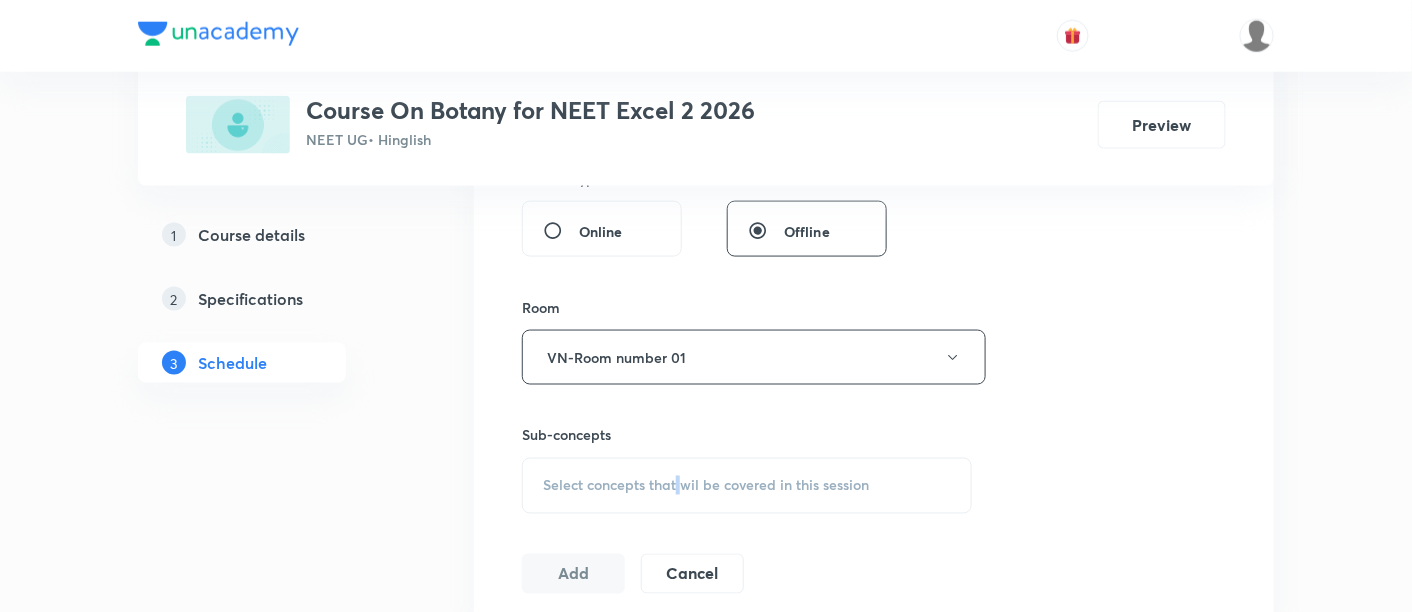 click on "Select concepts that wil be covered in this session" at bounding box center [706, 486] 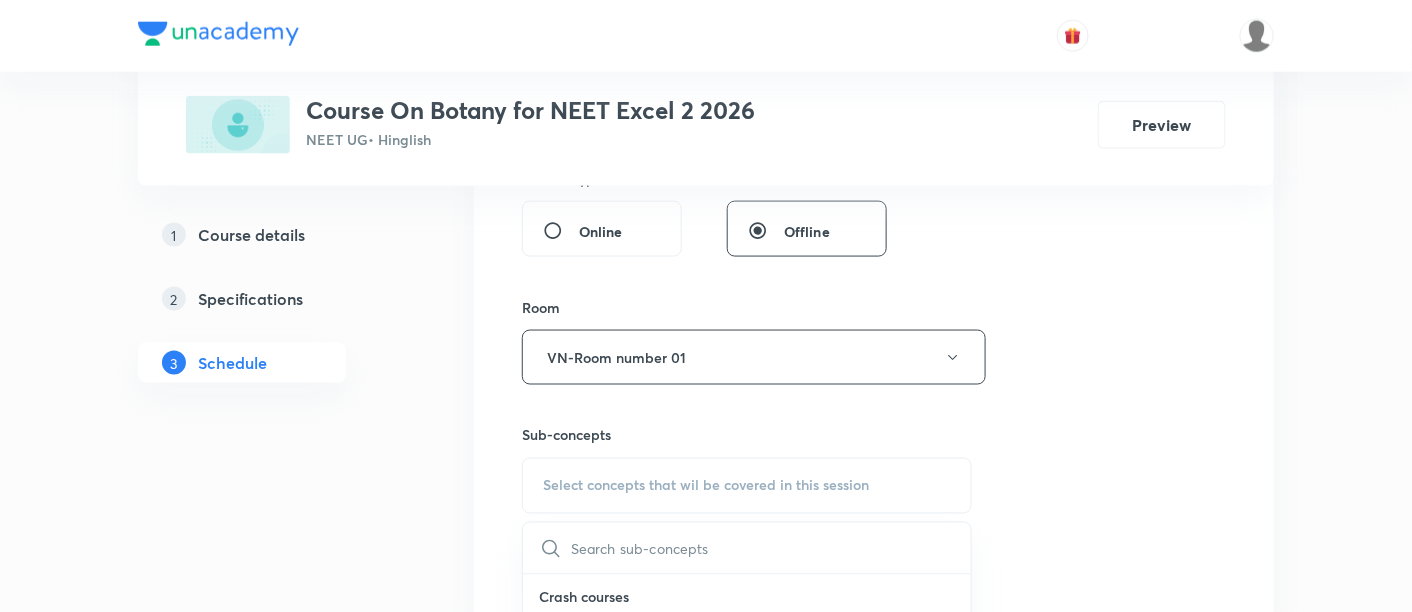 scroll, scrollTop: 888, scrollLeft: 0, axis: vertical 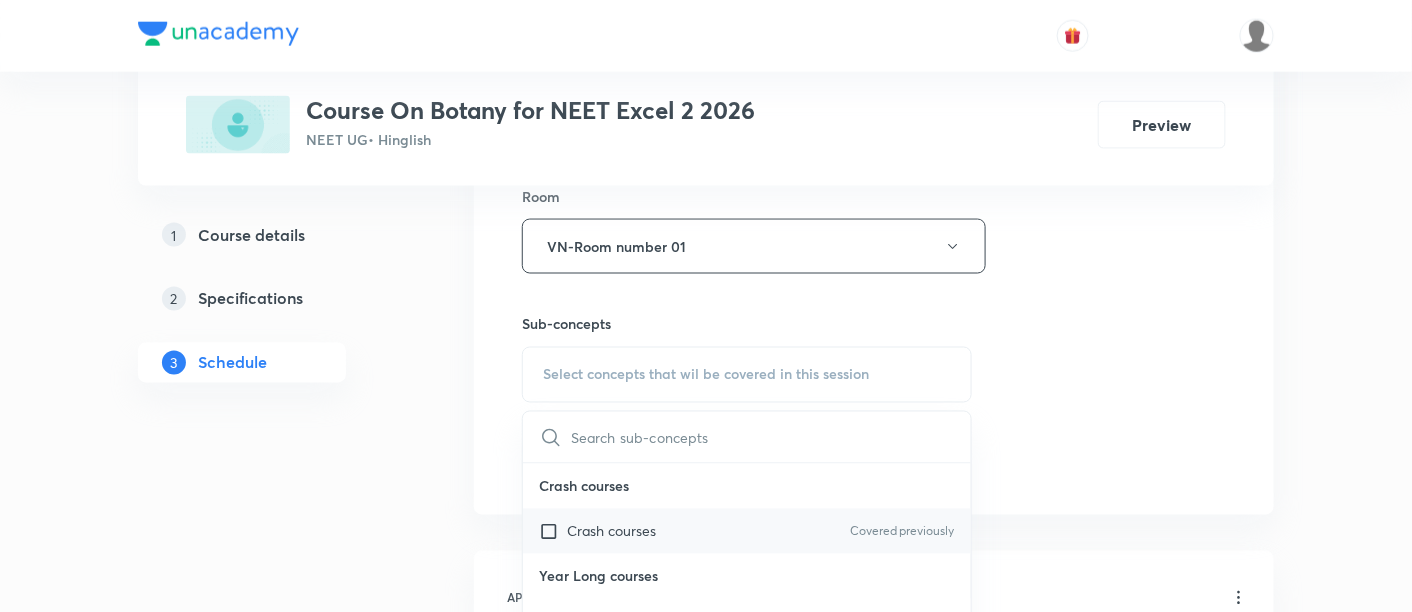 click on "Crash courses Covered previously" at bounding box center (747, 531) 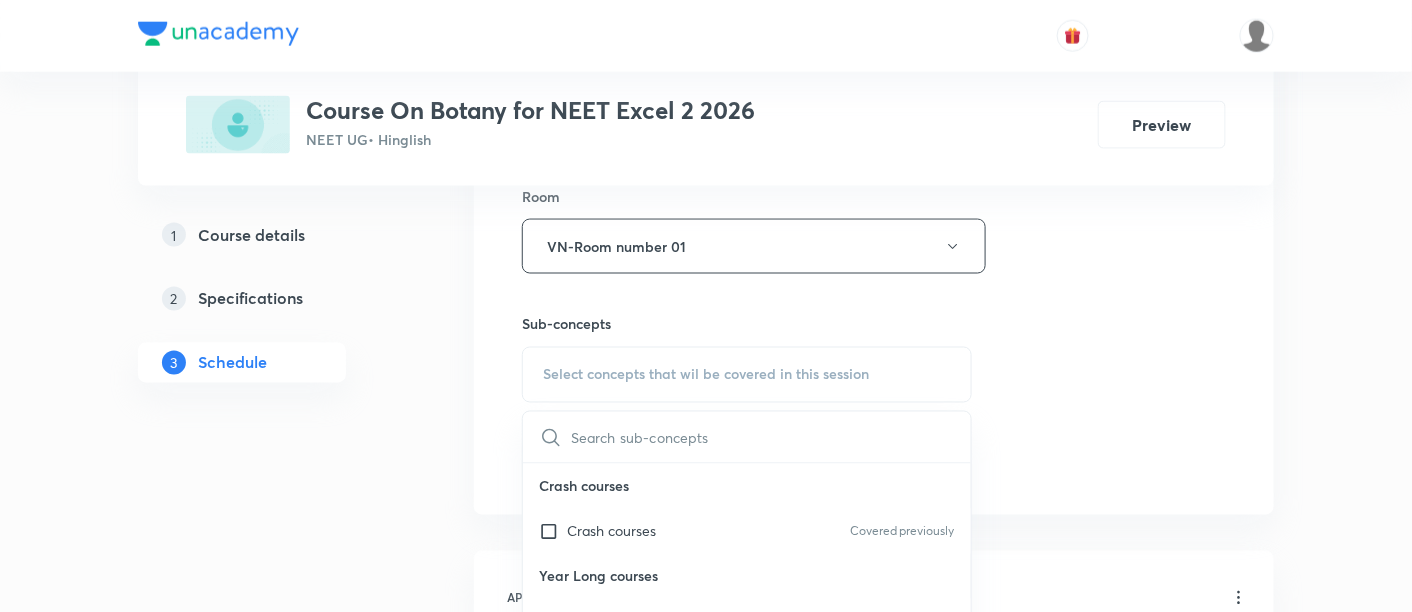 checkbox on "true" 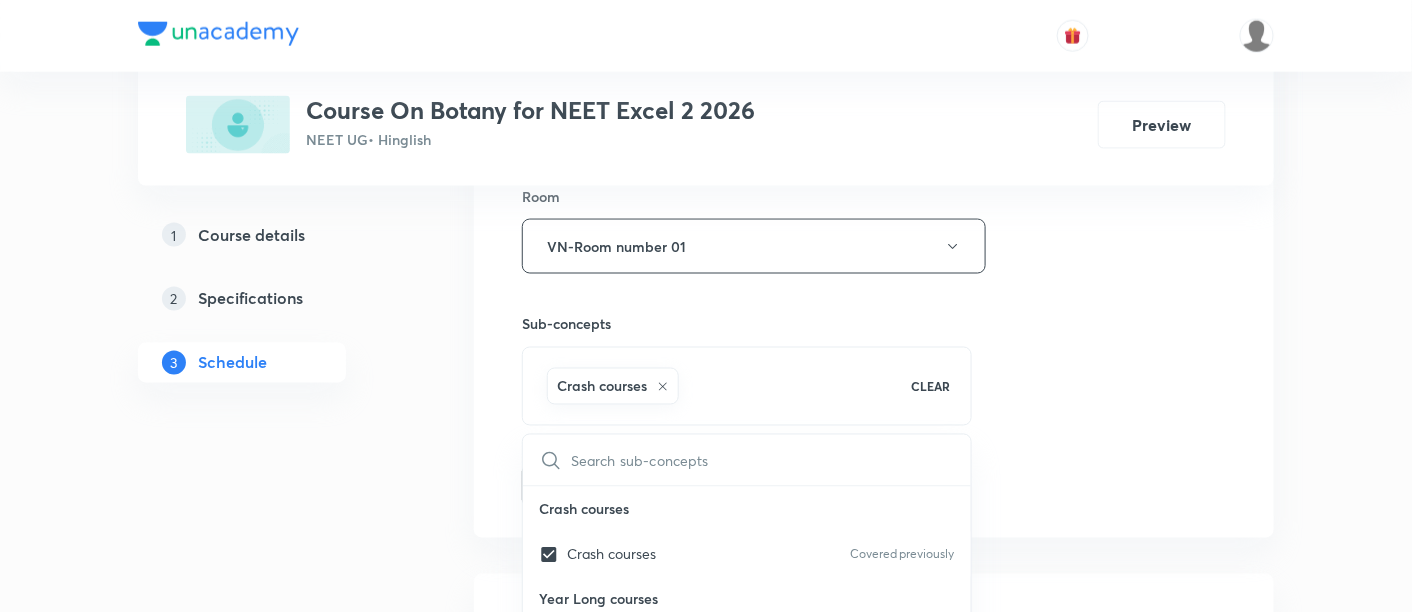 click on "Session  55 Live class Session title 3/99 POI ​ Schedule for Aug 1, 2025, 7:30 AM ​ Duration (in minutes) 90 ​   Session type Online Offline Room VN-Room number 01 Sub-concepts Crash courses CLEAR ​ Crash courses Crash courses Covered previously Year Long courses Year Long courses Covered previously Add Cancel" at bounding box center (874, 25) 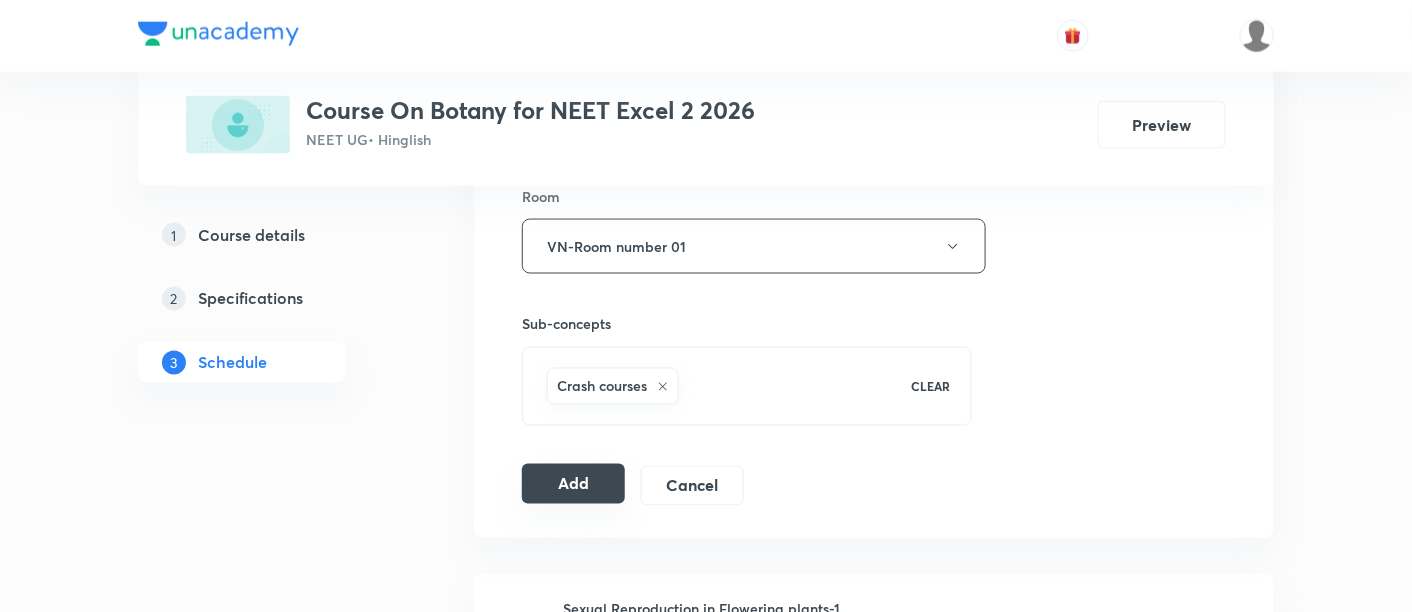 click on "Add" at bounding box center (573, 484) 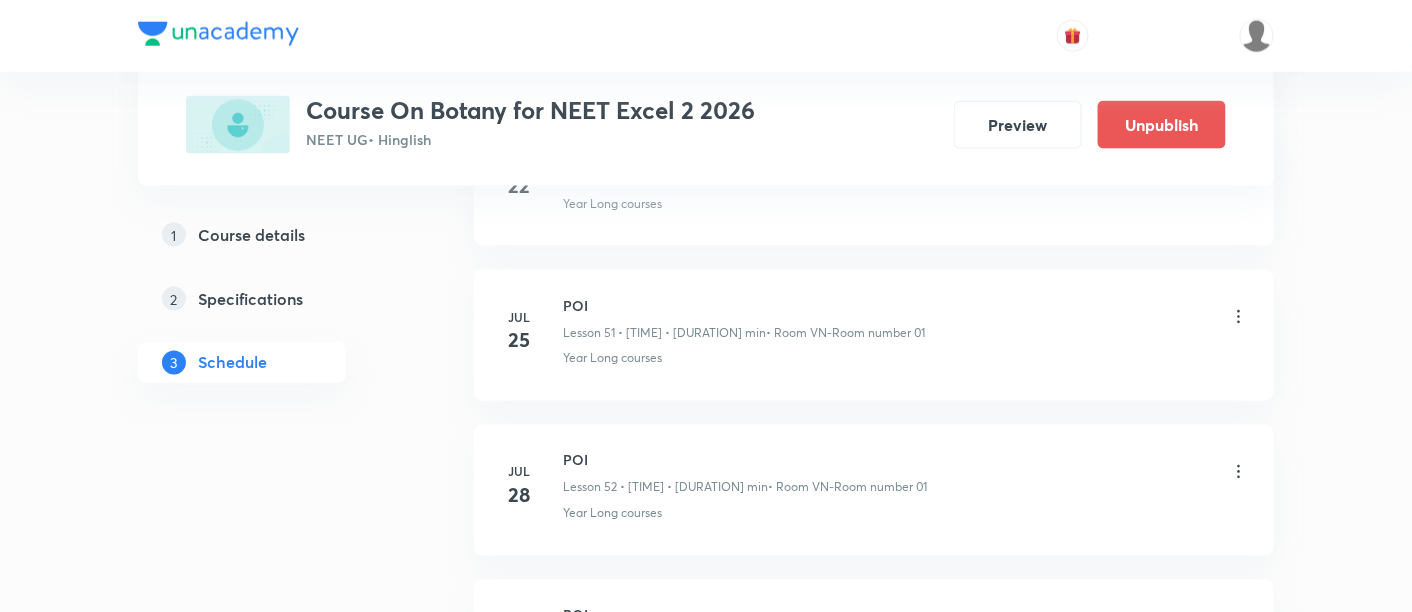 scroll, scrollTop: 8565, scrollLeft: 0, axis: vertical 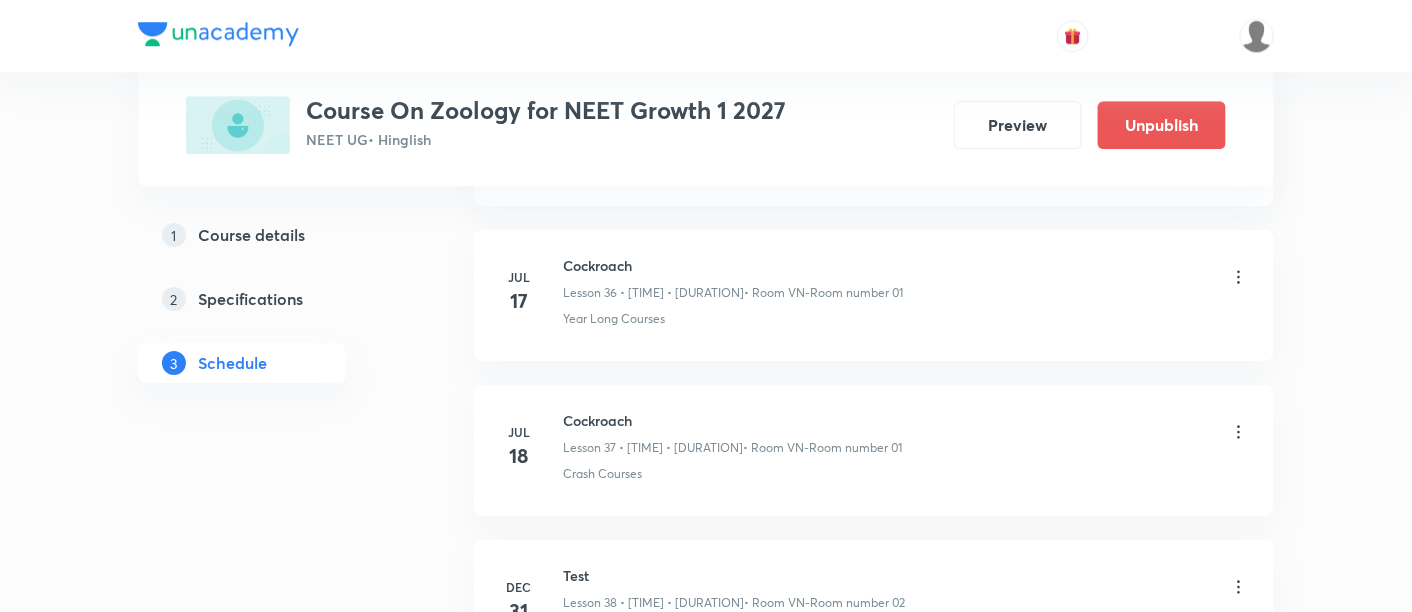 click on "Cockroach" at bounding box center [732, 420] 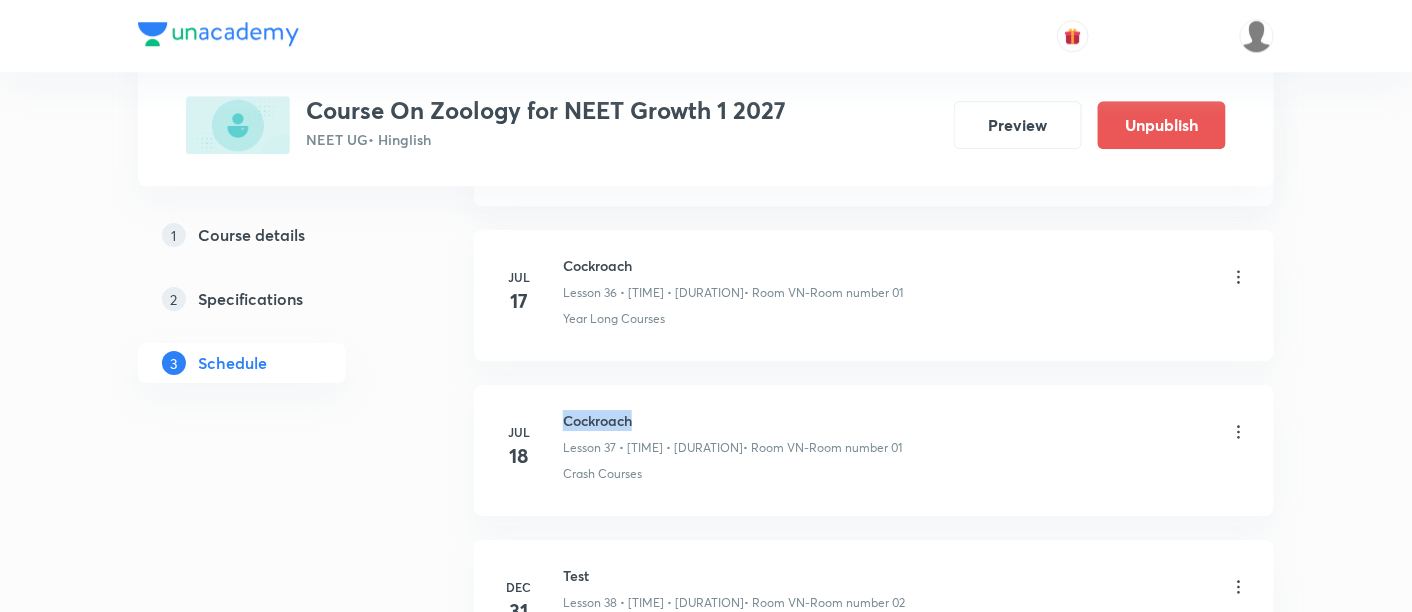 click on "Cockroach" at bounding box center [732, 420] 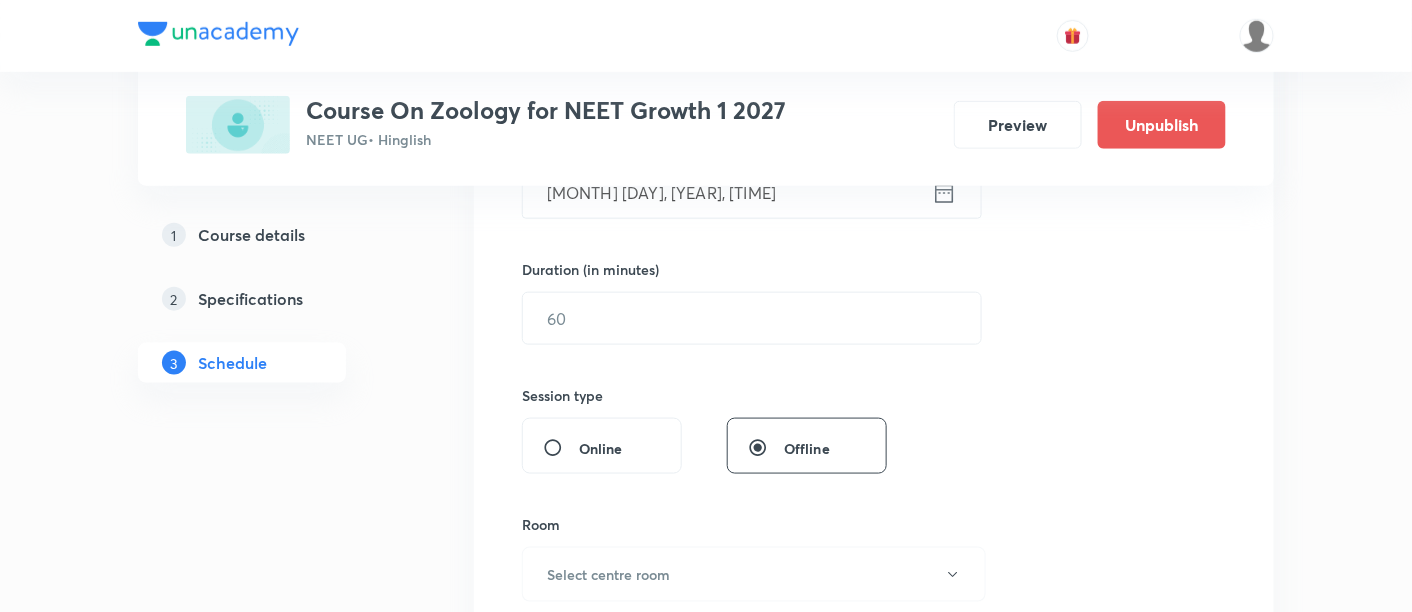 scroll, scrollTop: 262, scrollLeft: 0, axis: vertical 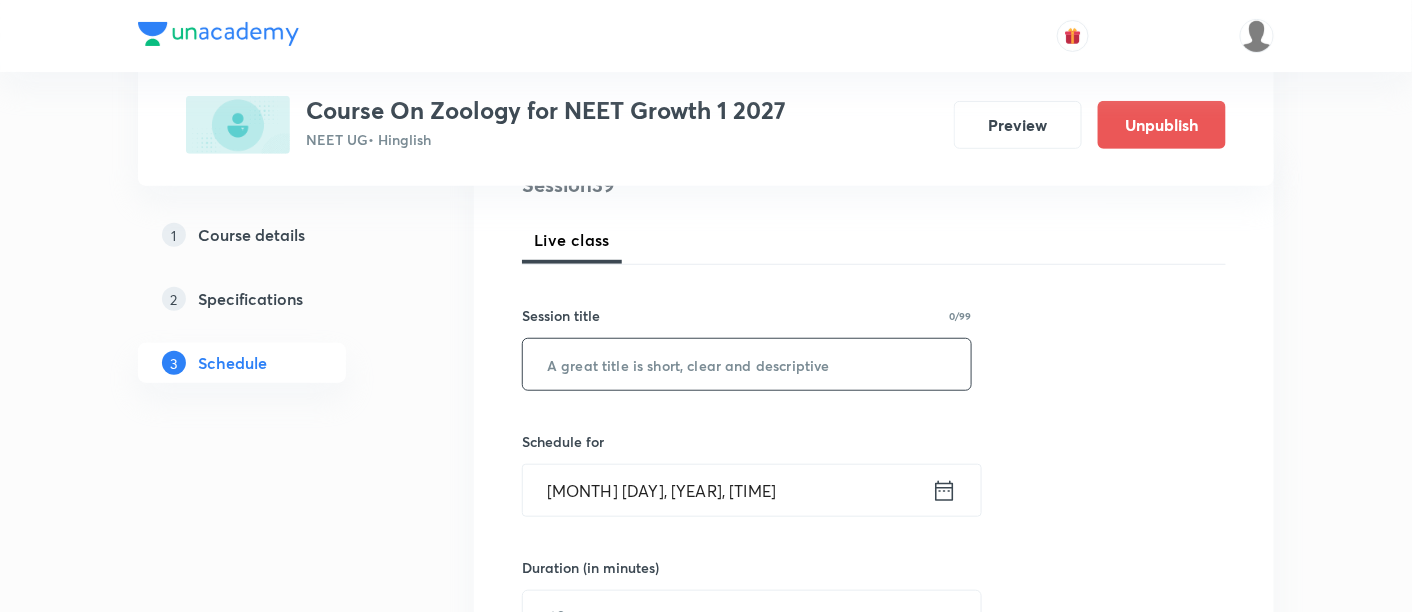 click at bounding box center [747, 364] 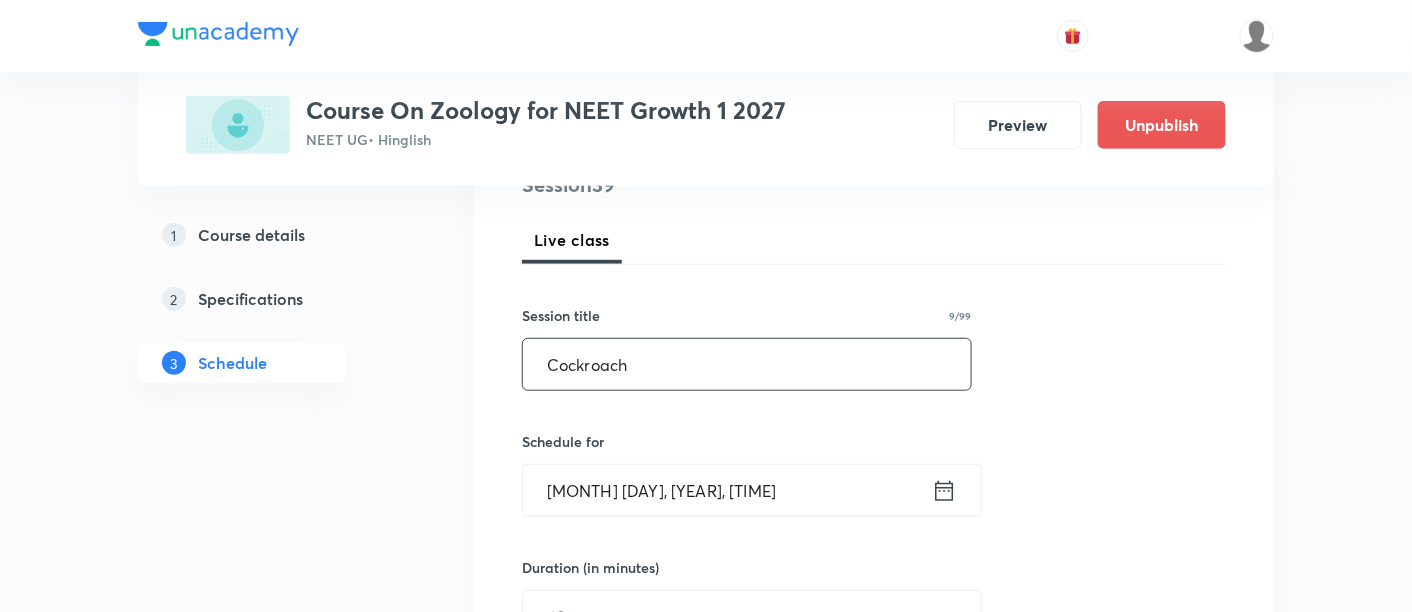 type on "Cockroach" 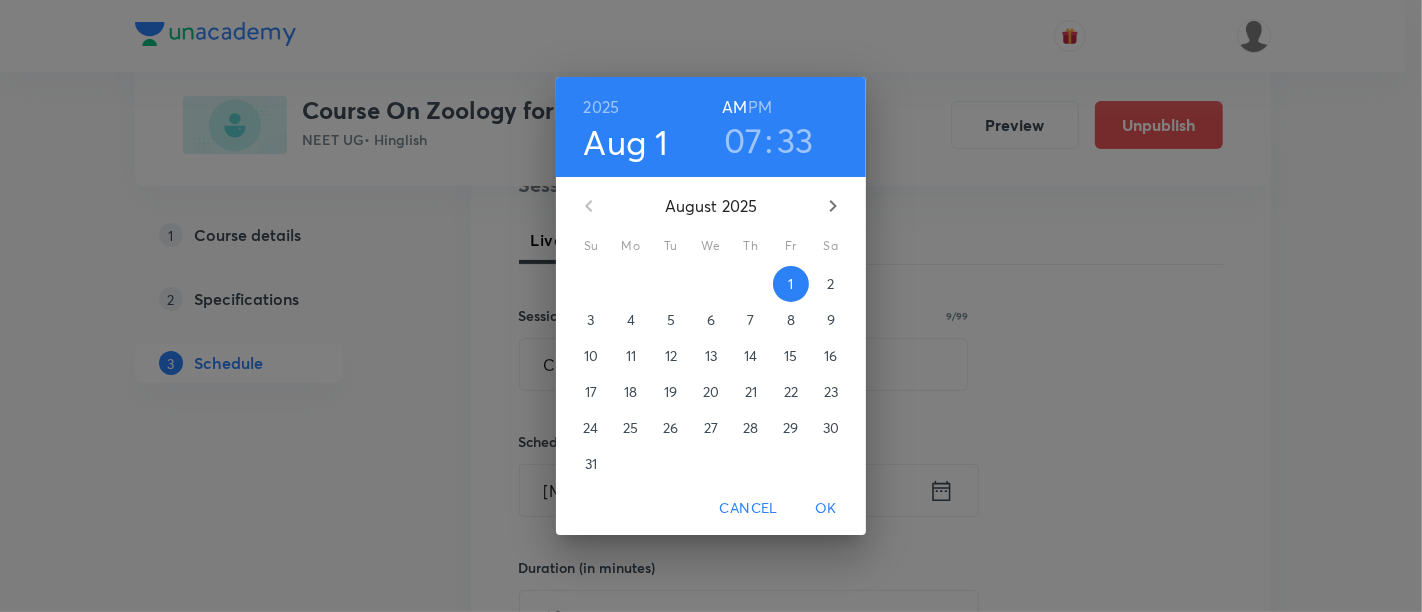 click on "33" at bounding box center [795, 140] 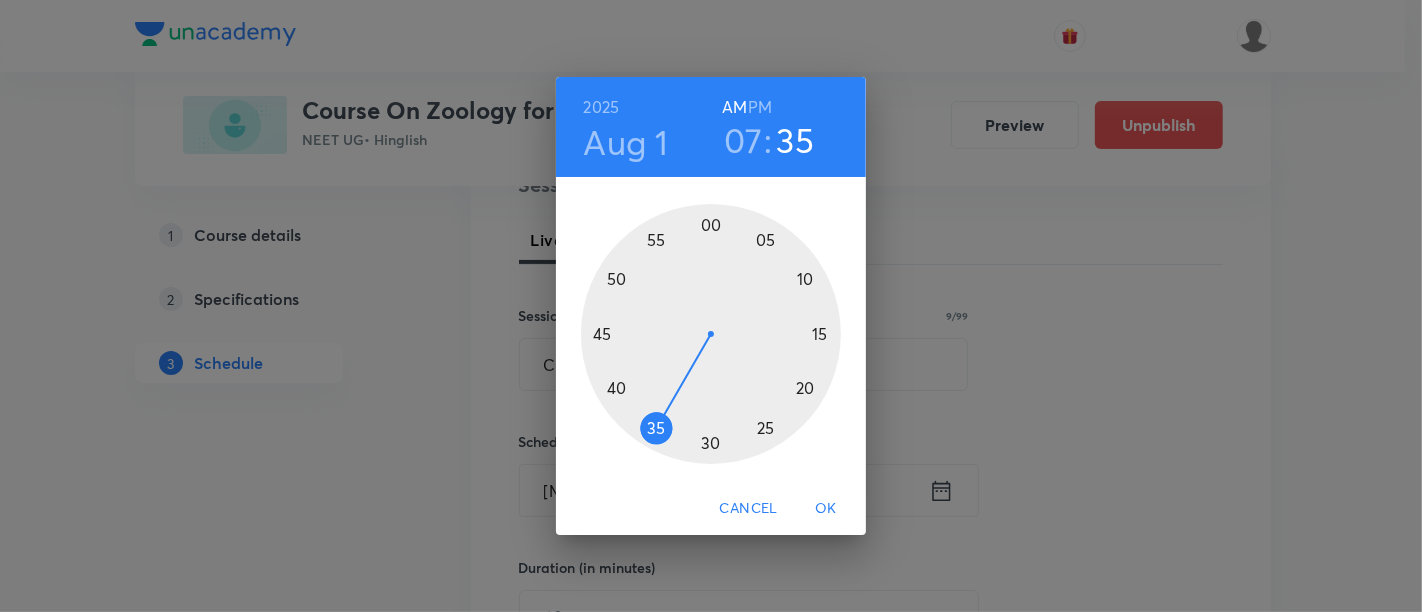 drag, startPoint x: 676, startPoint y: 438, endPoint x: 657, endPoint y: 430, distance: 20.615528 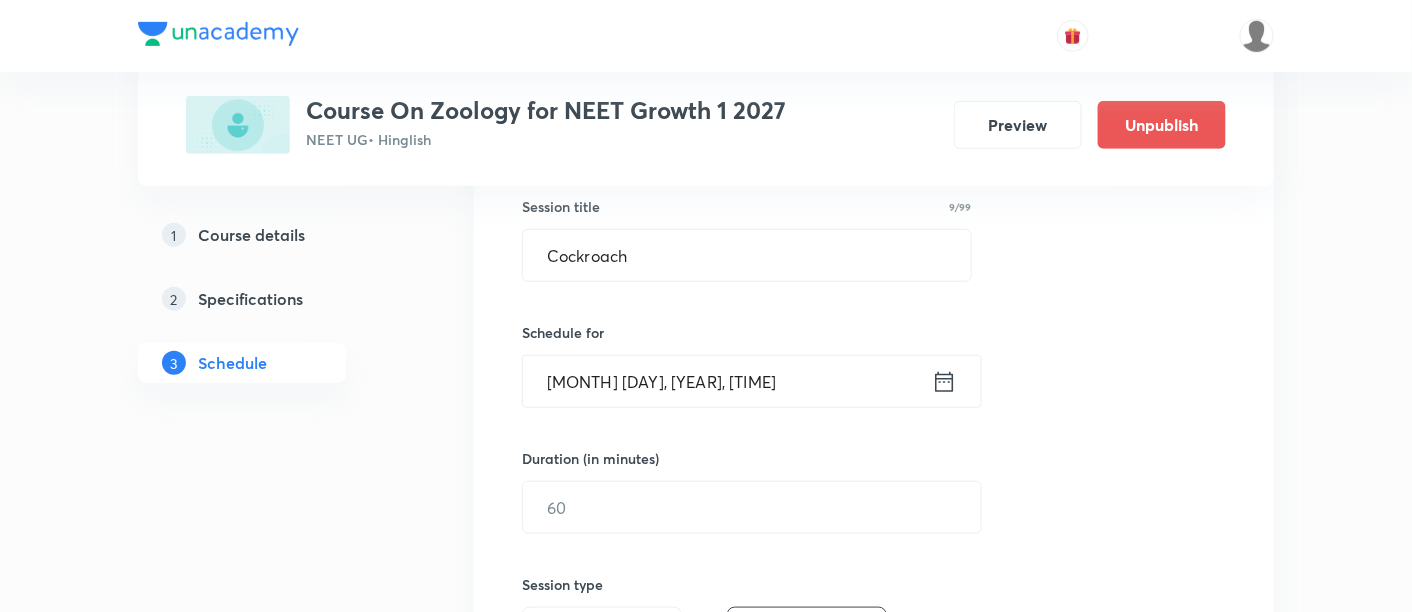 scroll, scrollTop: 373, scrollLeft: 0, axis: vertical 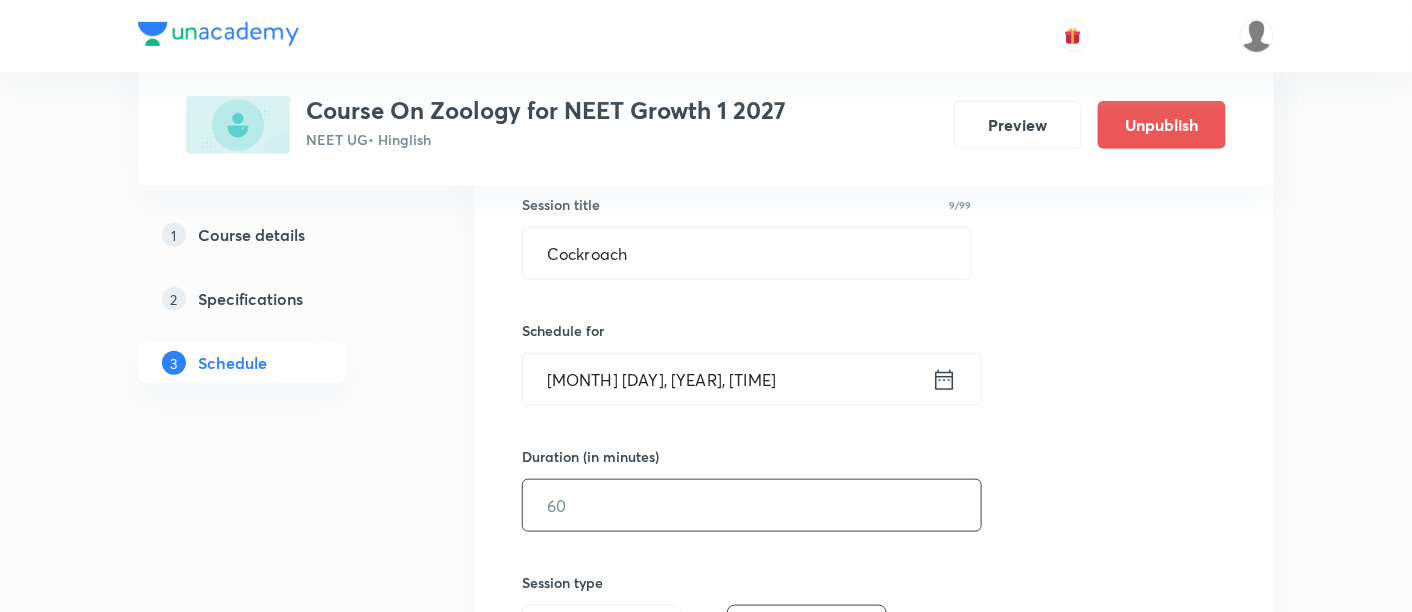 click at bounding box center [752, 505] 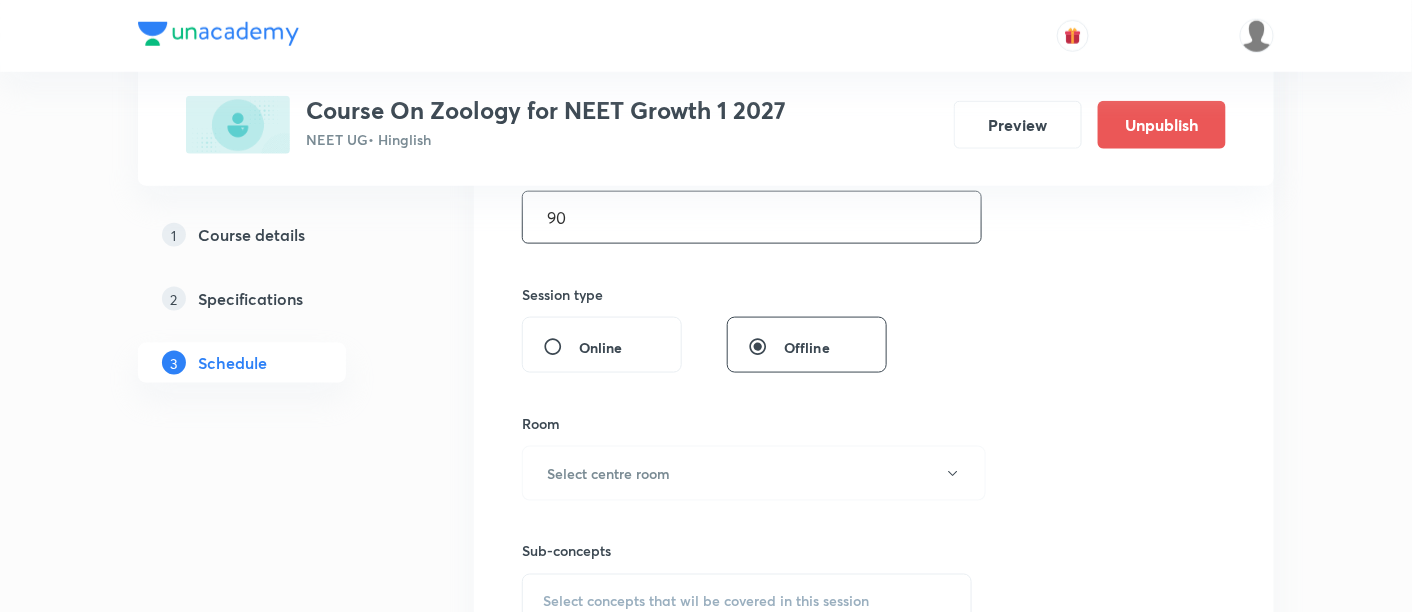 scroll, scrollTop: 706, scrollLeft: 0, axis: vertical 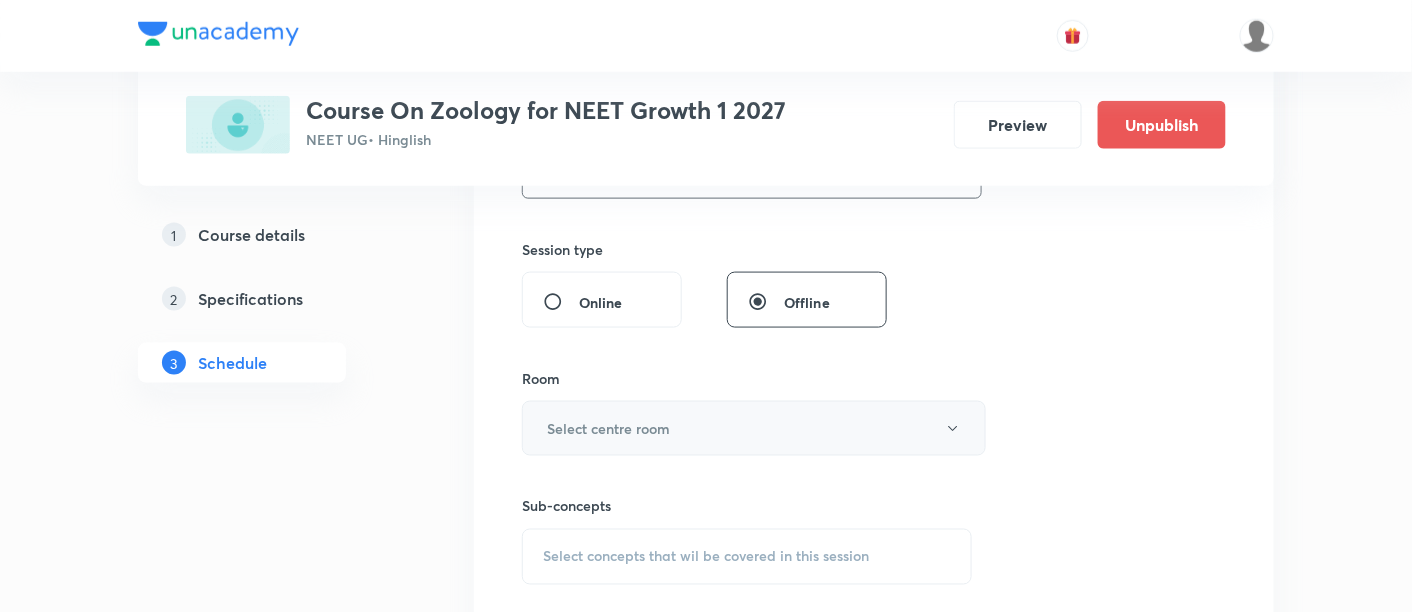 type on "90" 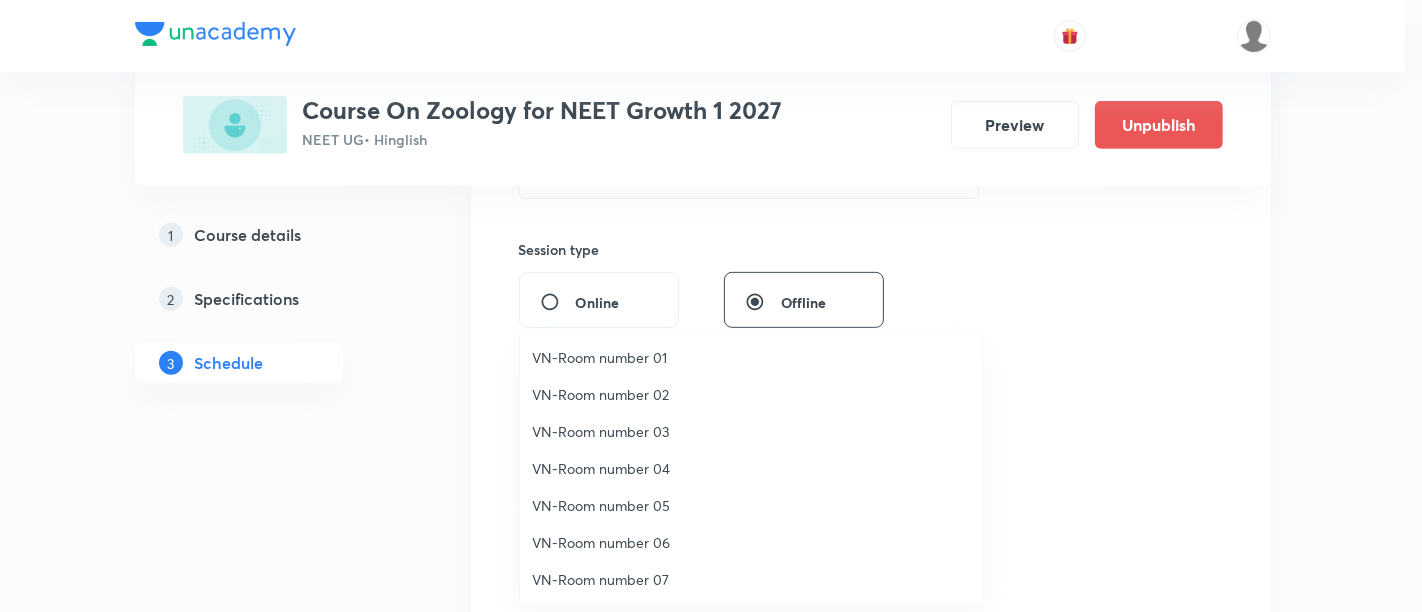 click on "VN-Room number 02" at bounding box center (751, 394) 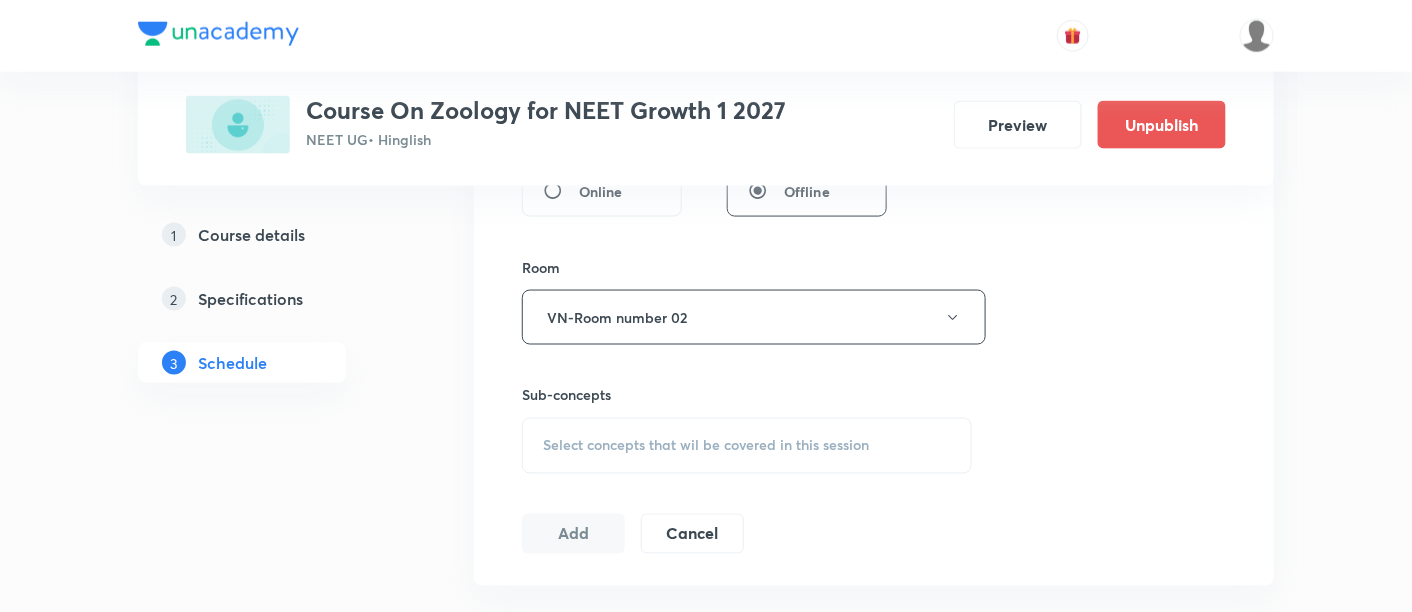click on "Select concepts that wil be covered in this session" at bounding box center [747, 446] 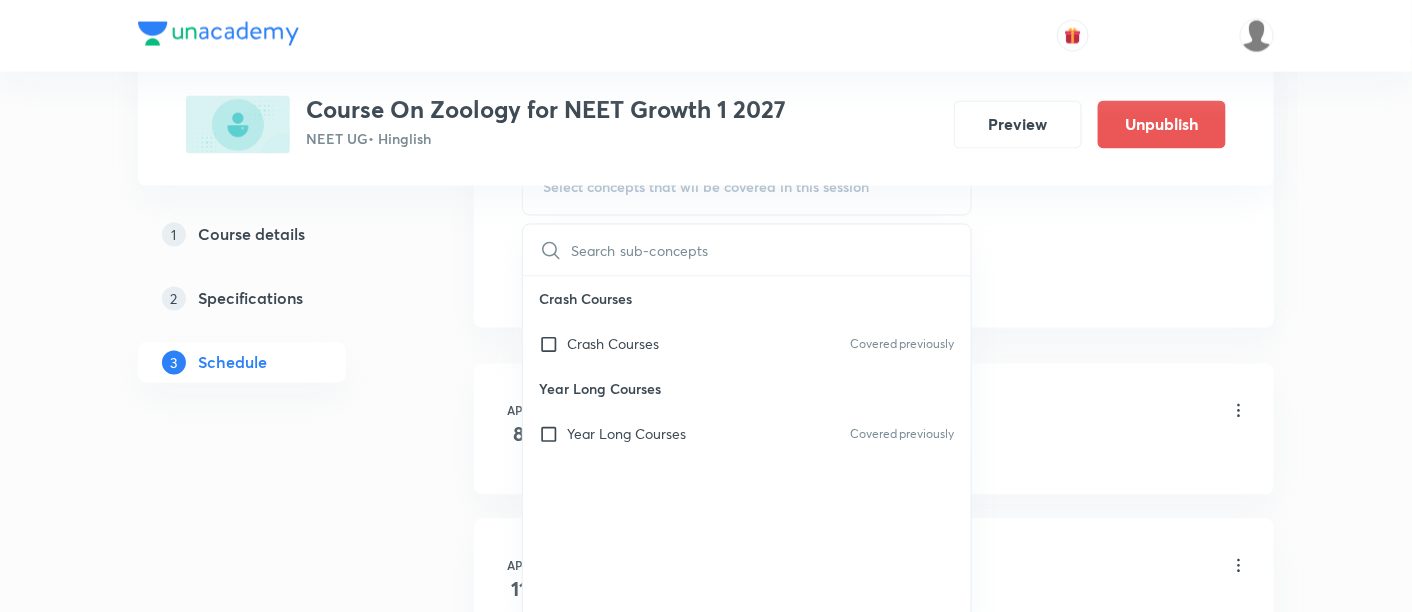 scroll, scrollTop: 1151, scrollLeft: 0, axis: vertical 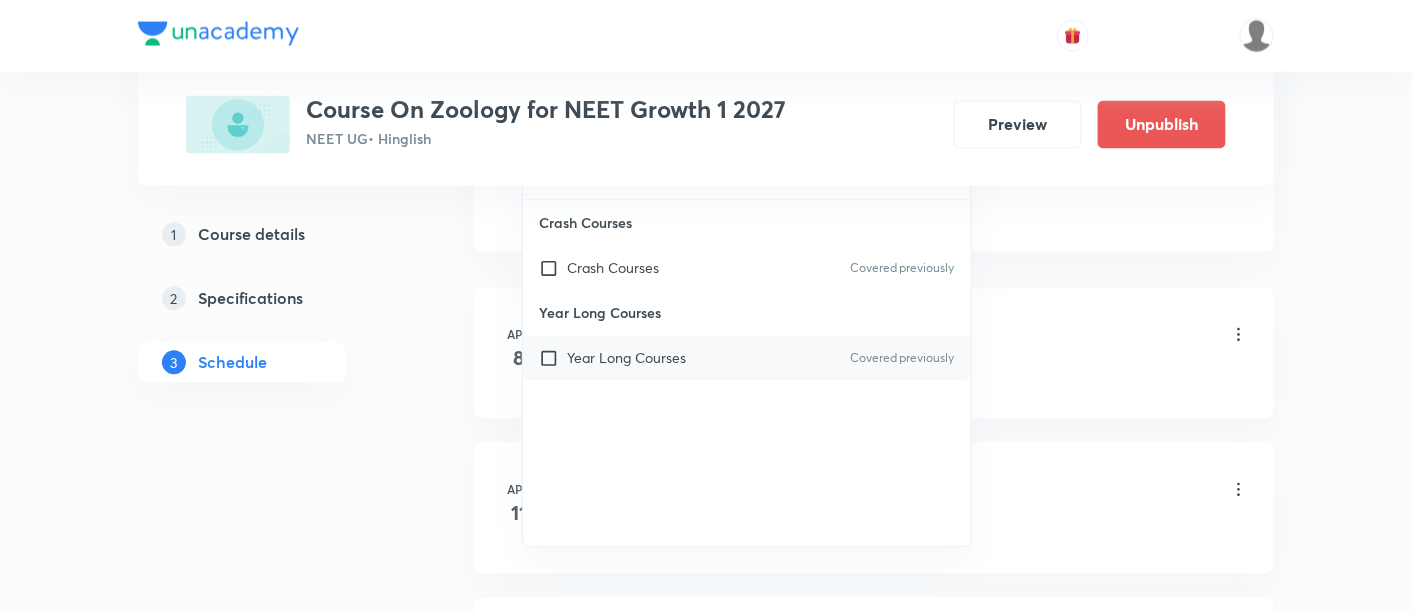 drag, startPoint x: 741, startPoint y: 360, endPoint x: 780, endPoint y: 373, distance: 41.109608 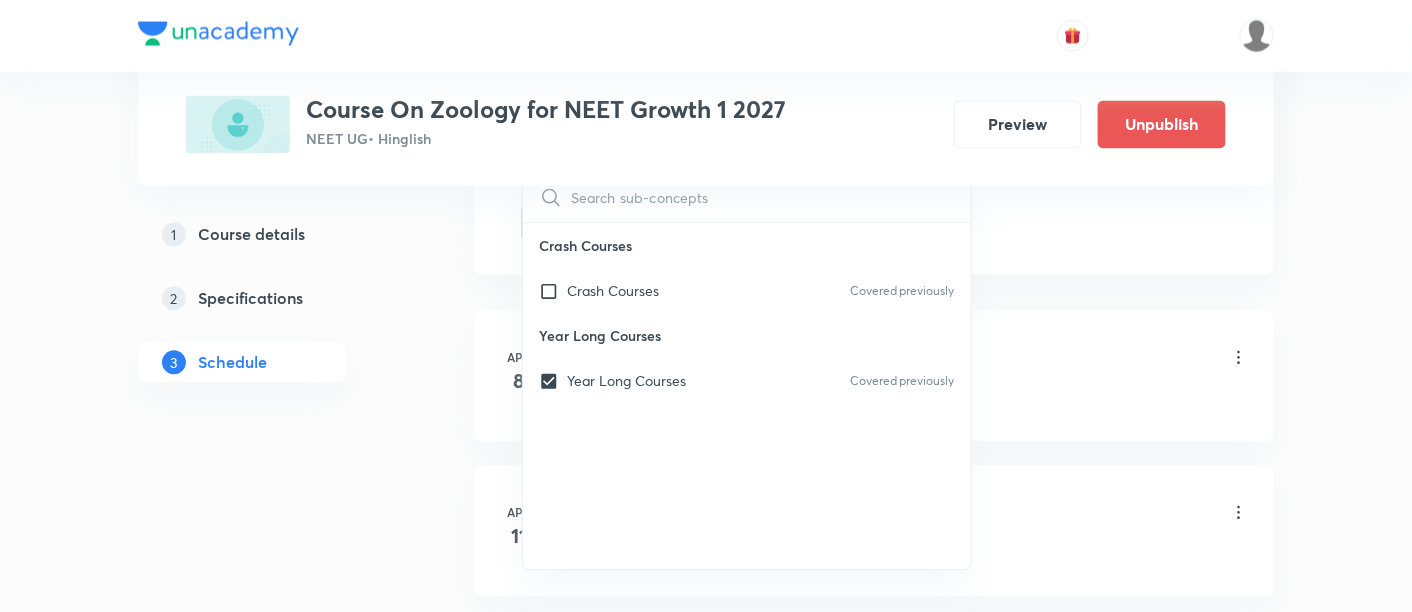 click on "Session  39 Live class Session title 9/99 Cockroach ​ Schedule for Aug 1, 2025, 7:35 AM ​ Duration (in minutes) 90 ​   Session type Online Offline Room VN-Room number 02 Sub-concepts Year Long Courses CLEAR ​ Crash Courses Crash Courses Covered previously Year Long Courses Year Long Courses Covered previously Add Cancel" at bounding box center (874, -238) 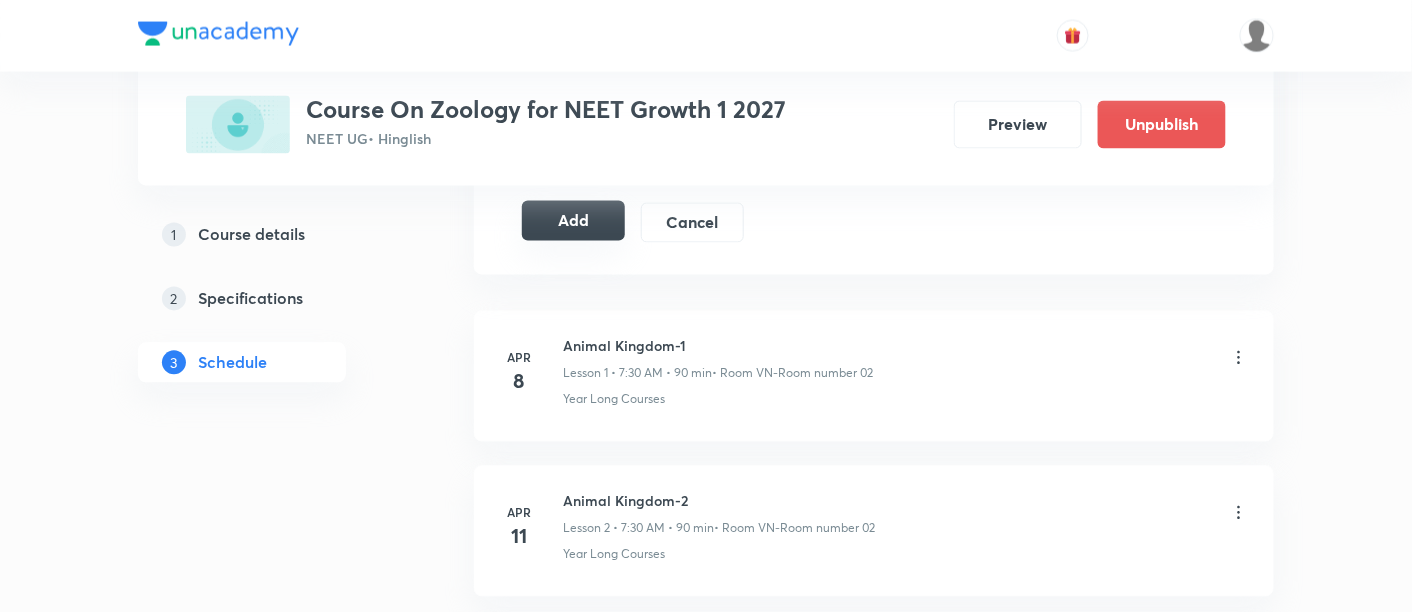 click on "Add" at bounding box center [573, 221] 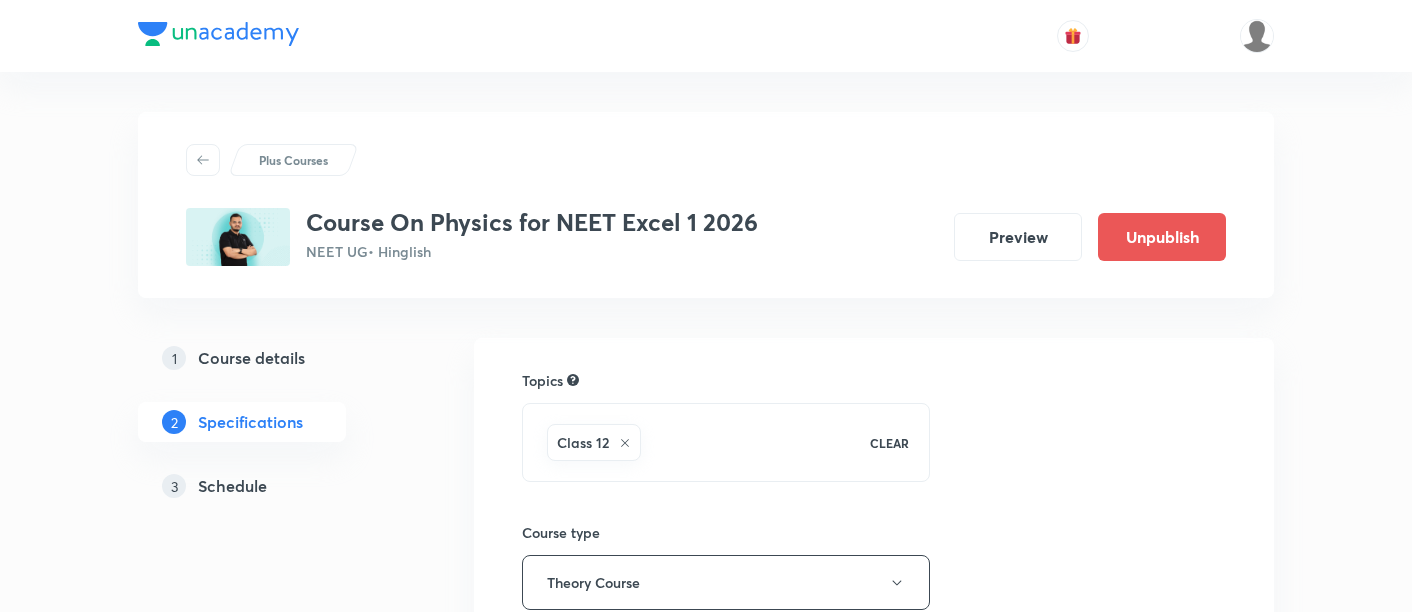 scroll, scrollTop: 0, scrollLeft: 0, axis: both 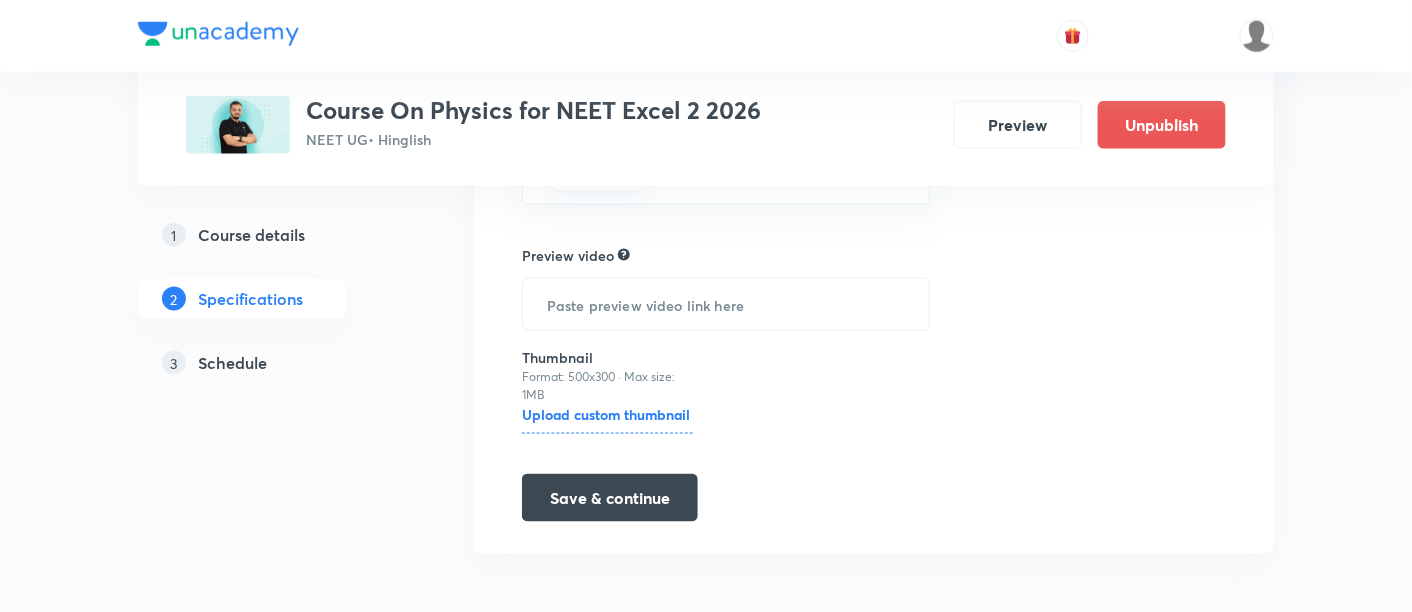 click on "Schedule" at bounding box center [232, 363] 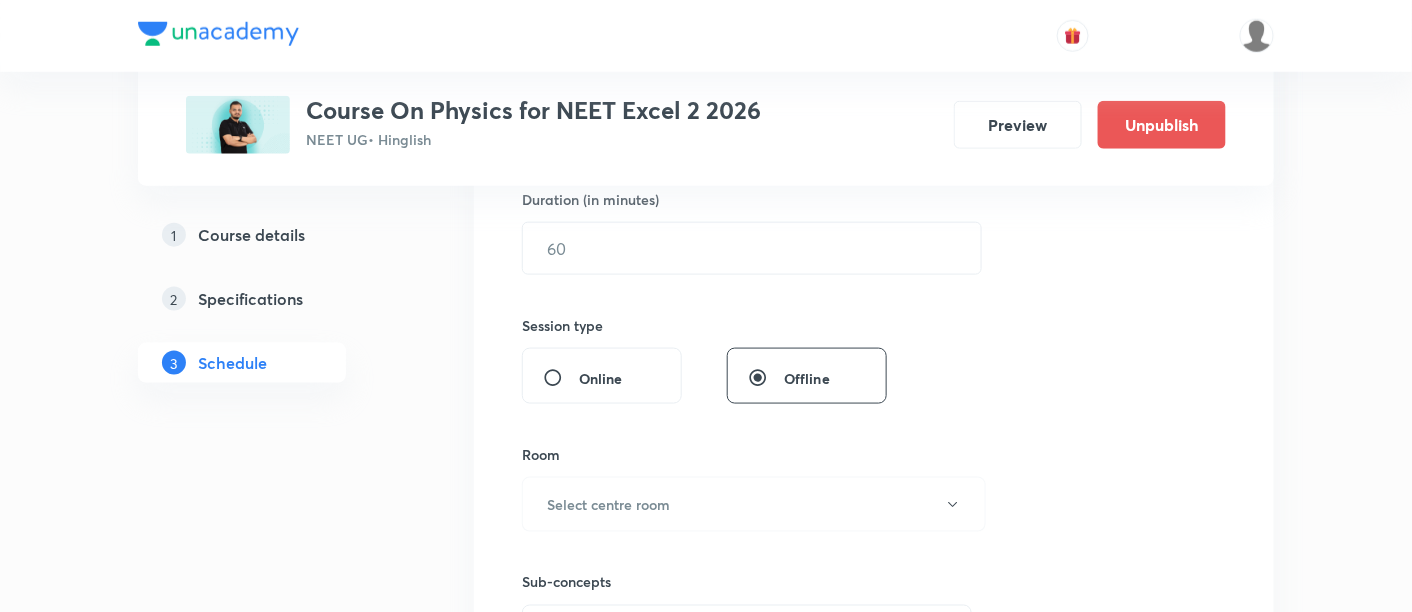 scroll, scrollTop: 888, scrollLeft: 0, axis: vertical 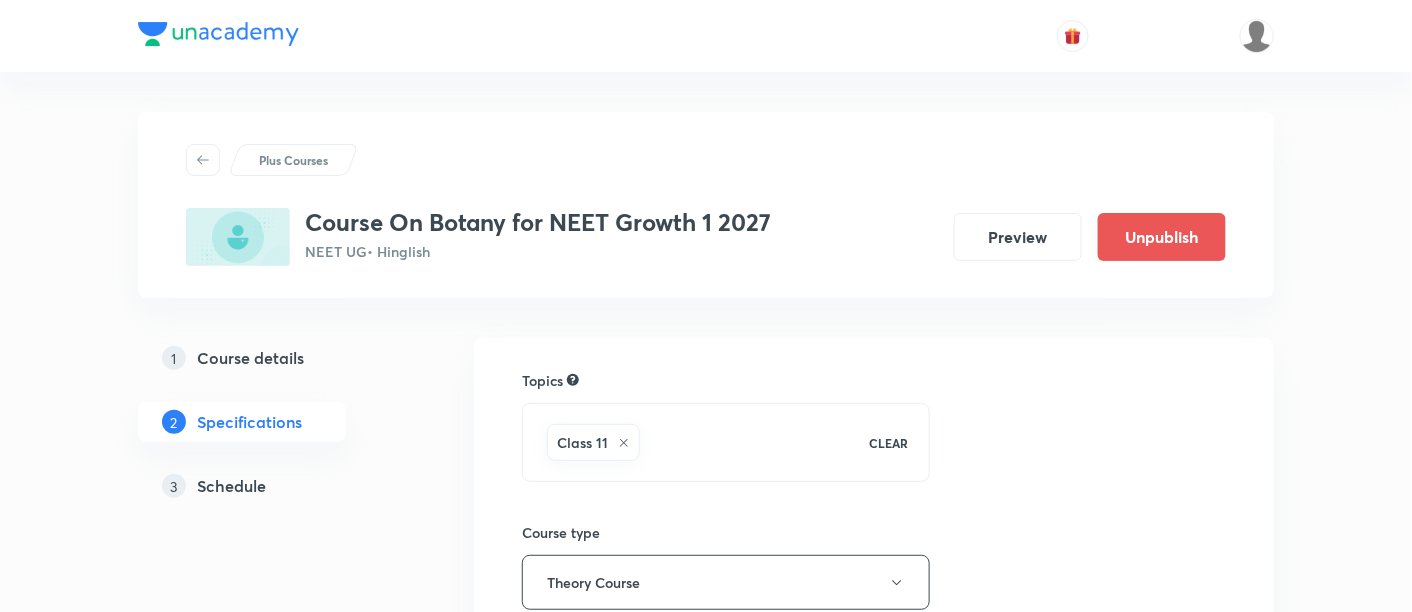 click on "Schedule" at bounding box center [232, 486] 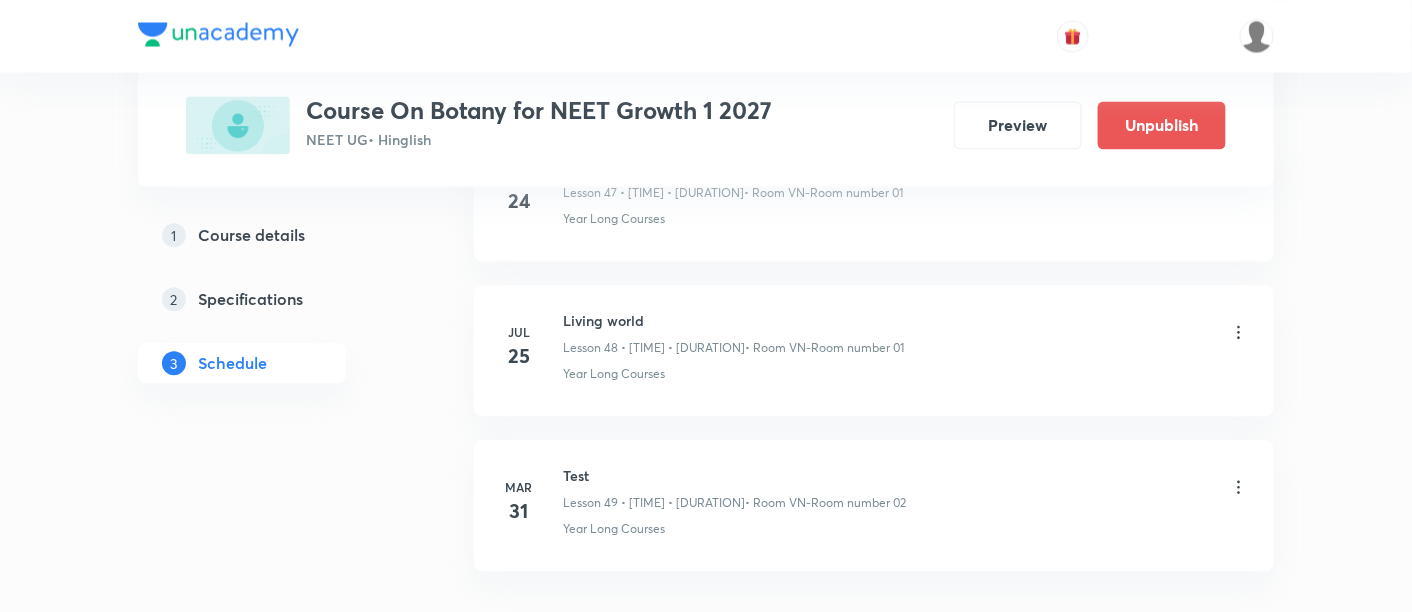 scroll, scrollTop: 8333, scrollLeft: 0, axis: vertical 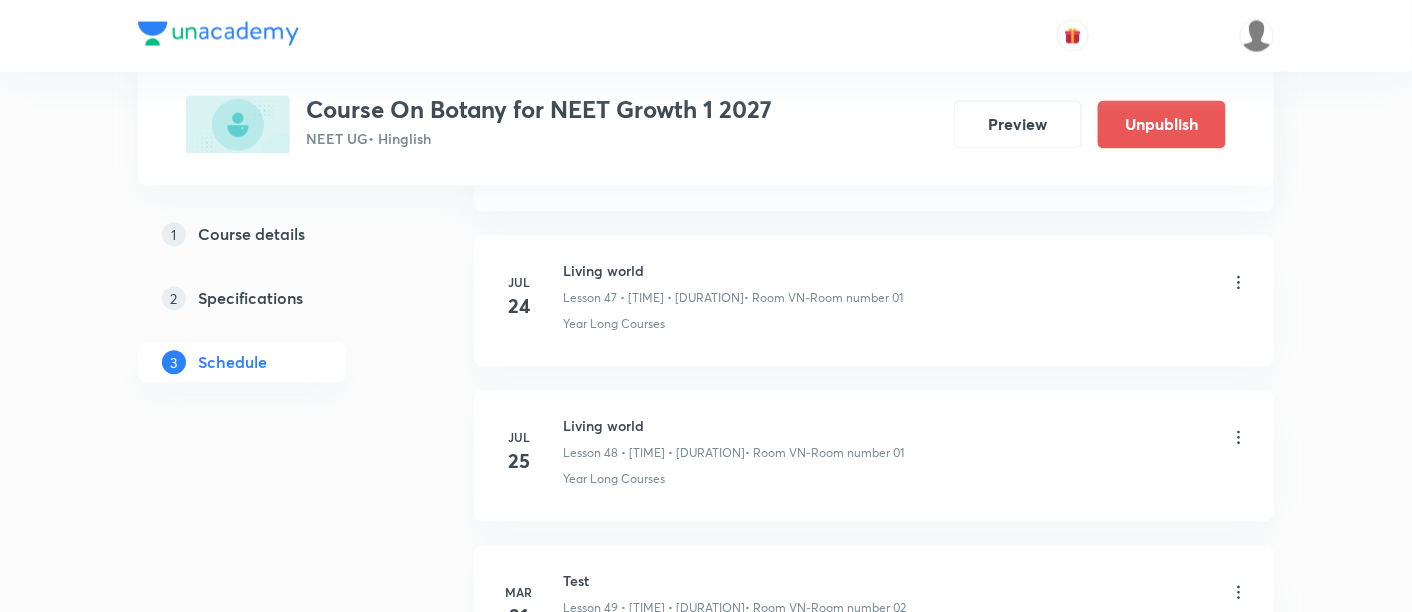 click on "Living world" at bounding box center [733, 426] 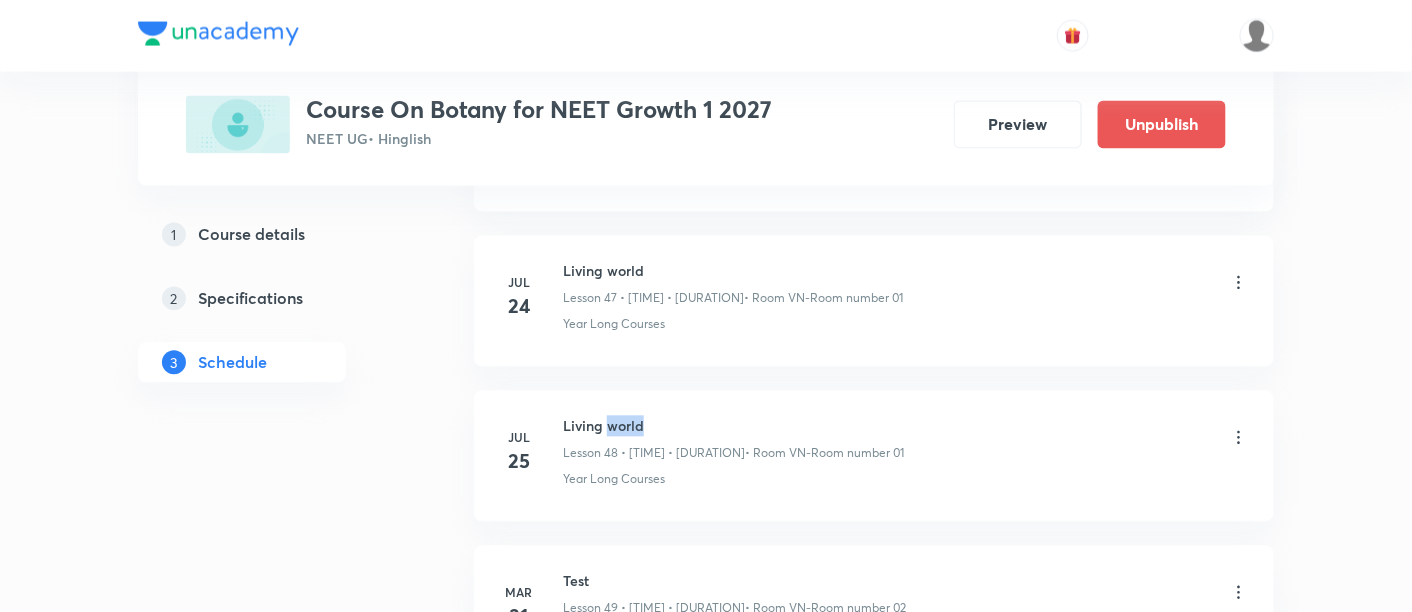 click on "Living world" at bounding box center [733, 426] 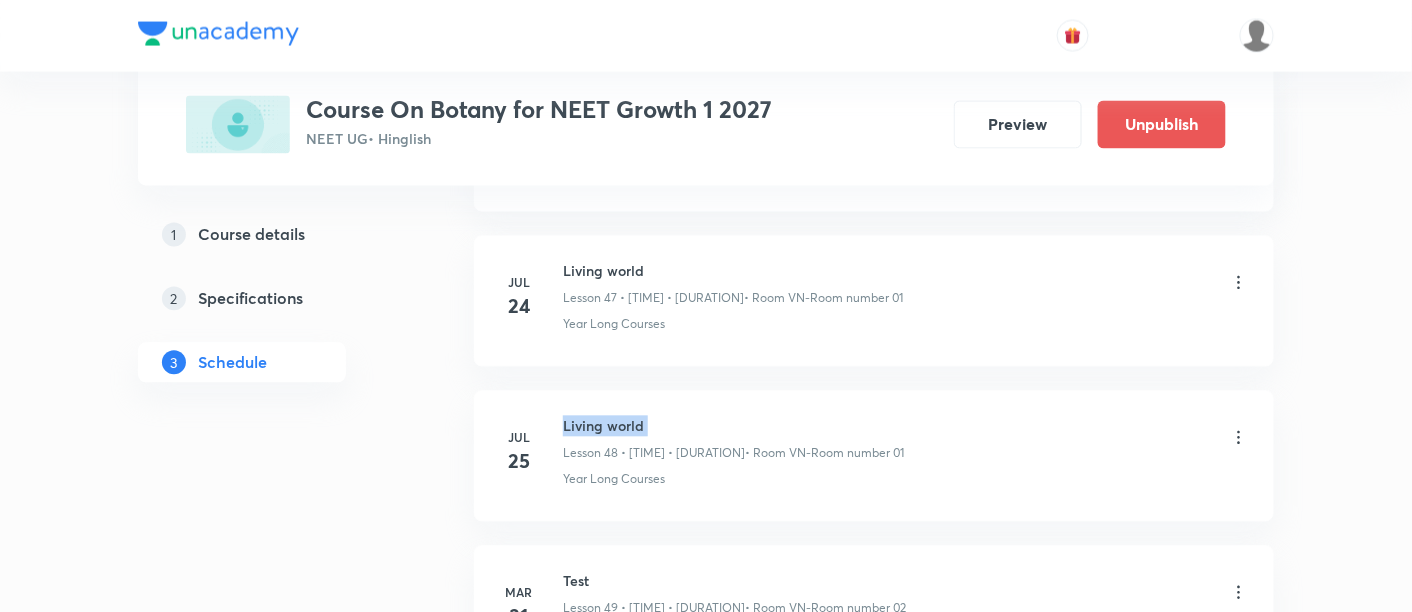 click on "Living world" at bounding box center [733, 426] 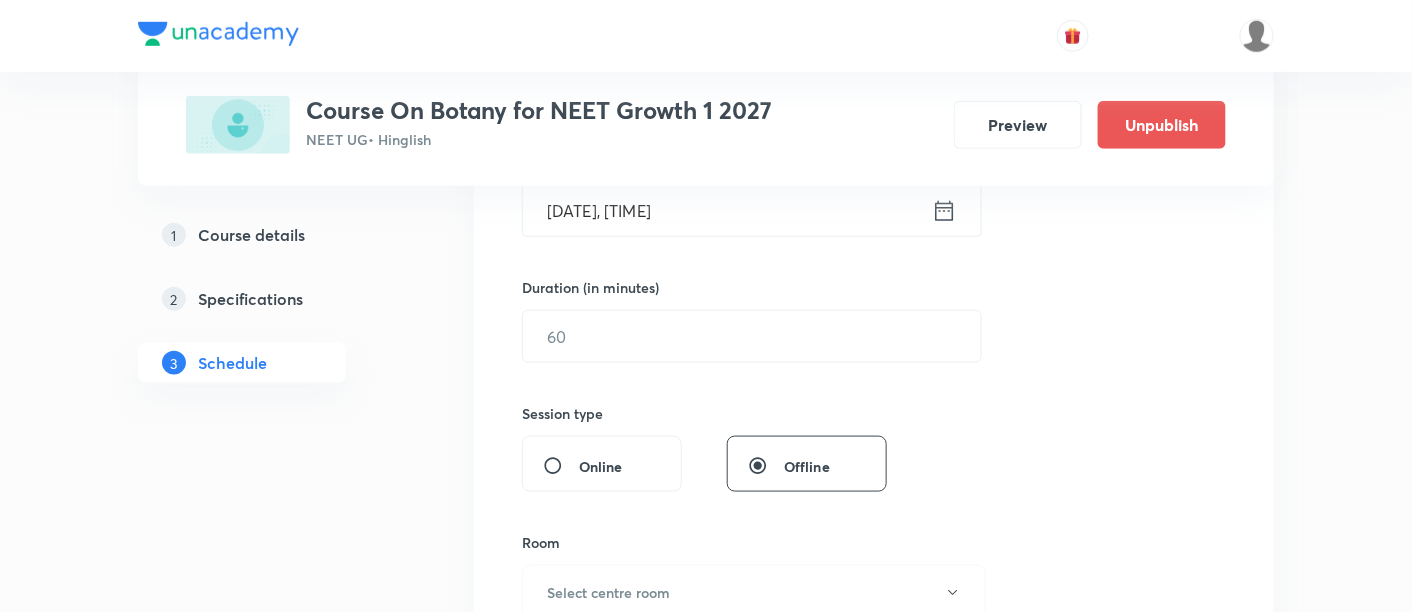scroll, scrollTop: 0, scrollLeft: 0, axis: both 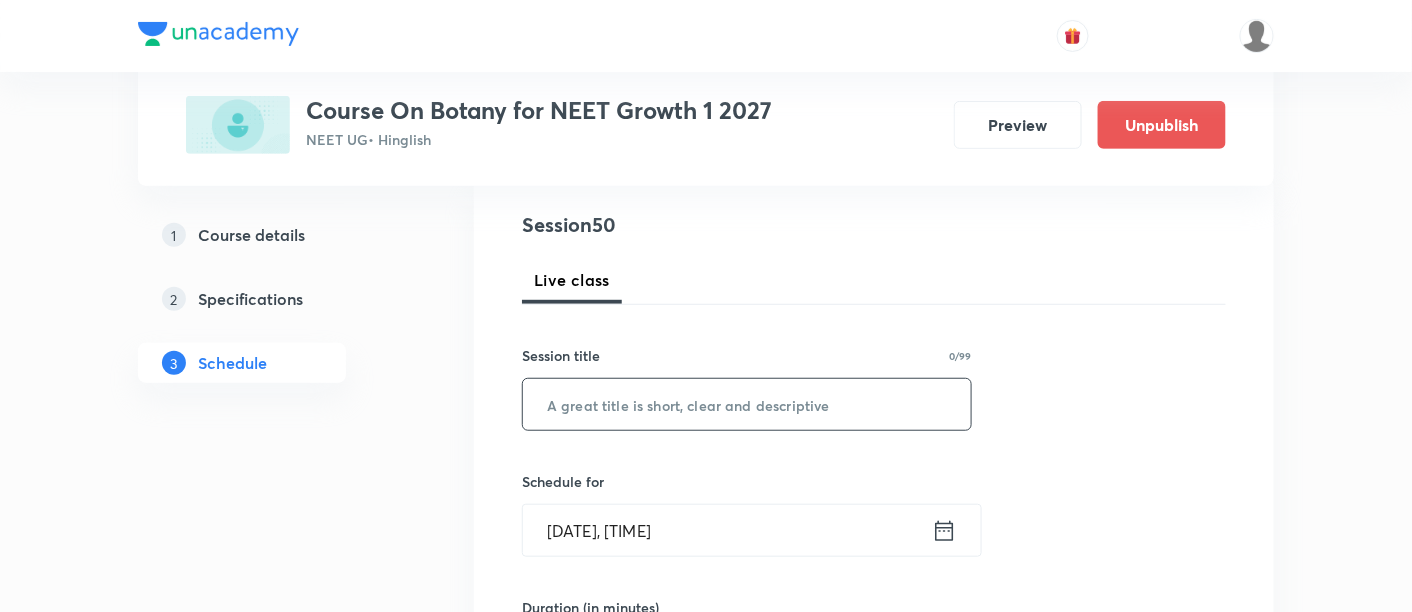 click at bounding box center [747, 404] 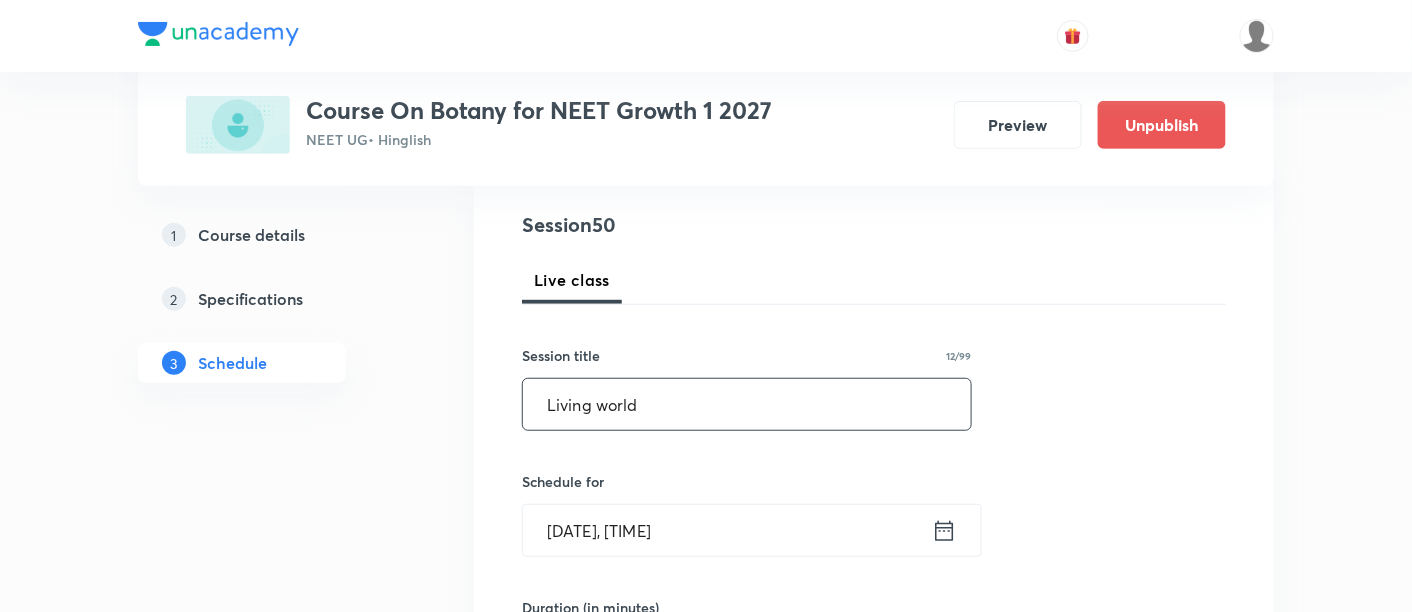 type on "Living world" 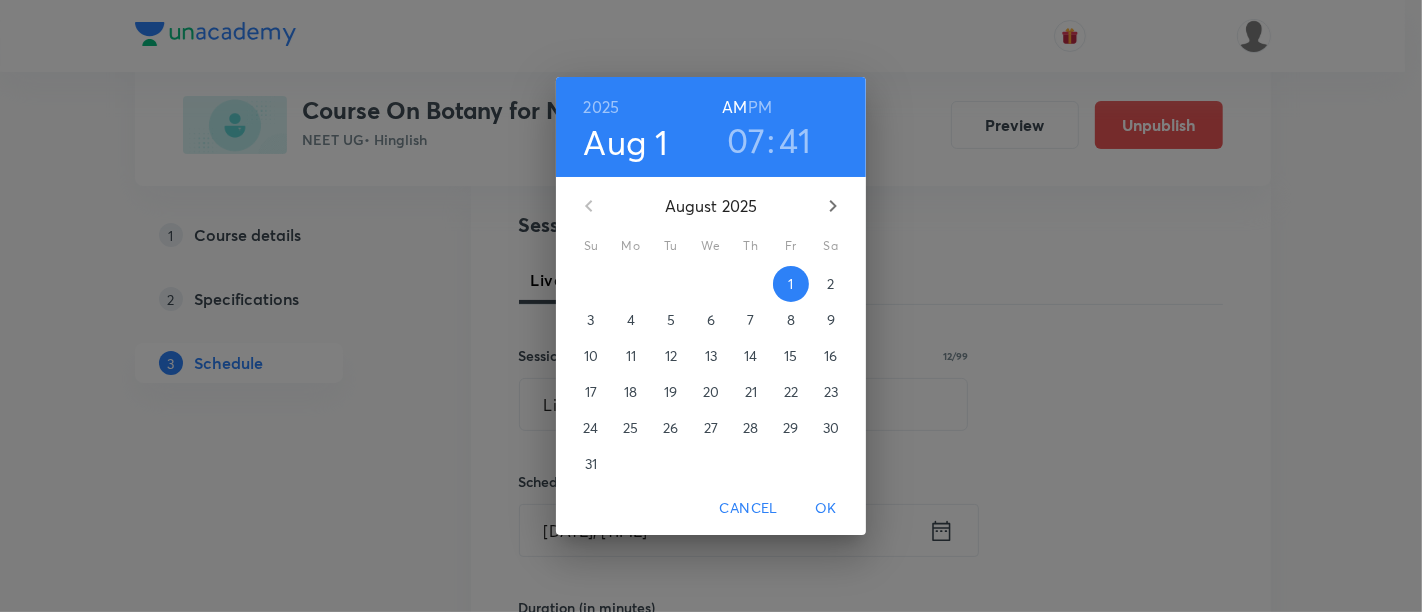 click on "07" at bounding box center [746, 140] 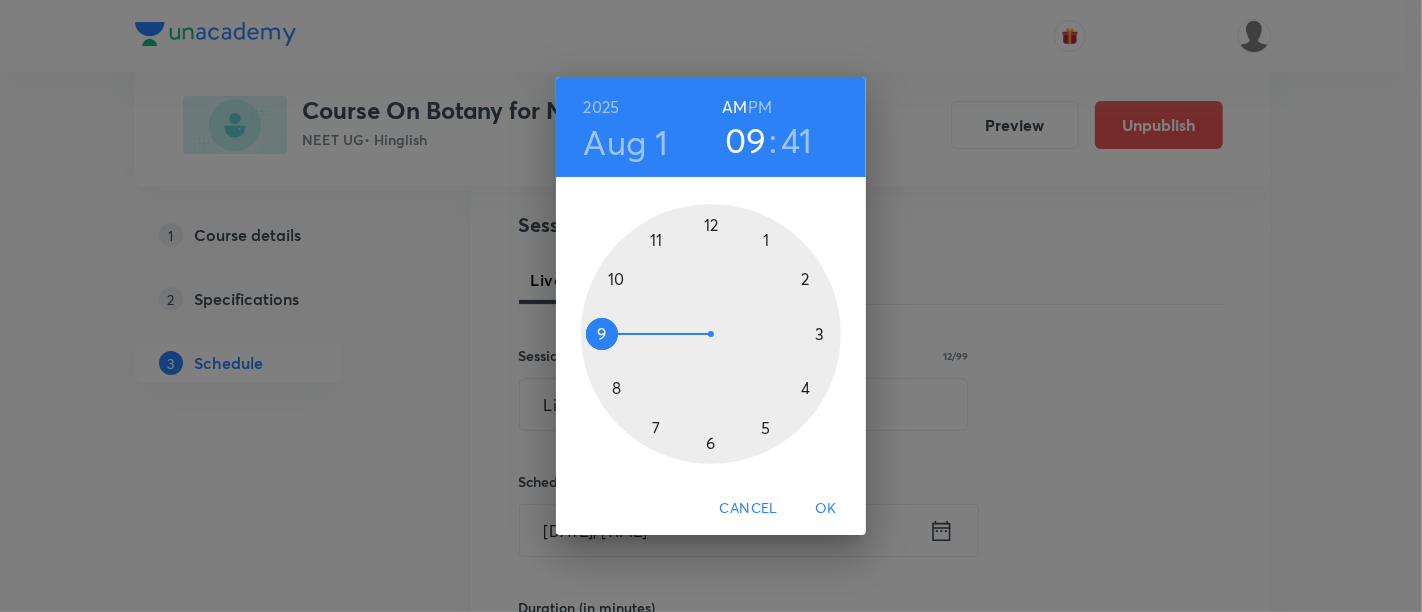 drag, startPoint x: 643, startPoint y: 433, endPoint x: 579, endPoint y: 329, distance: 122.1147 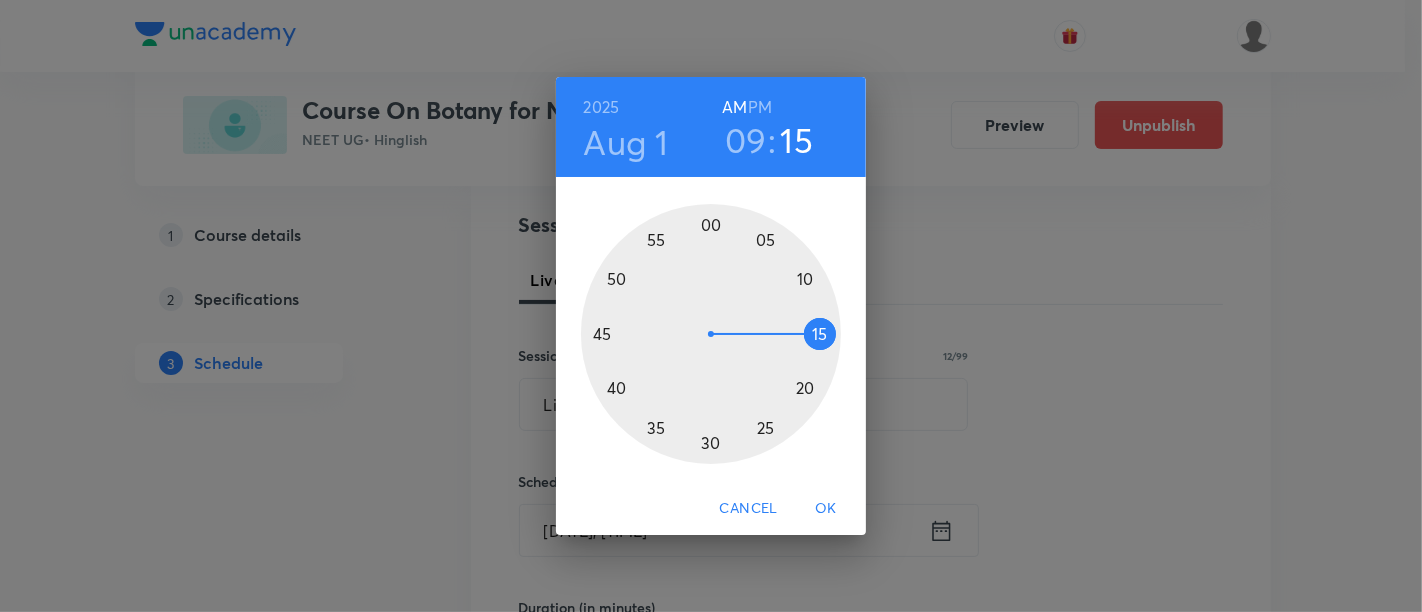 drag, startPoint x: 614, startPoint y: 382, endPoint x: 827, endPoint y: 335, distance: 218.12383 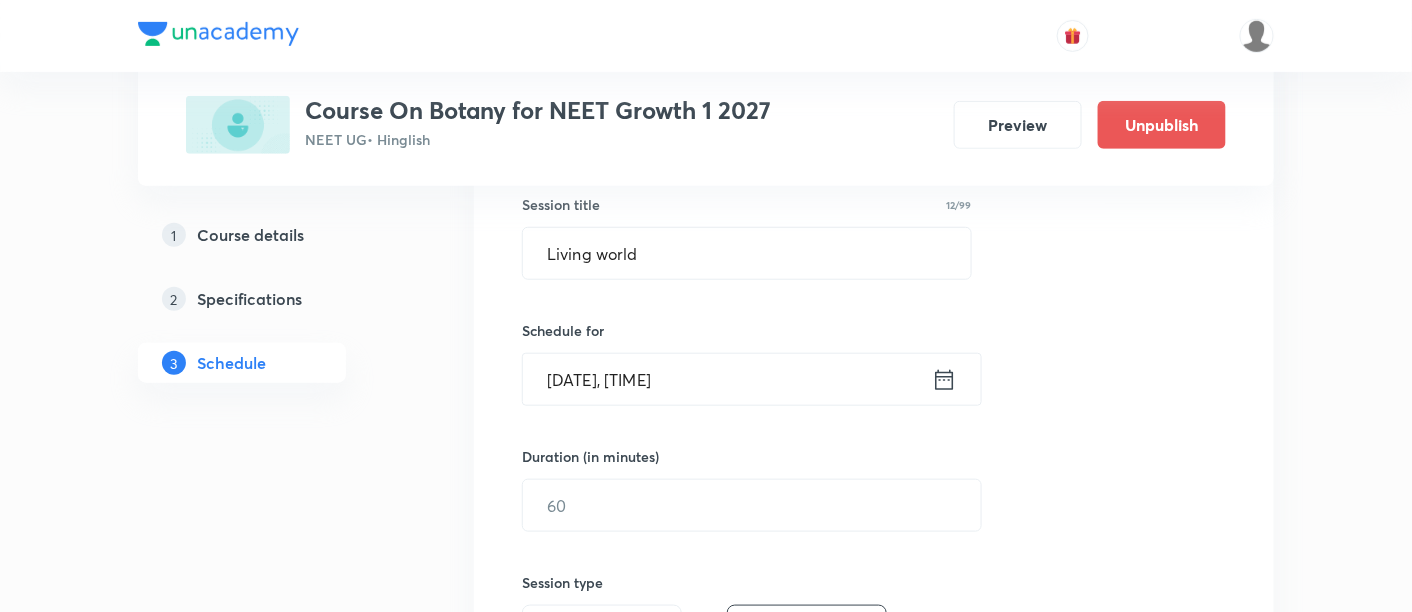 scroll, scrollTop: 444, scrollLeft: 0, axis: vertical 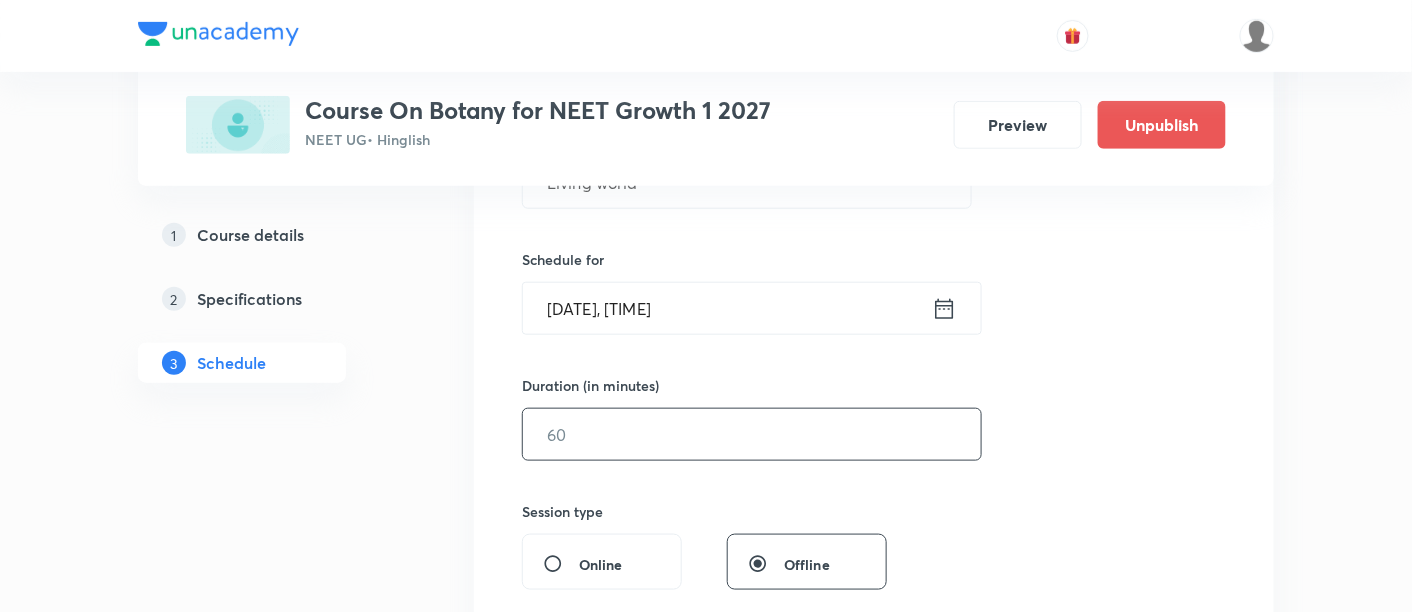 click at bounding box center (752, 434) 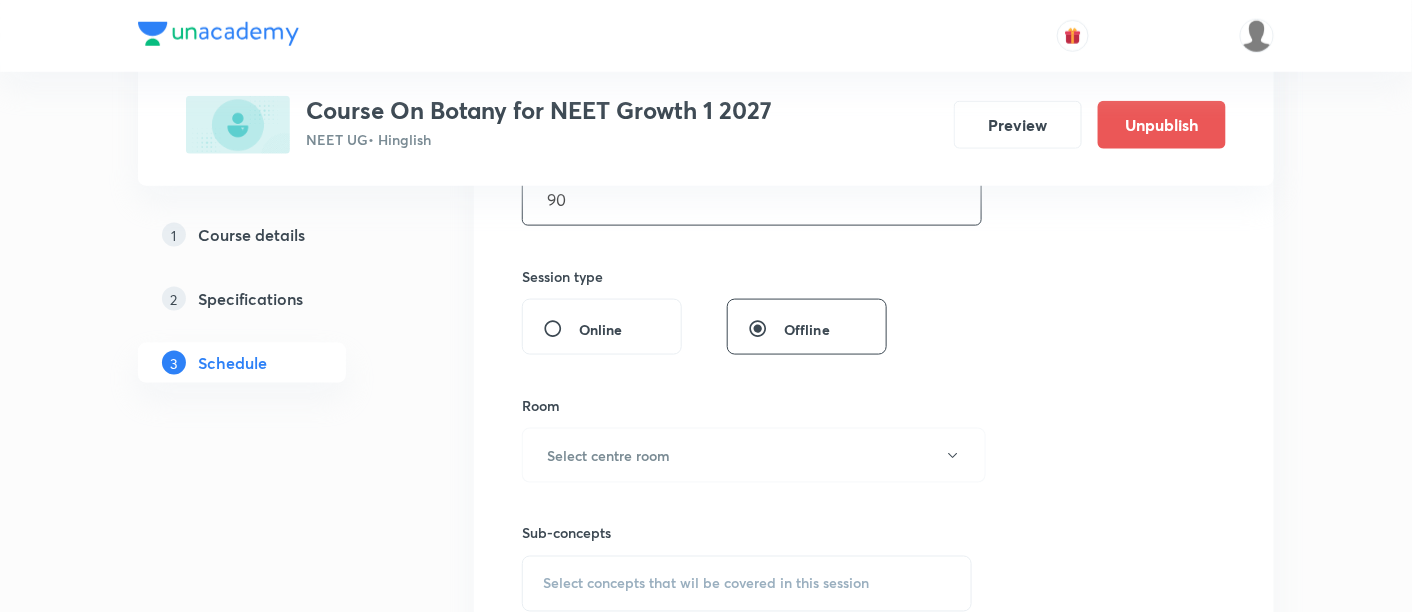 scroll, scrollTop: 888, scrollLeft: 0, axis: vertical 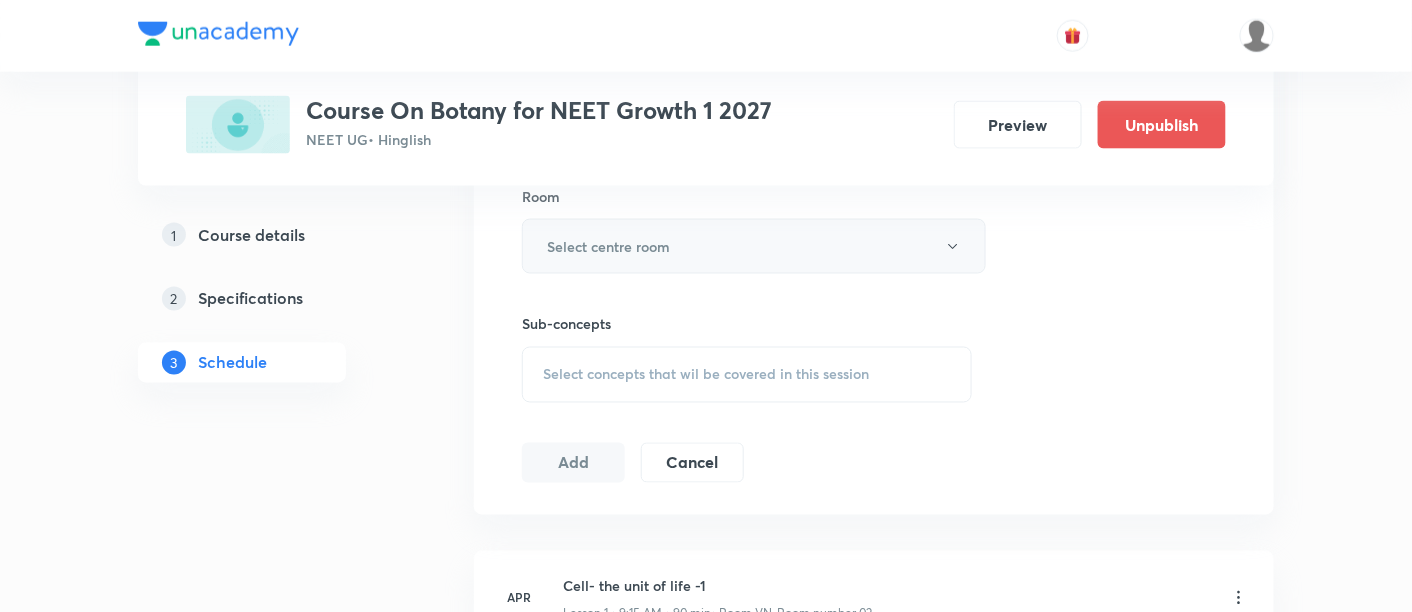 type on "90" 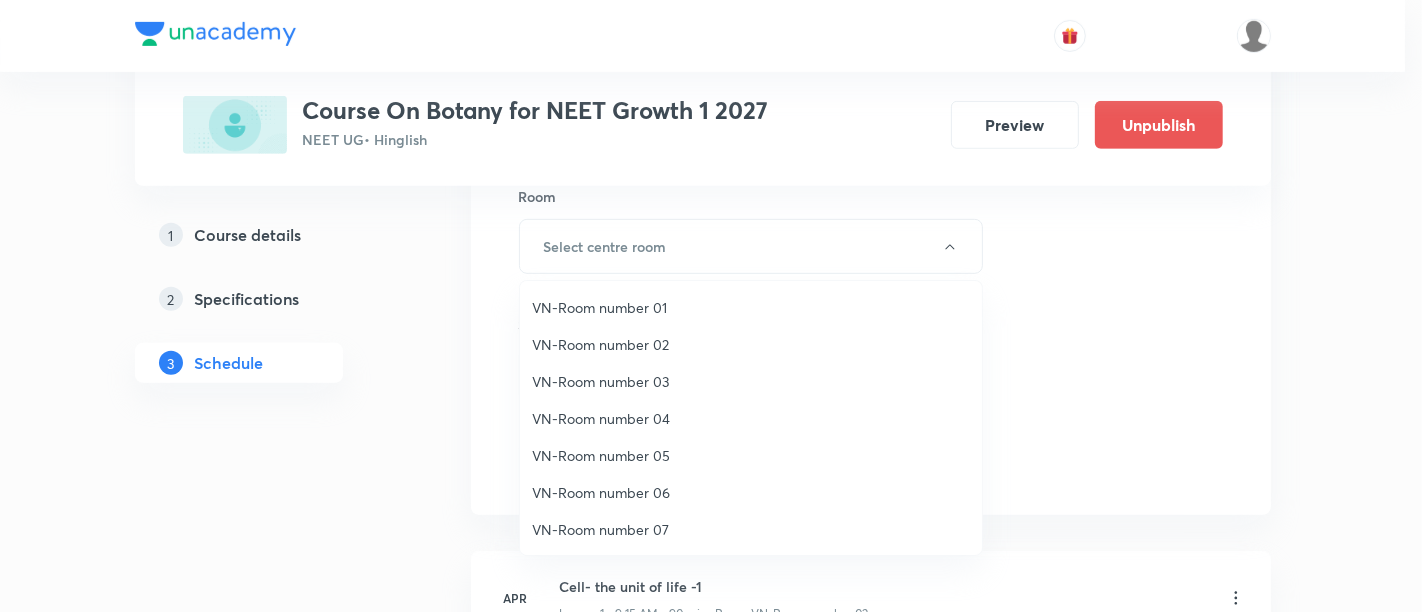 click on "VN-Room number 02" at bounding box center [751, 344] 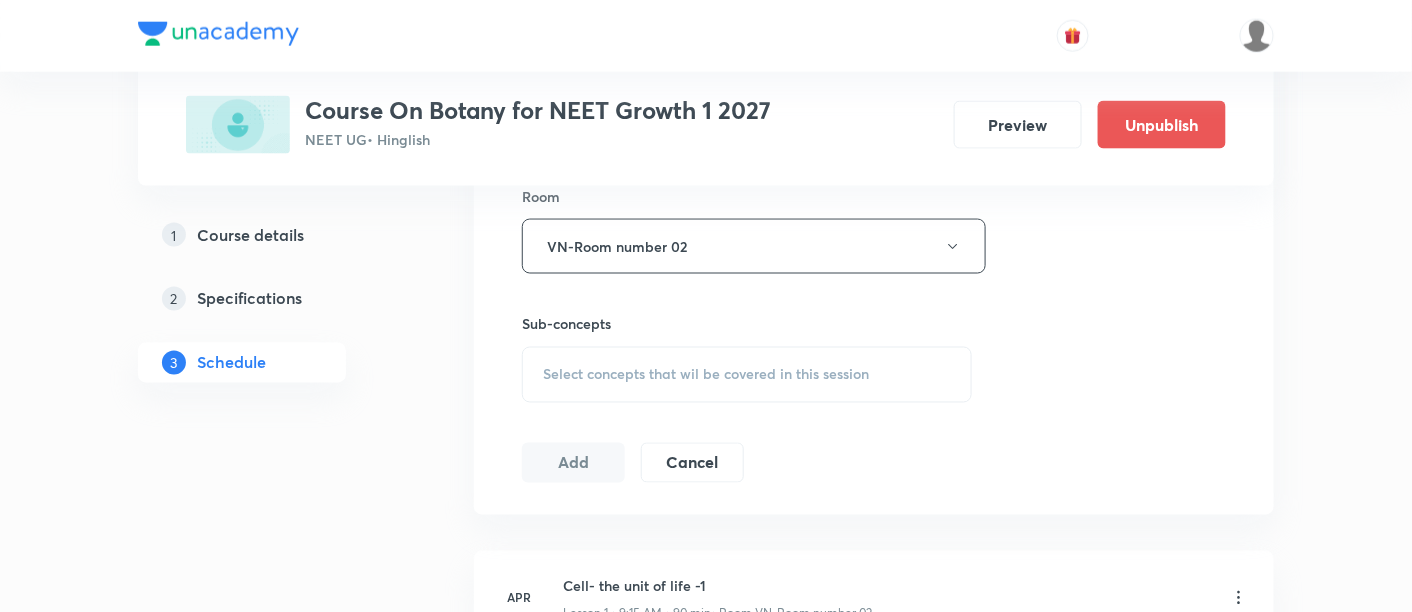 click on "Select concepts that wil be covered in this session" at bounding box center (706, 375) 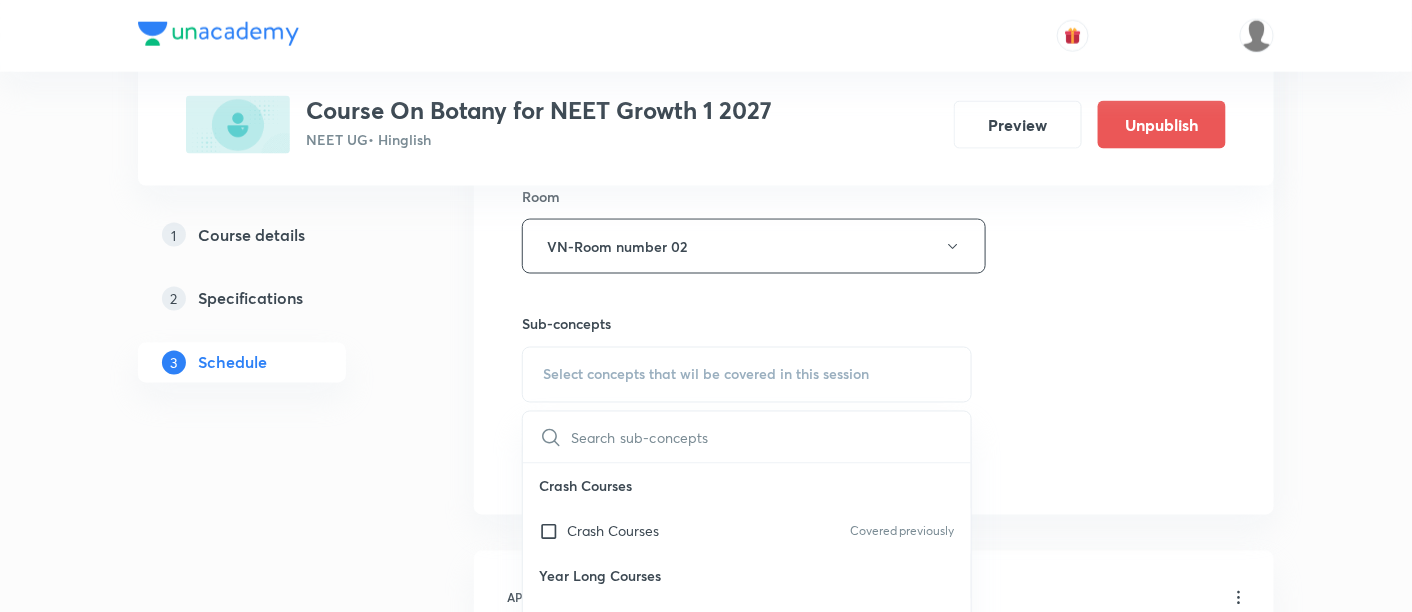 scroll, scrollTop: 1000, scrollLeft: 0, axis: vertical 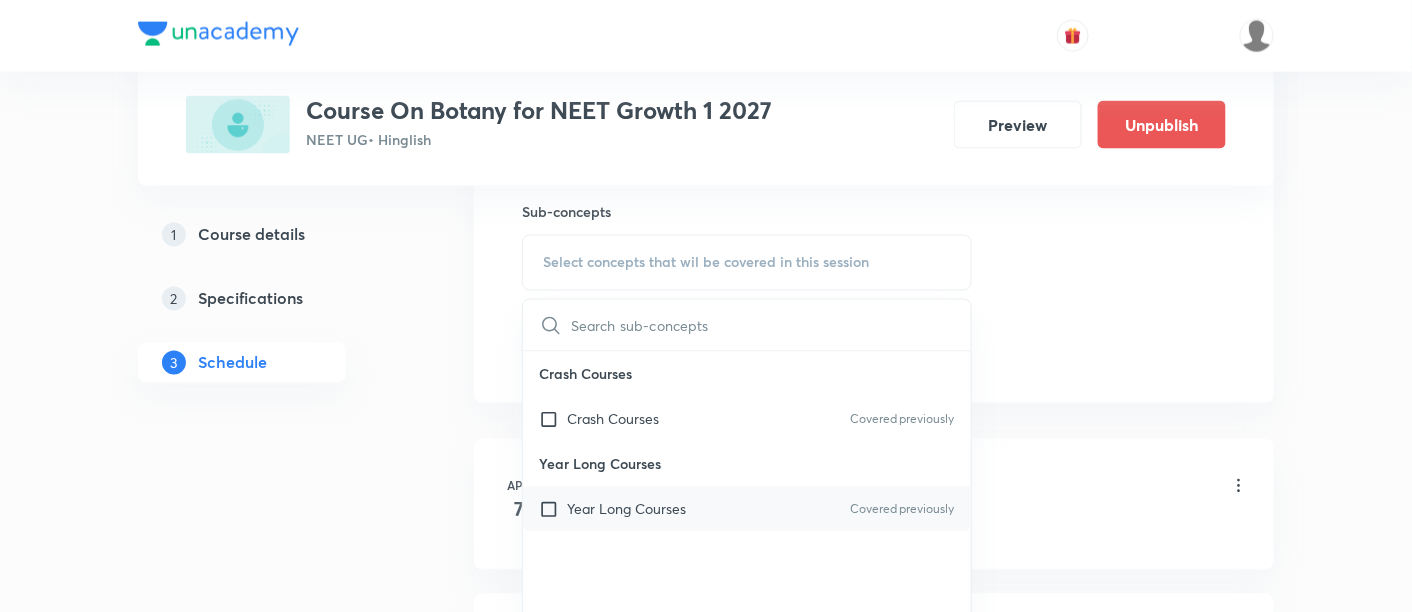 click on "Year Long Courses Covered previously" at bounding box center [747, 509] 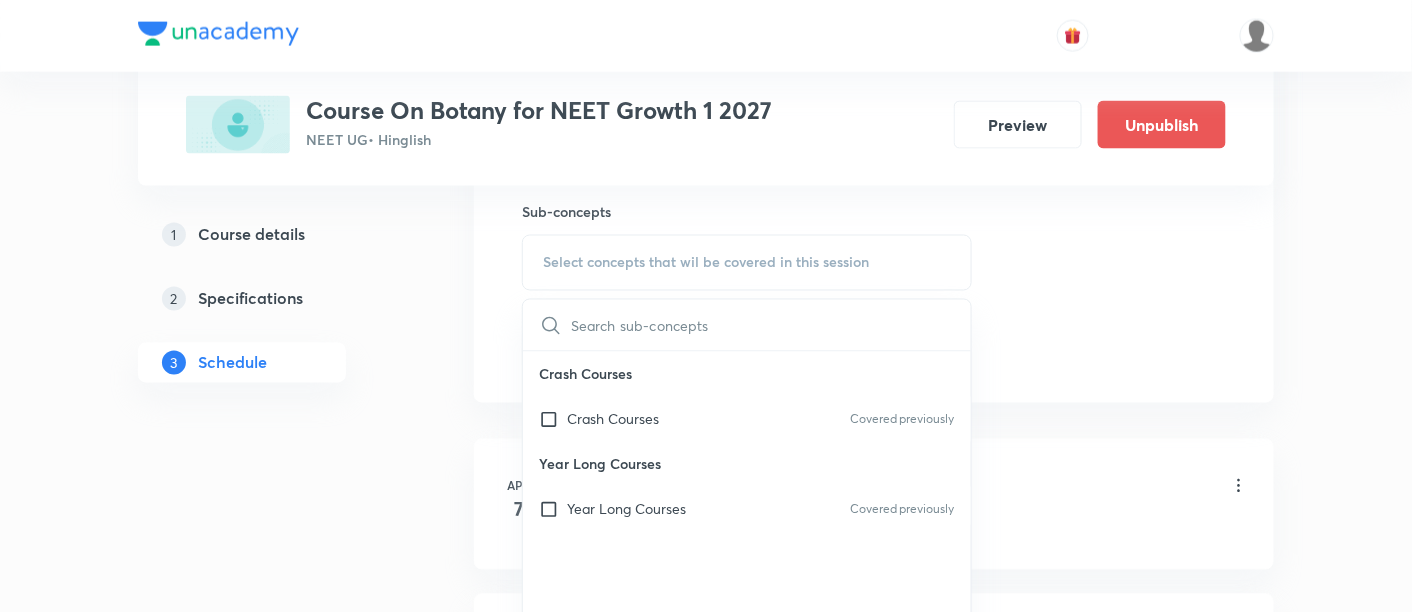 checkbox on "true" 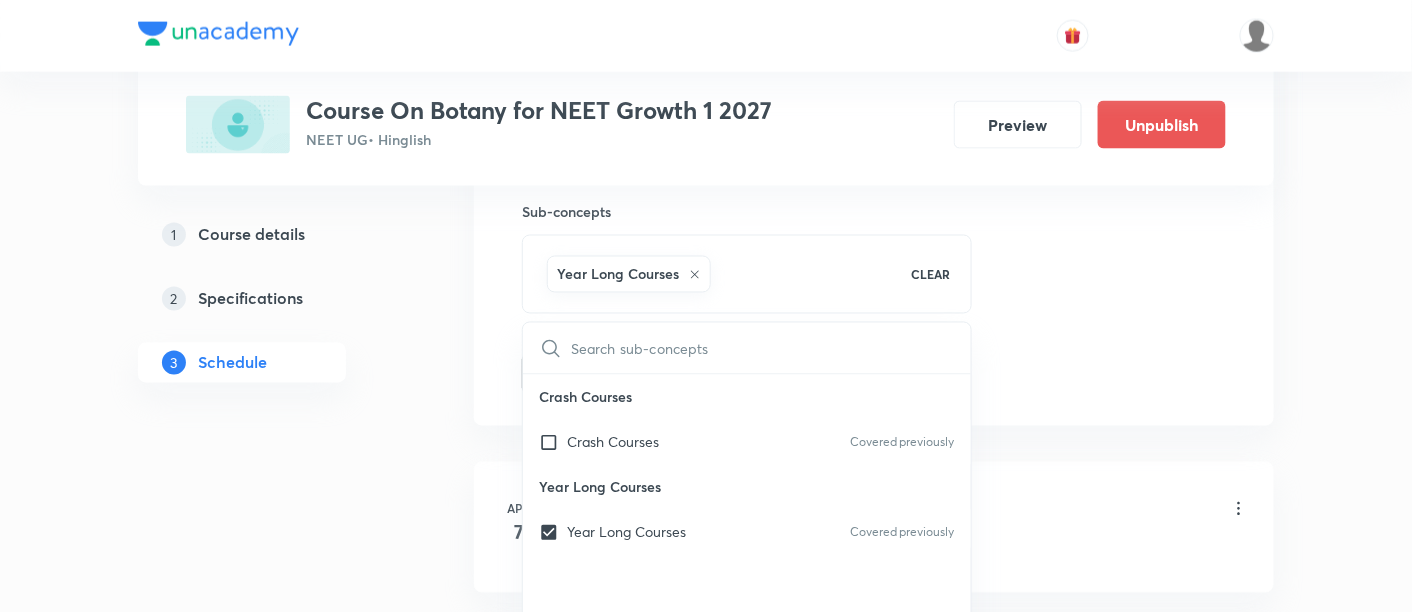 click on "Session  50 Live class Session title 12/99 Living world ​ Schedule for Aug 1, 2025, 9:15 AM ​ Duration (in minutes) 90 ​   Session type Online Offline Room VN-Room number 02 Sub-concepts Year Long Courses CLEAR ​ Crash Courses Crash Courses Covered previously Year Long Courses Year Long Courses Covered previously Add Cancel" at bounding box center (874, -87) 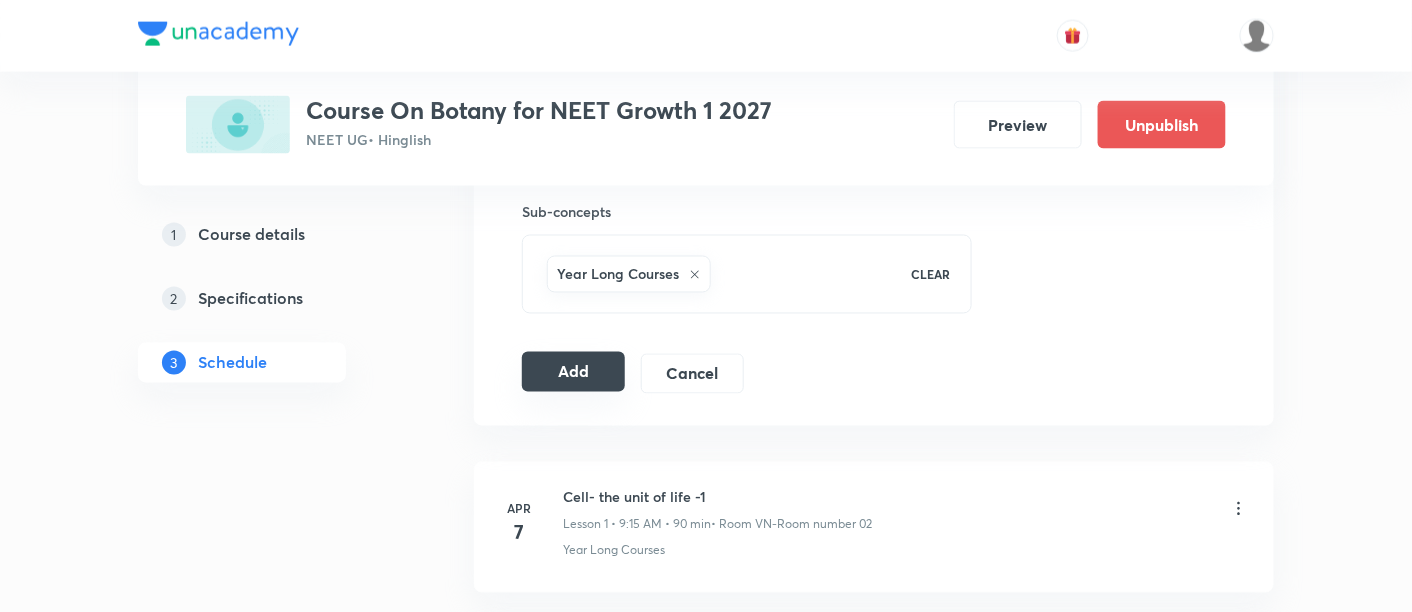 click on "Add" at bounding box center [573, 372] 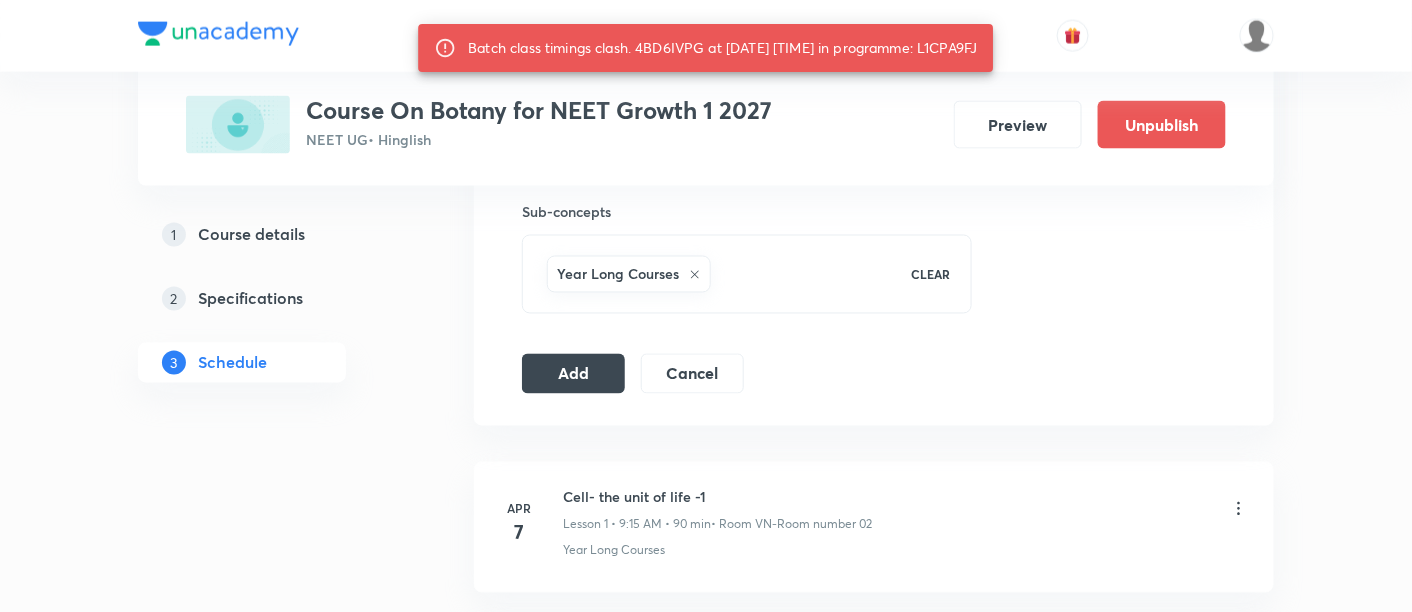 click on "Batch class timings clash. 4BD6IVPG at 01 Aug 2025 09:15 AM in programme: L1CPA9FJ" at bounding box center [722, 48] 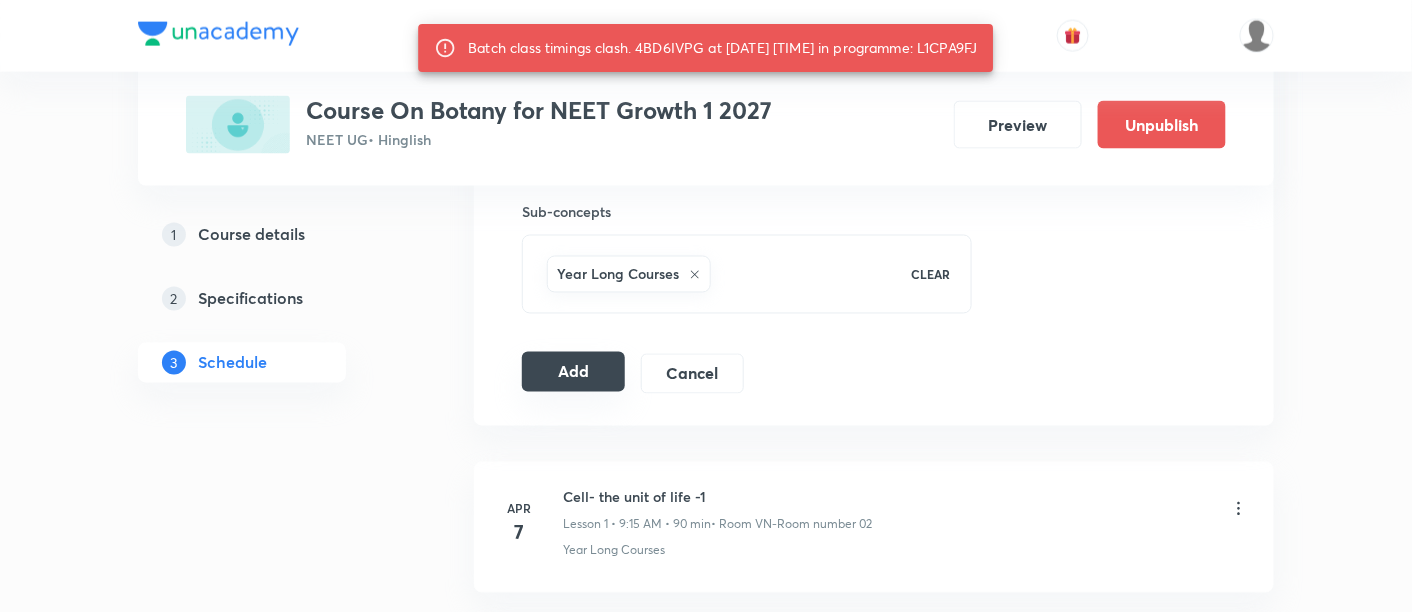 click on "Add" at bounding box center [573, 372] 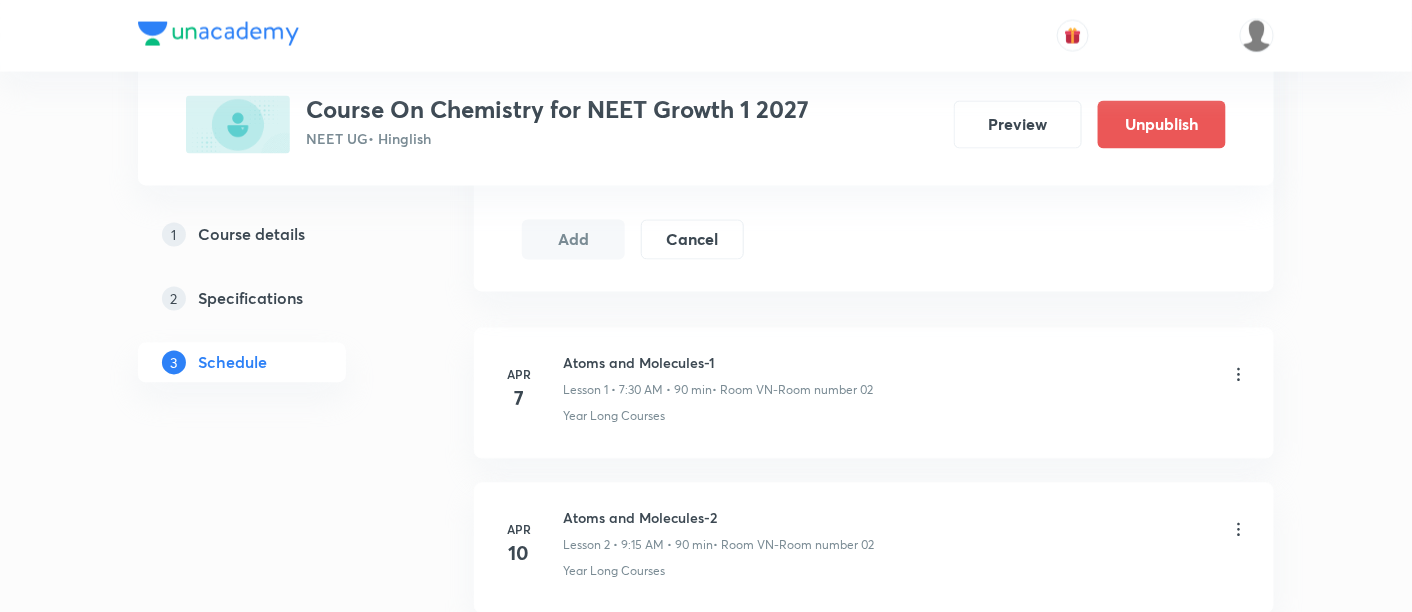 scroll, scrollTop: 1111, scrollLeft: 0, axis: vertical 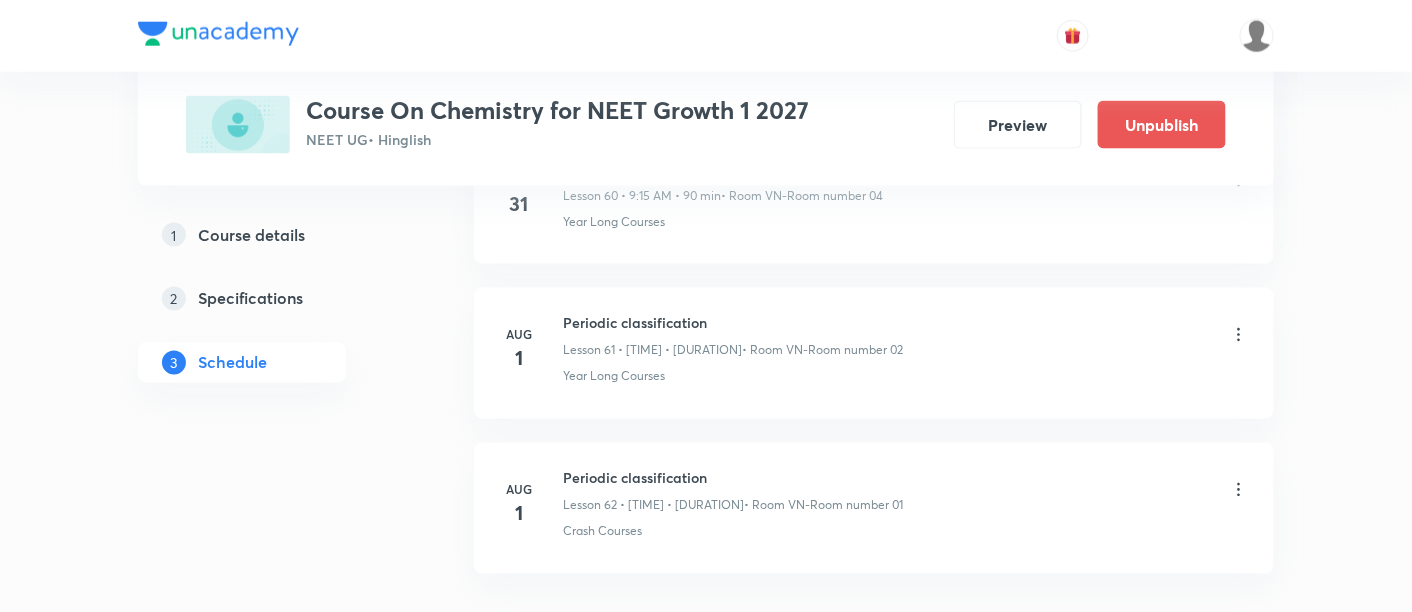 click 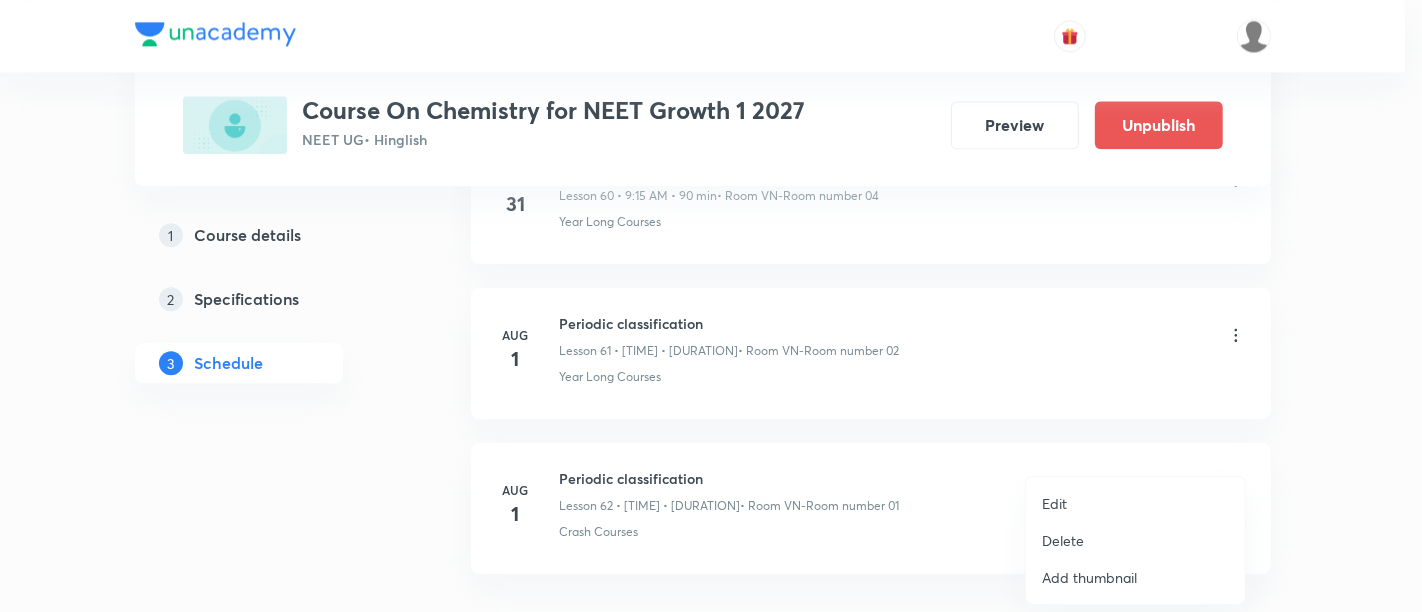 click on "Delete" at bounding box center (1063, 540) 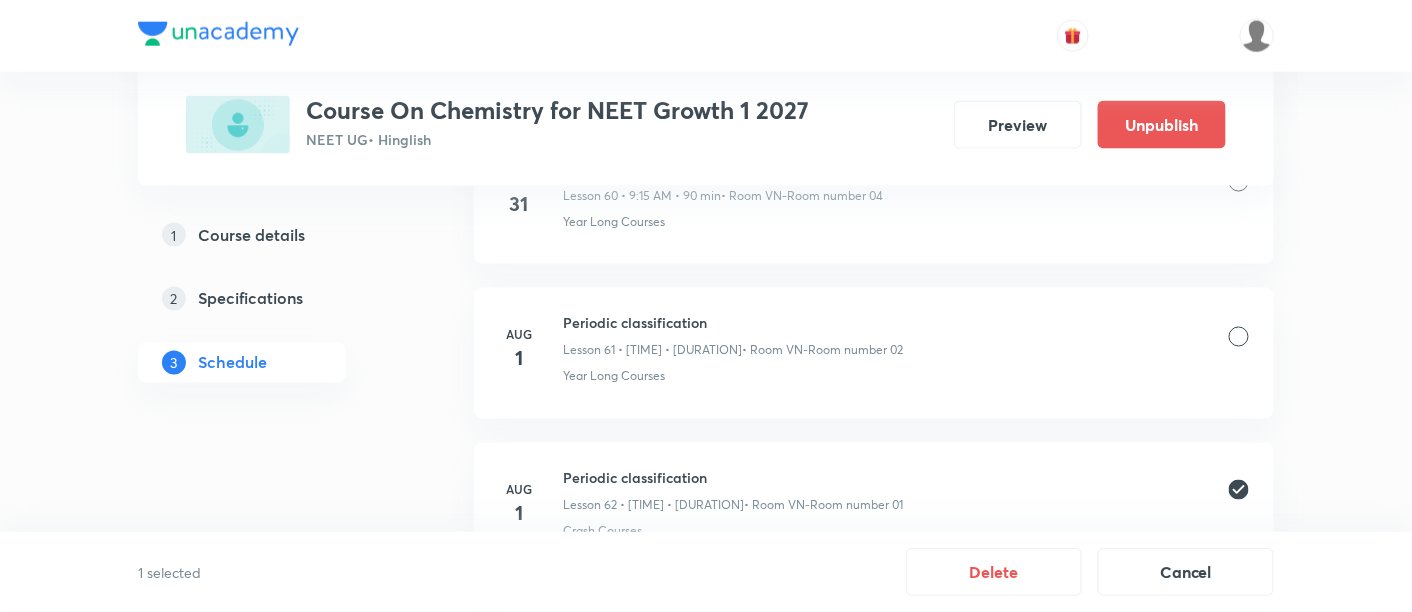 click at bounding box center [1239, 337] 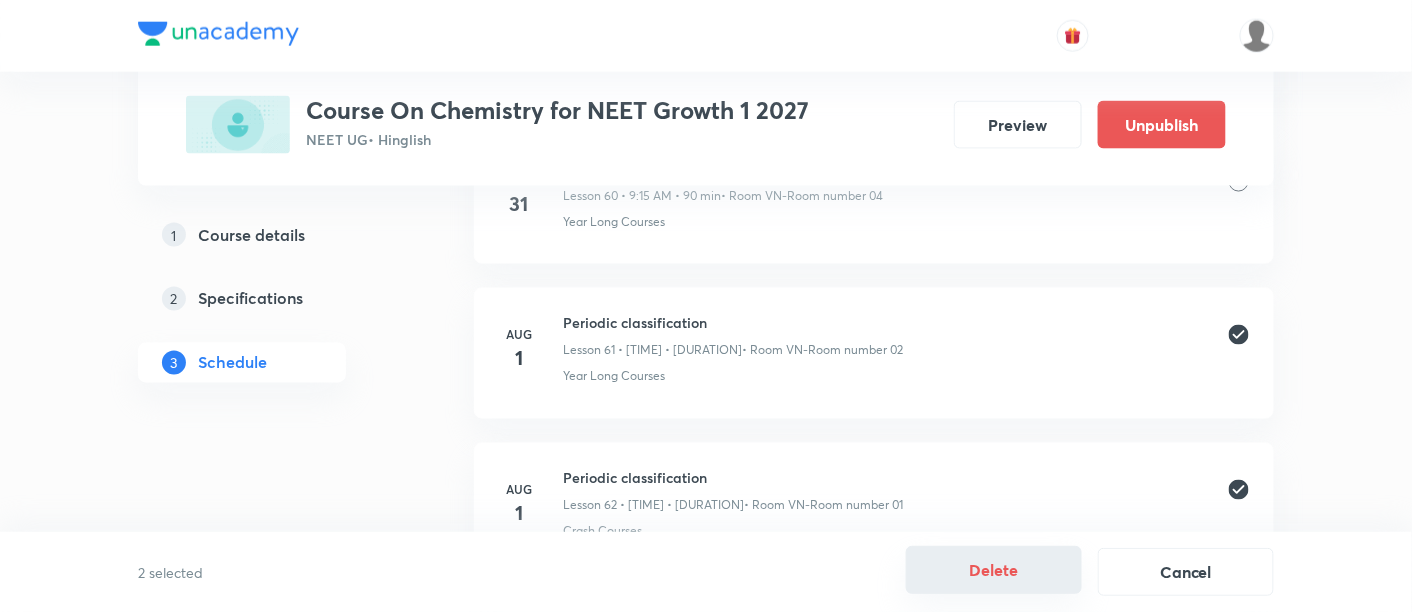 click on "Delete" at bounding box center (994, 570) 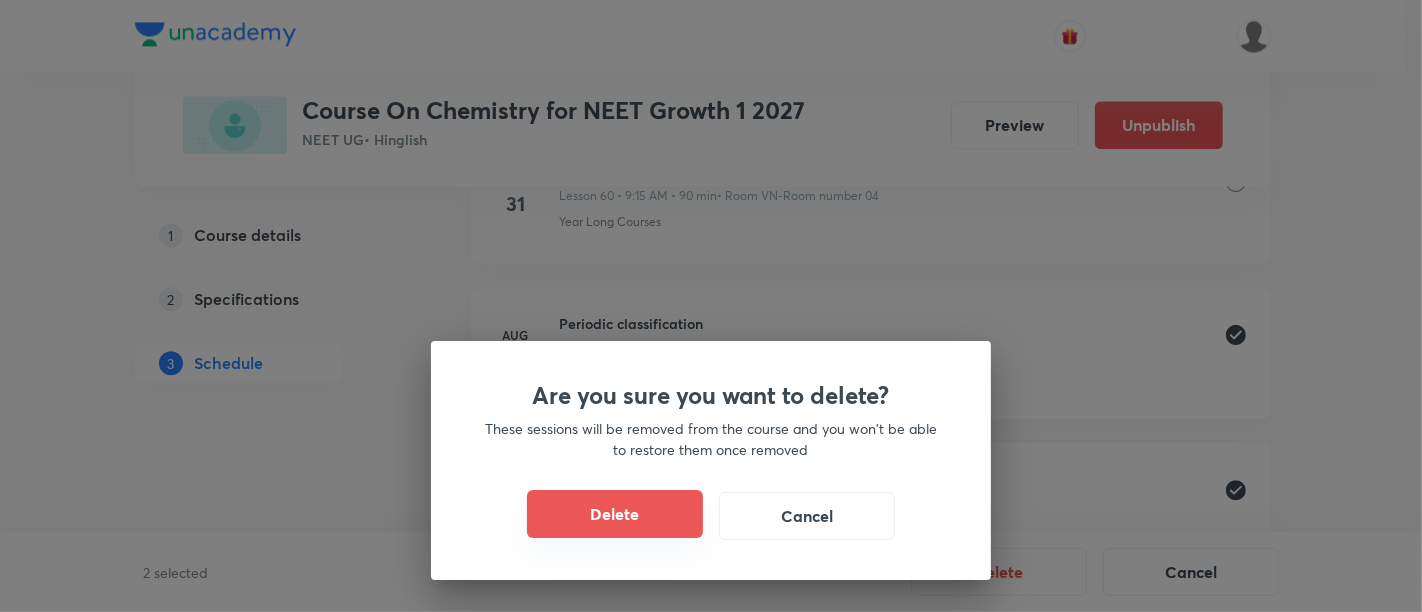 click on "Delete" at bounding box center [615, 514] 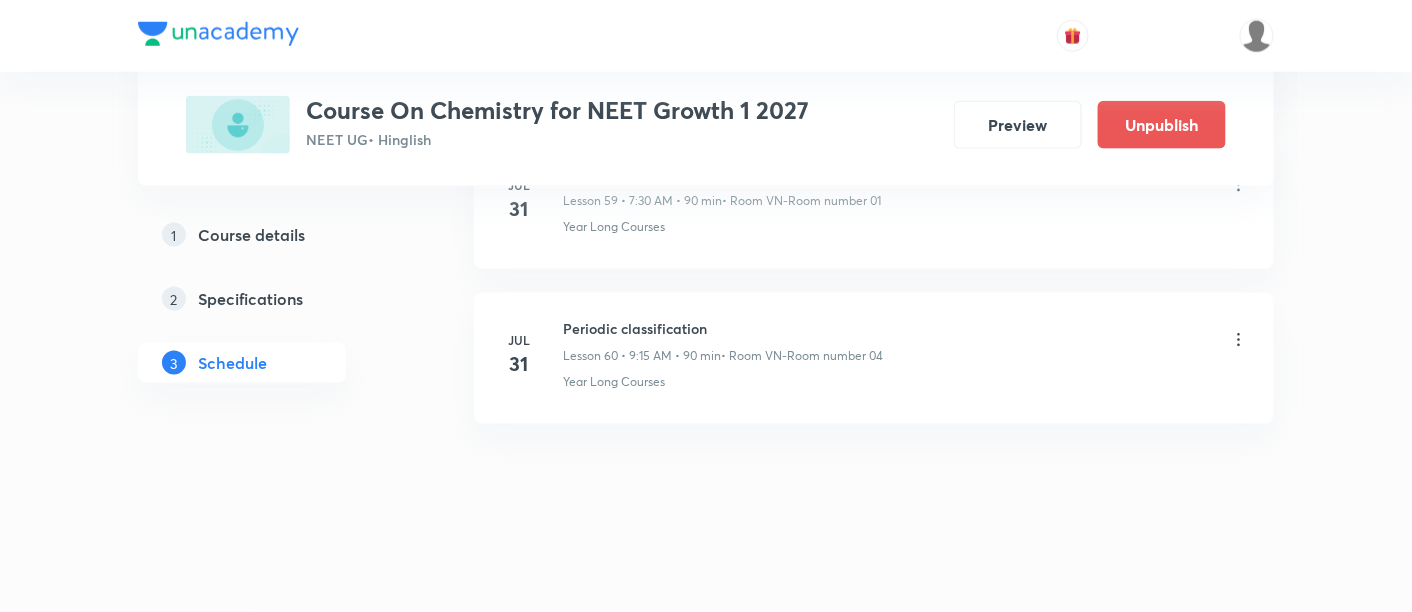 scroll, scrollTop: 10254, scrollLeft: 0, axis: vertical 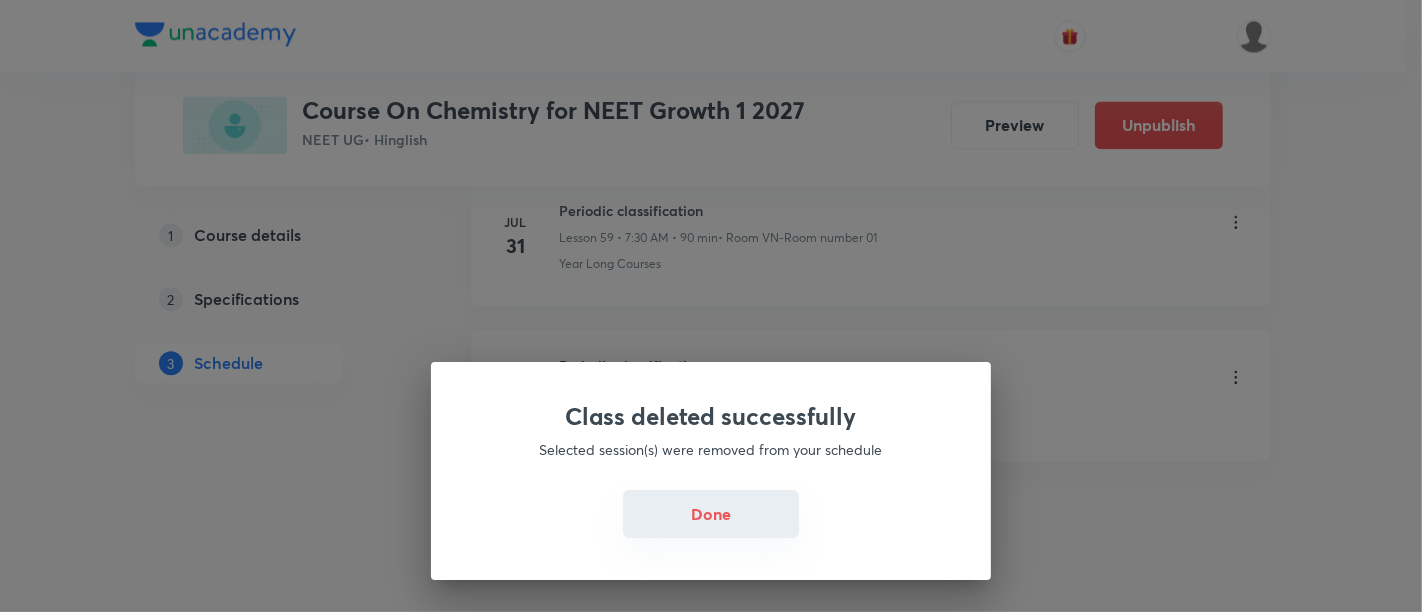 click on "Done" at bounding box center (711, 514) 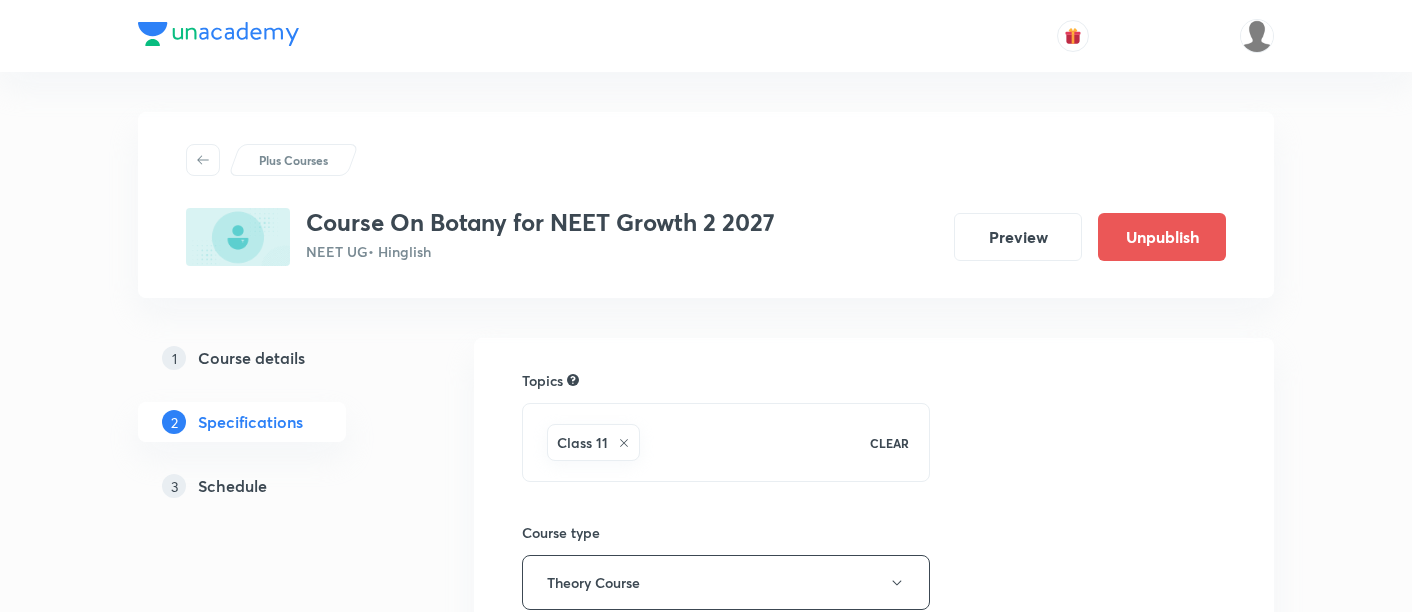 scroll, scrollTop: 0, scrollLeft: 0, axis: both 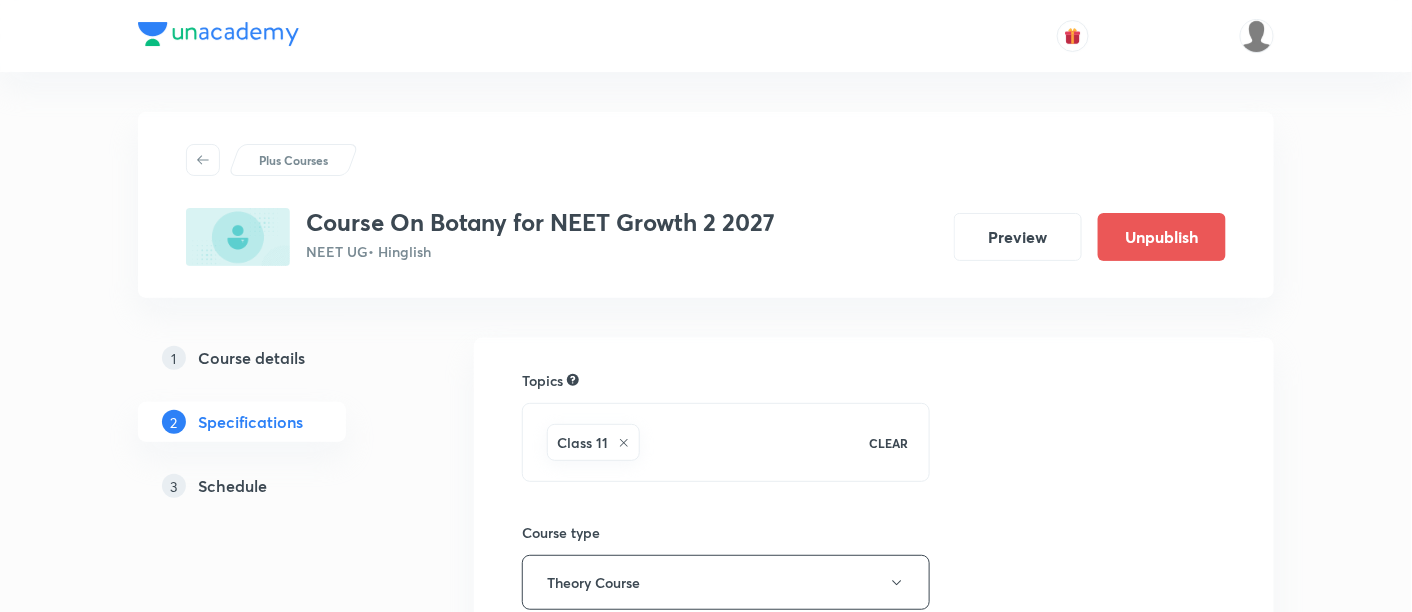 click on "Schedule" at bounding box center [232, 486] 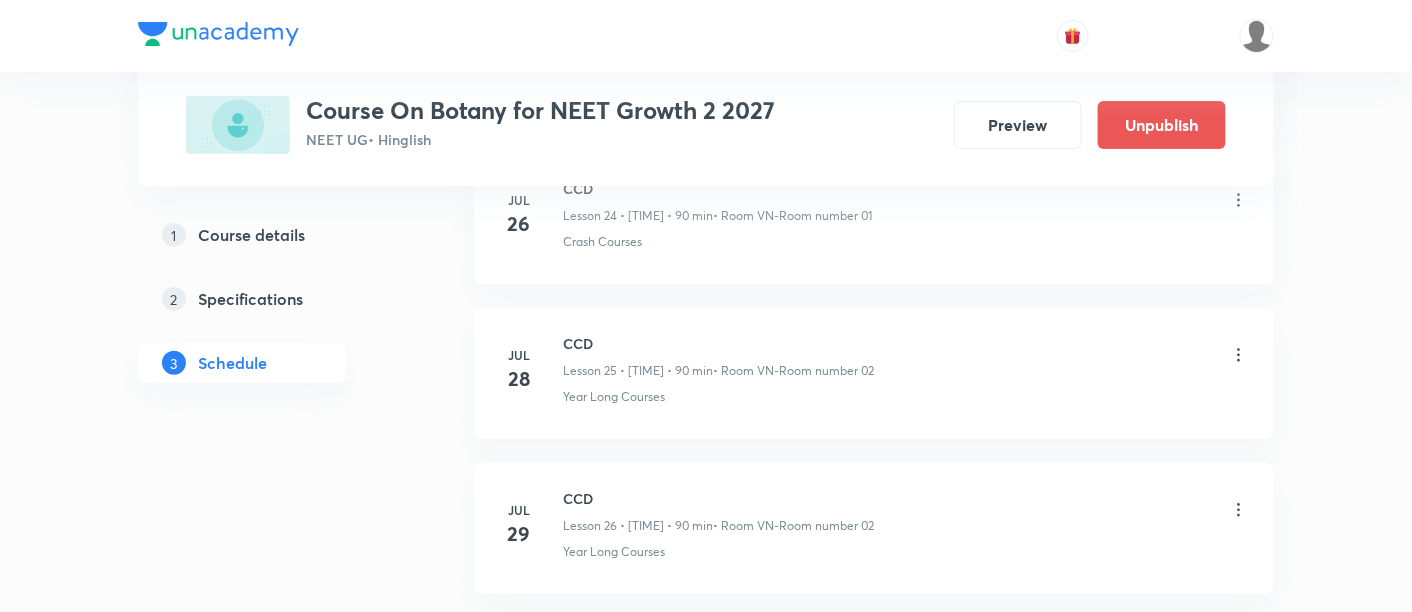 scroll, scrollTop: 5157, scrollLeft: 0, axis: vertical 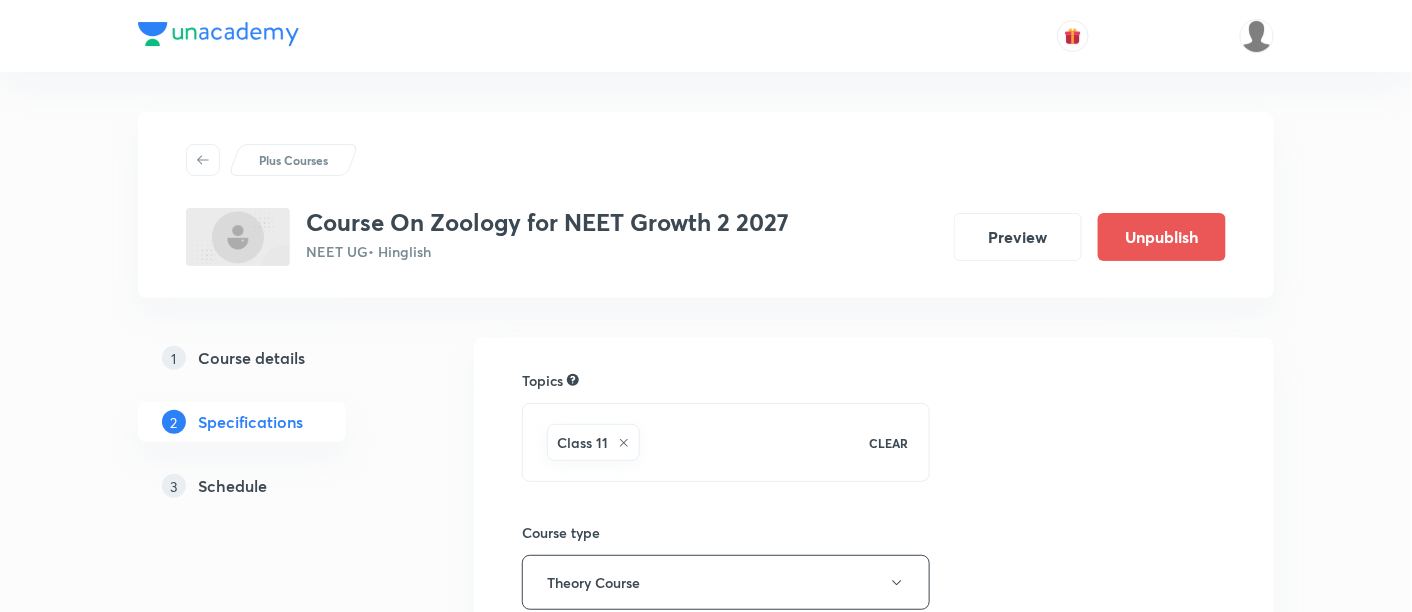 click on "Schedule" at bounding box center [232, 486] 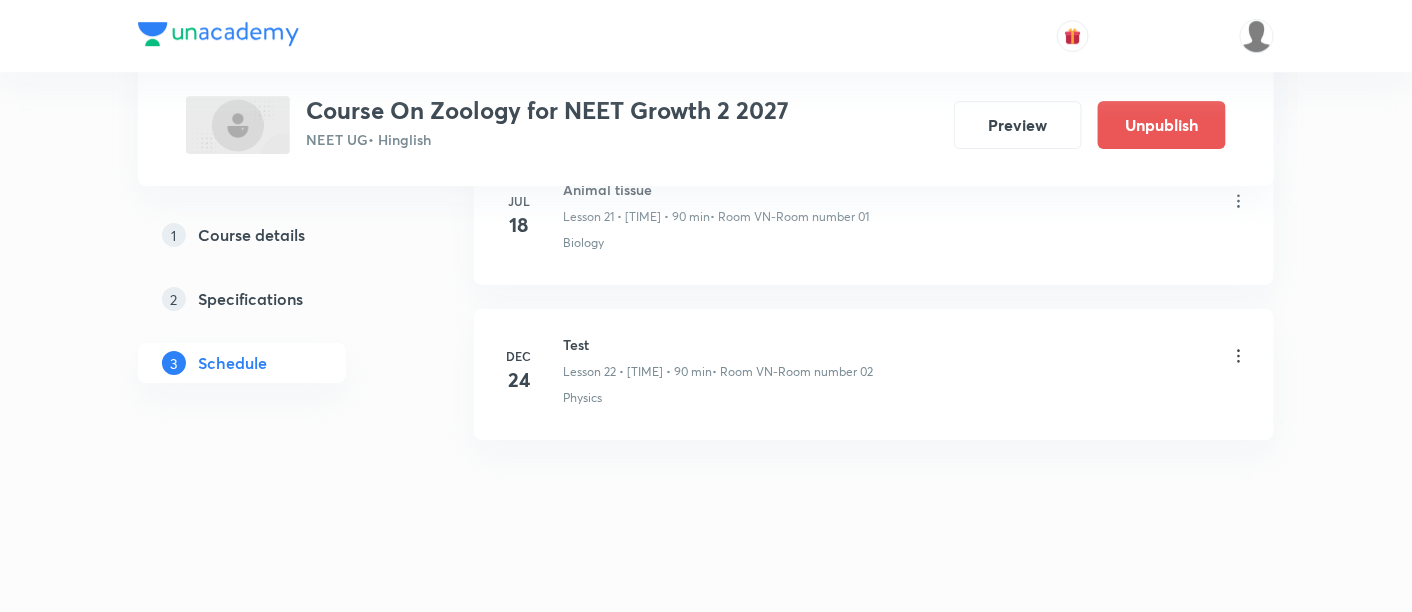 scroll, scrollTop: 4162, scrollLeft: 0, axis: vertical 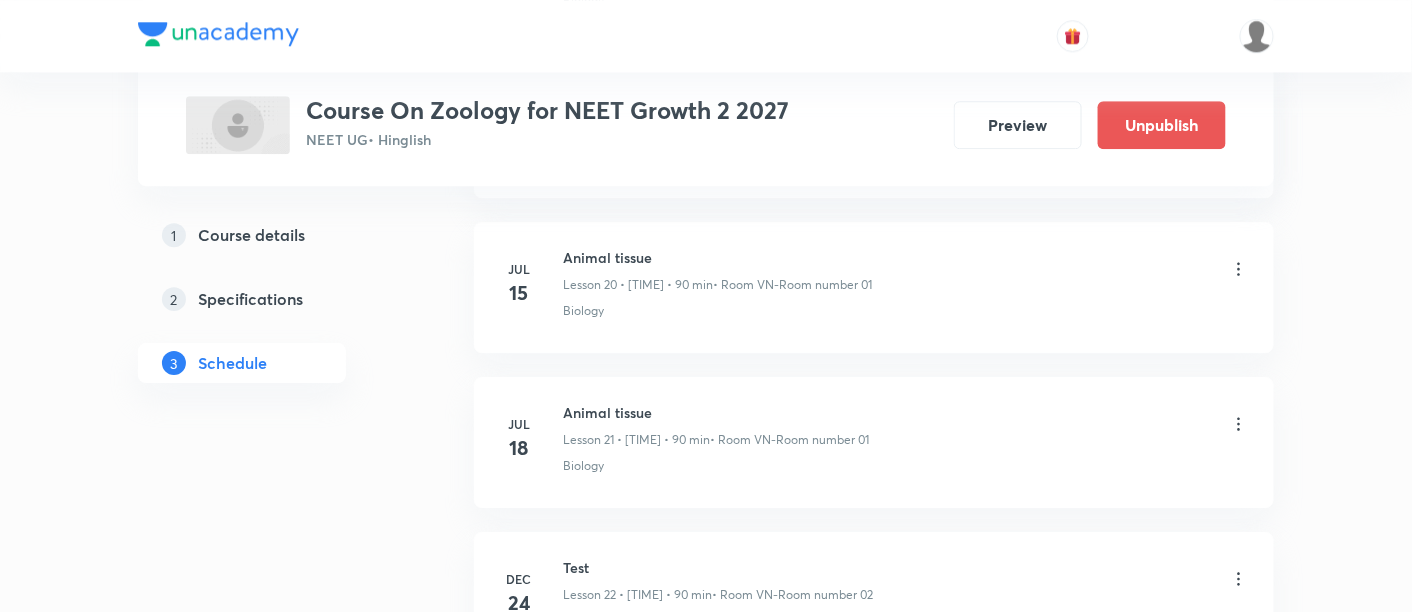 click on "Animal tissue" at bounding box center (716, 412) 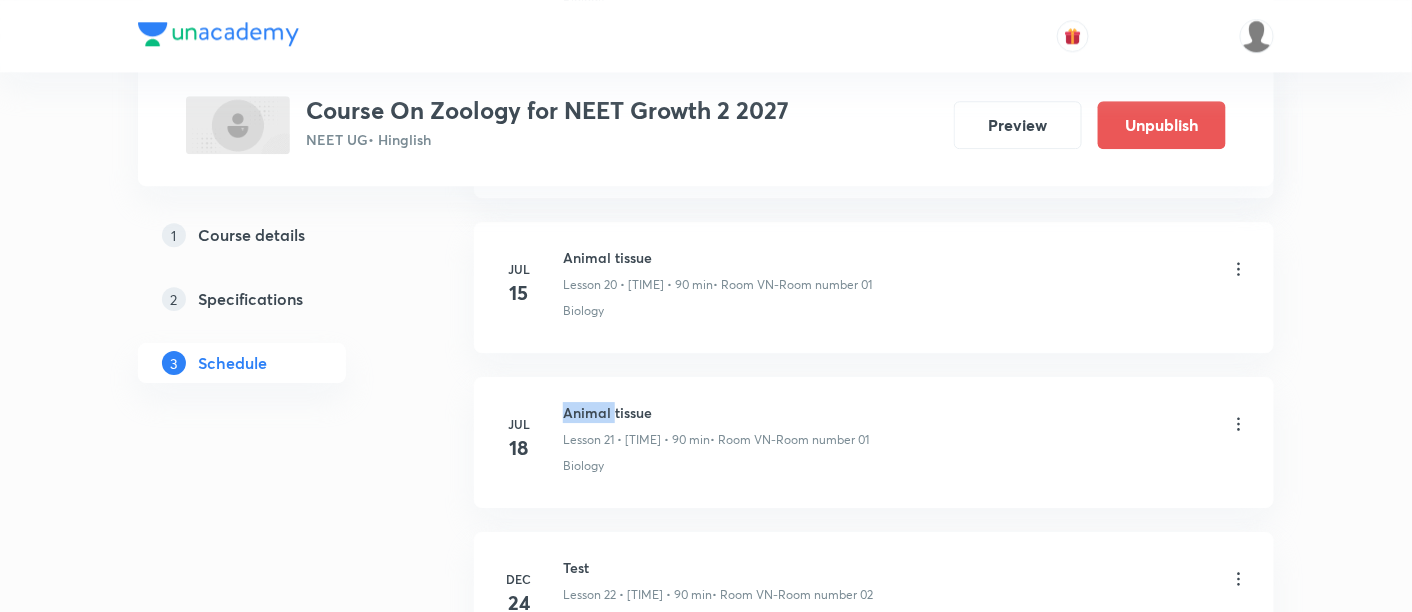 click on "Animal tissue" at bounding box center [716, 412] 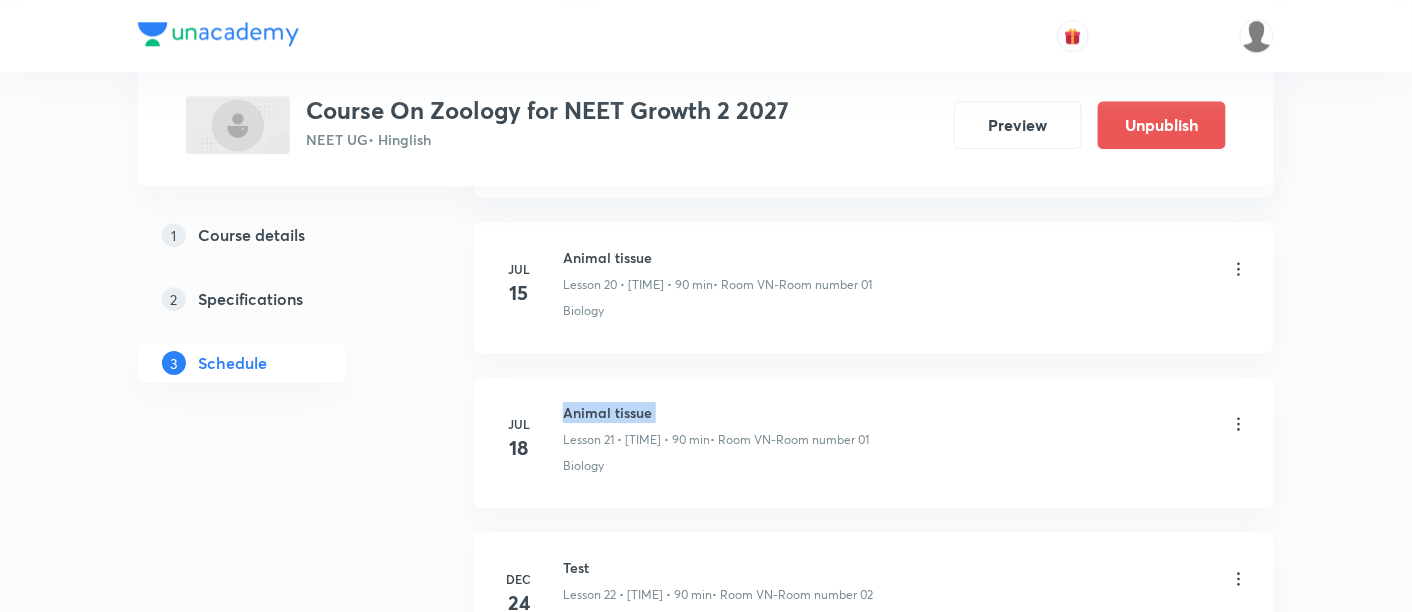 click on "Animal tissue" at bounding box center (716, 412) 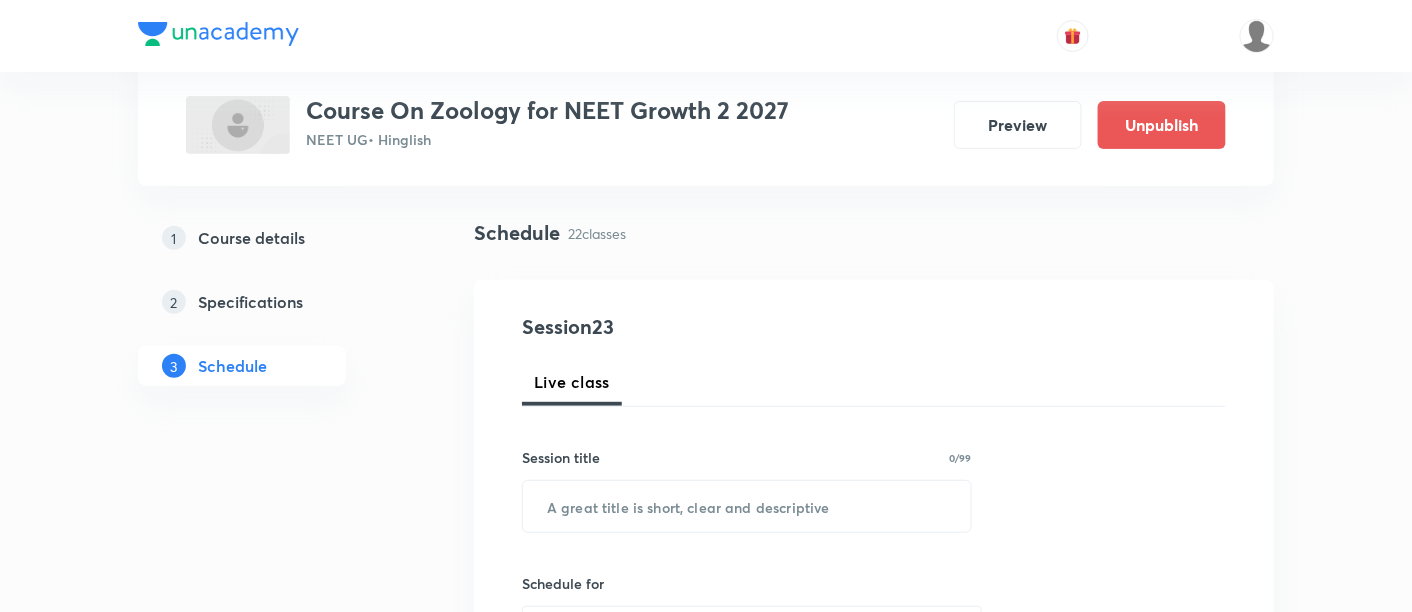 scroll, scrollTop: 0, scrollLeft: 0, axis: both 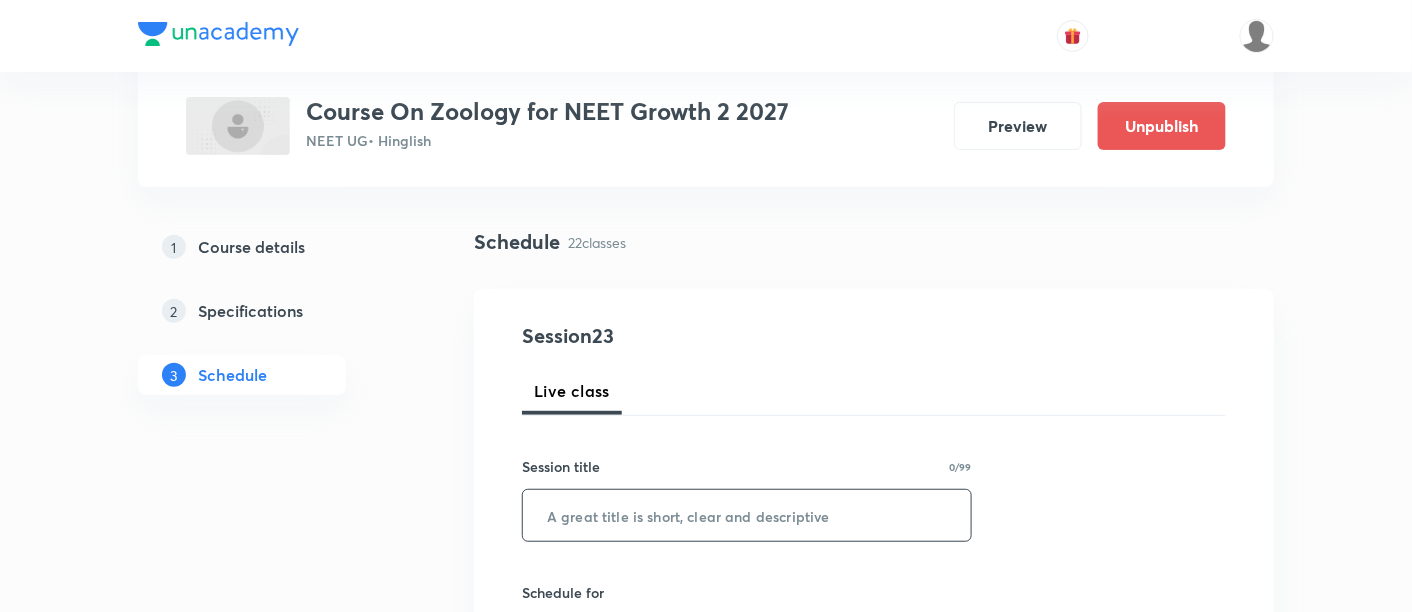 click at bounding box center (747, 515) 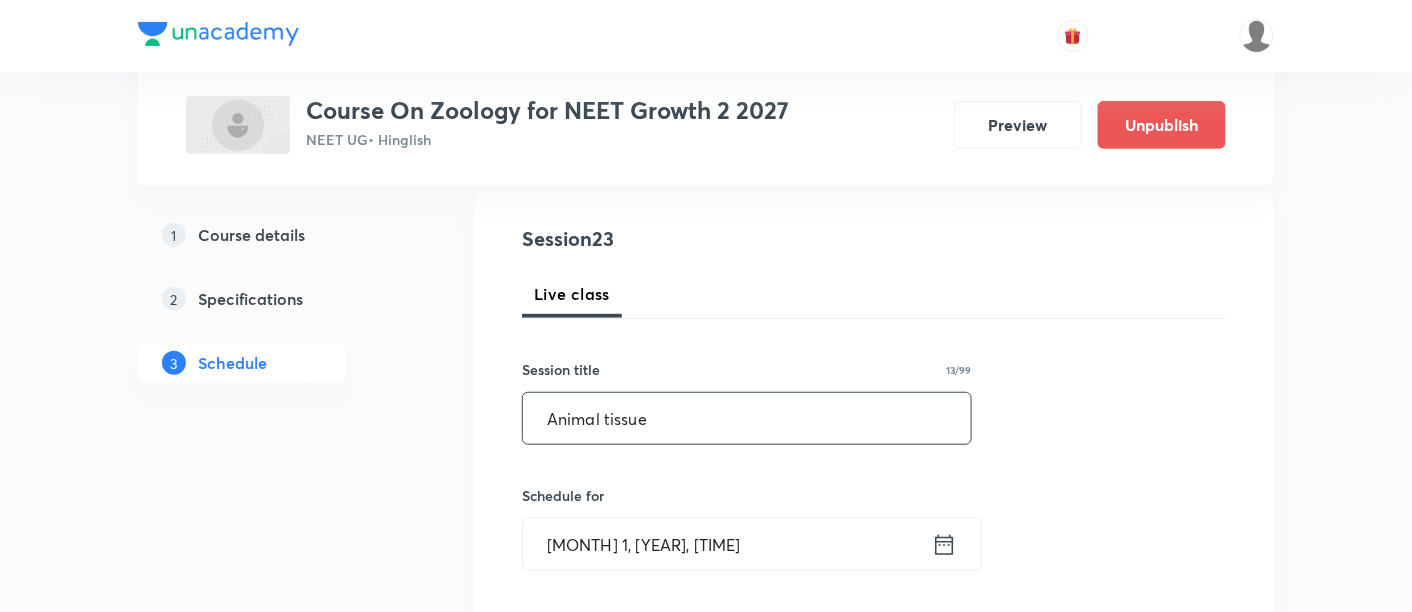 scroll, scrollTop: 333, scrollLeft: 0, axis: vertical 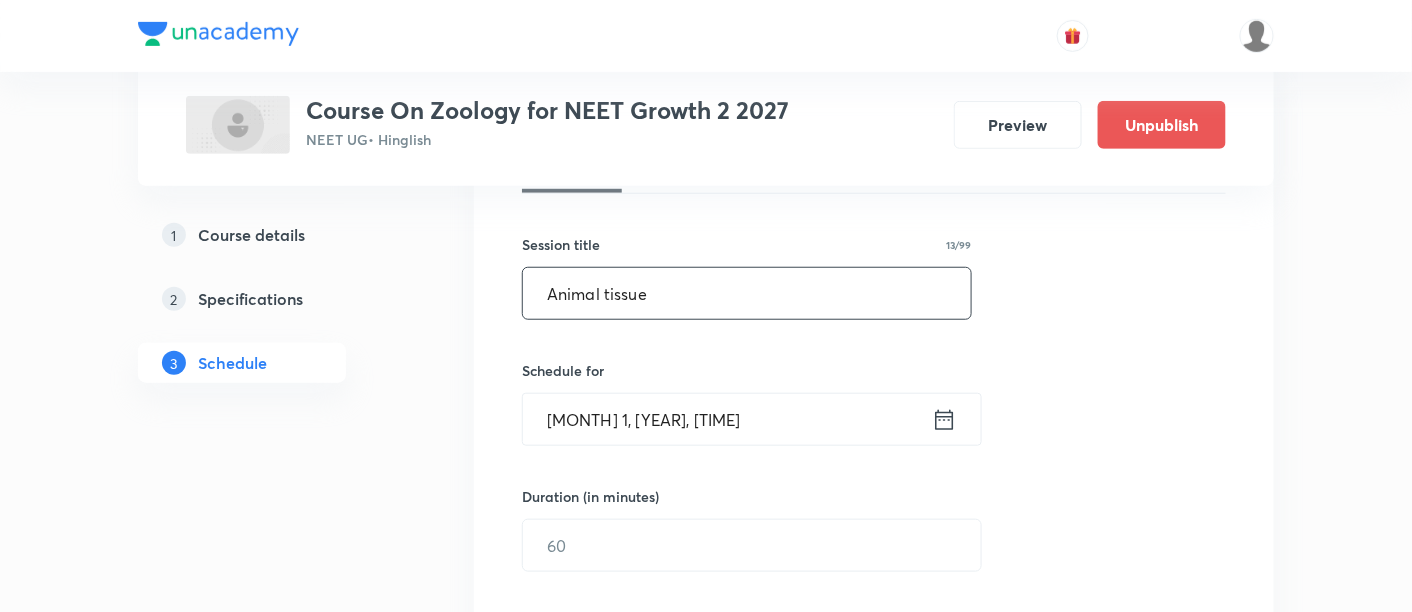 type on "Animal tissue" 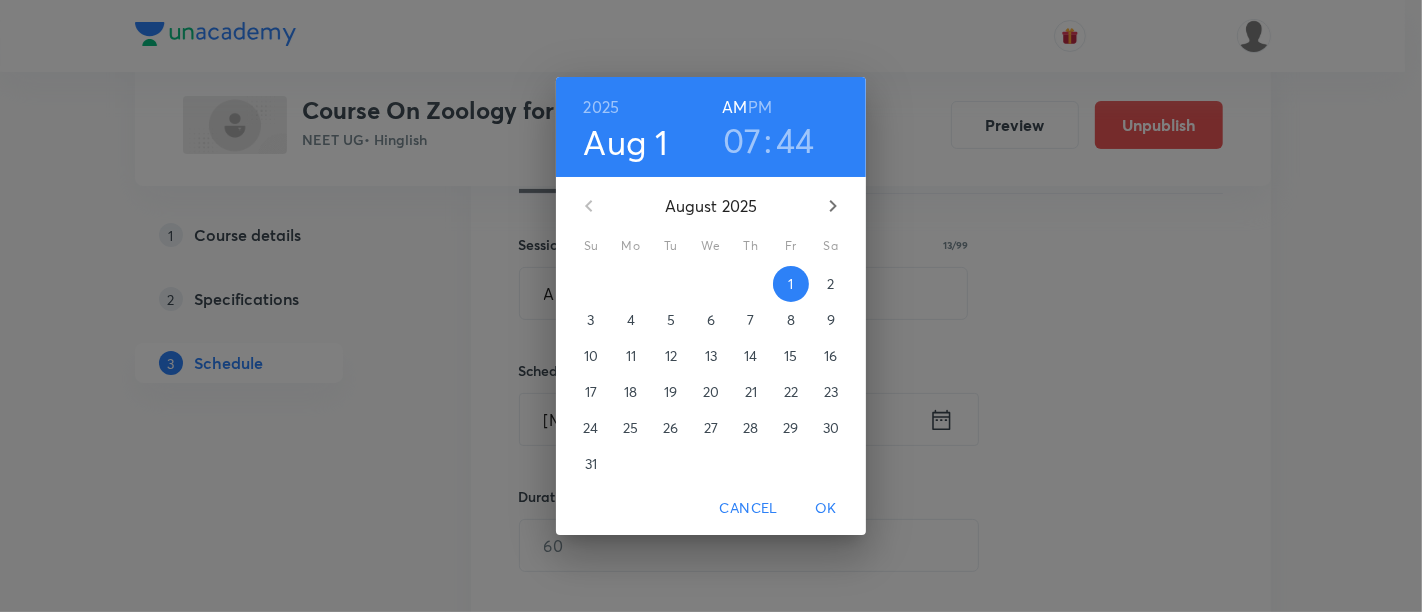 click on "07" at bounding box center (742, 140) 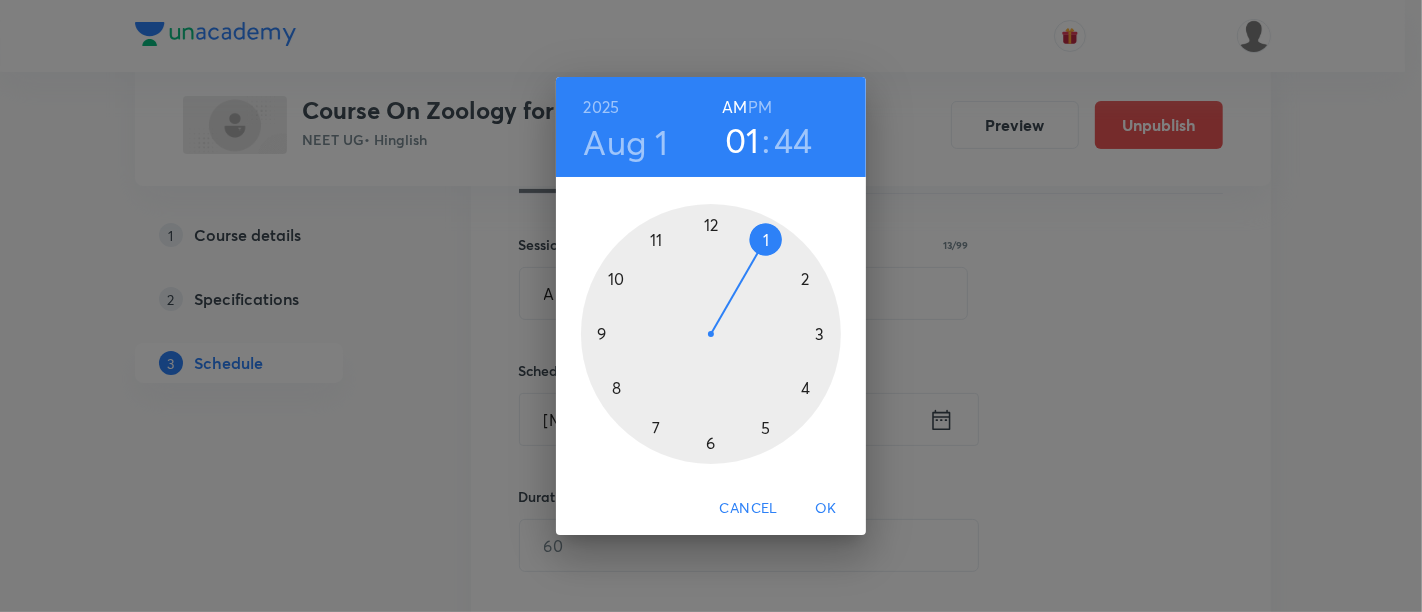 drag, startPoint x: 660, startPoint y: 426, endPoint x: 760, endPoint y: 267, distance: 187.83237 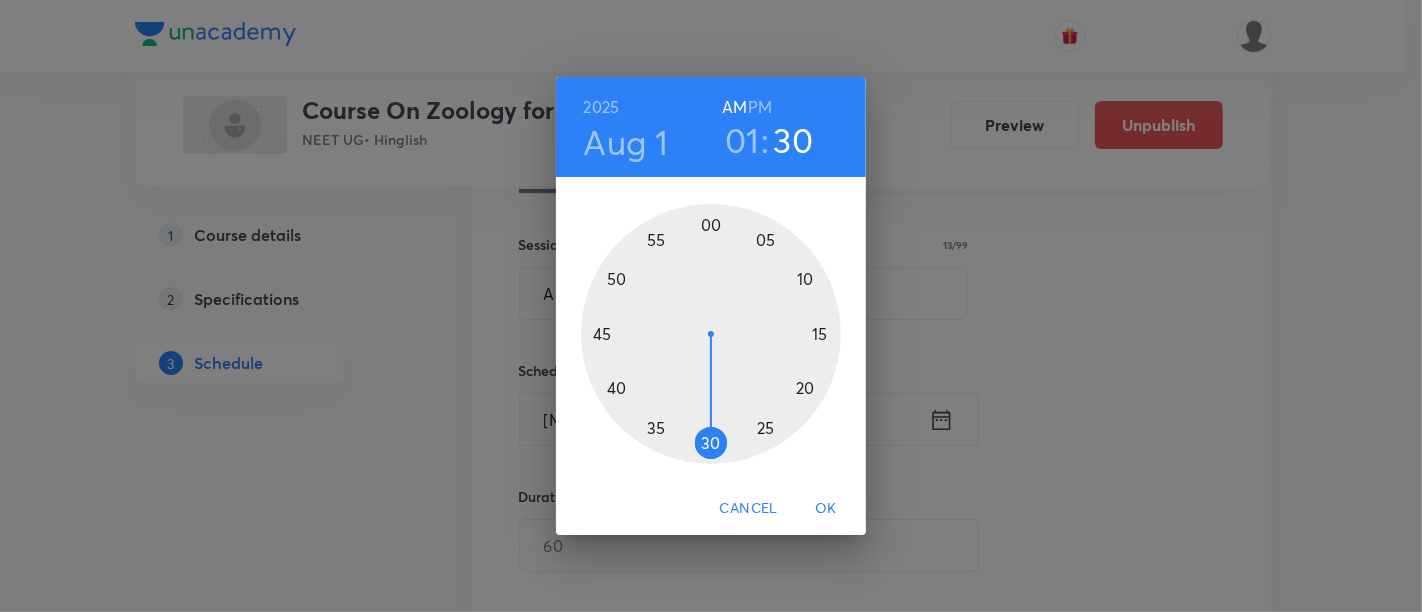 drag, startPoint x: 603, startPoint y: 330, endPoint x: 712, endPoint y: 429, distance: 147.2481 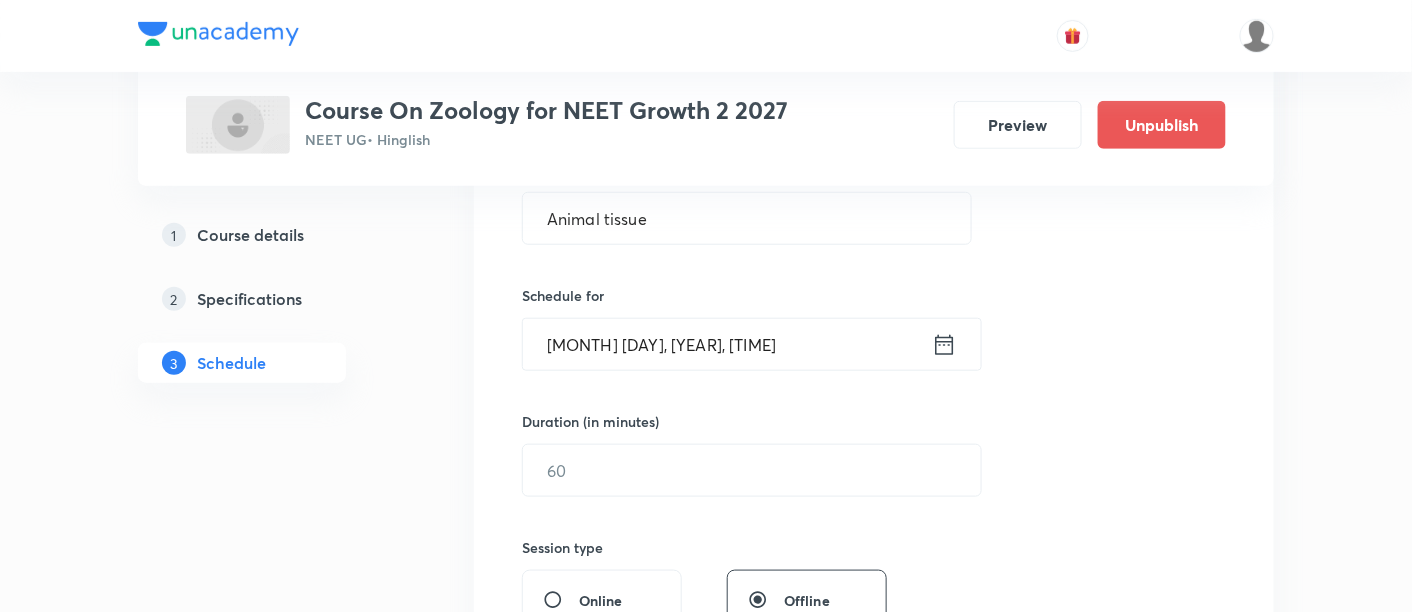 scroll, scrollTop: 444, scrollLeft: 0, axis: vertical 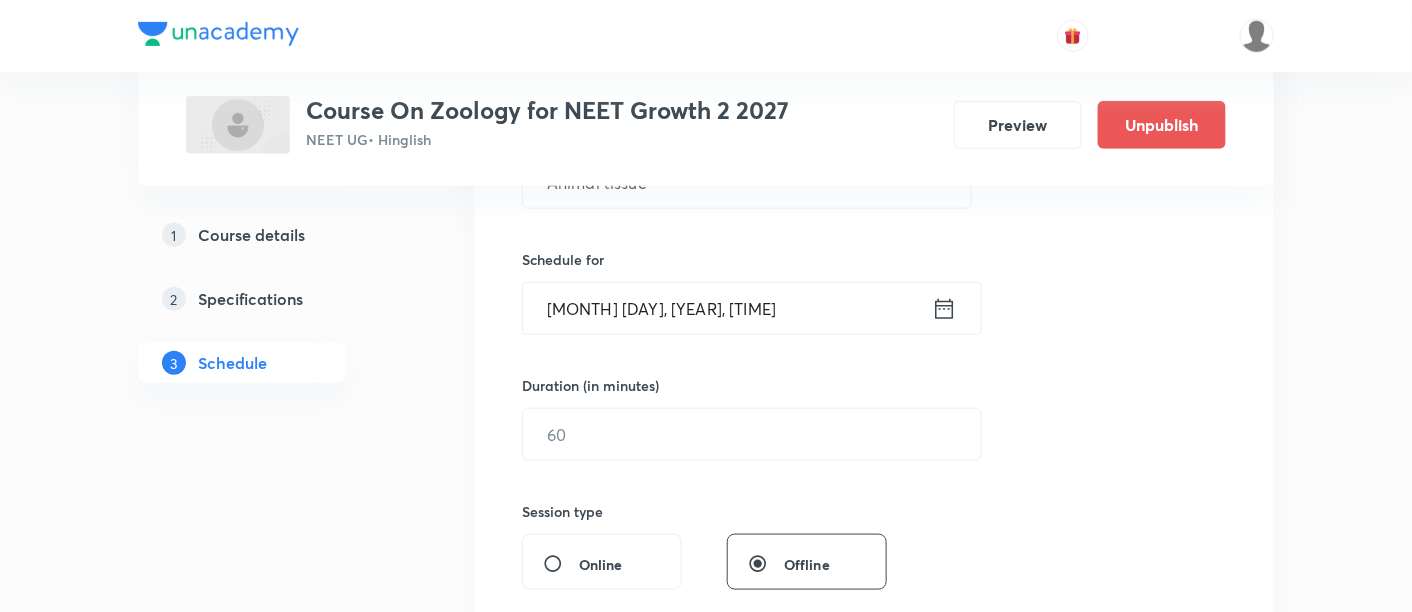 click 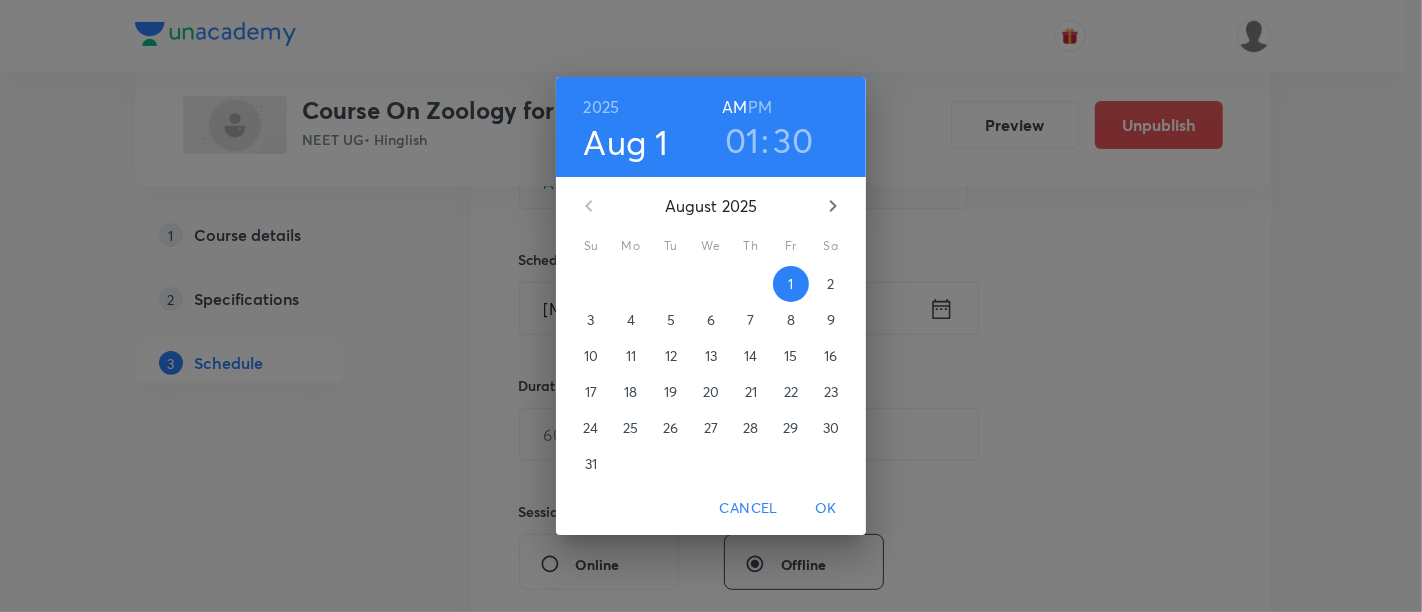 click on "PM" at bounding box center [760, 107] 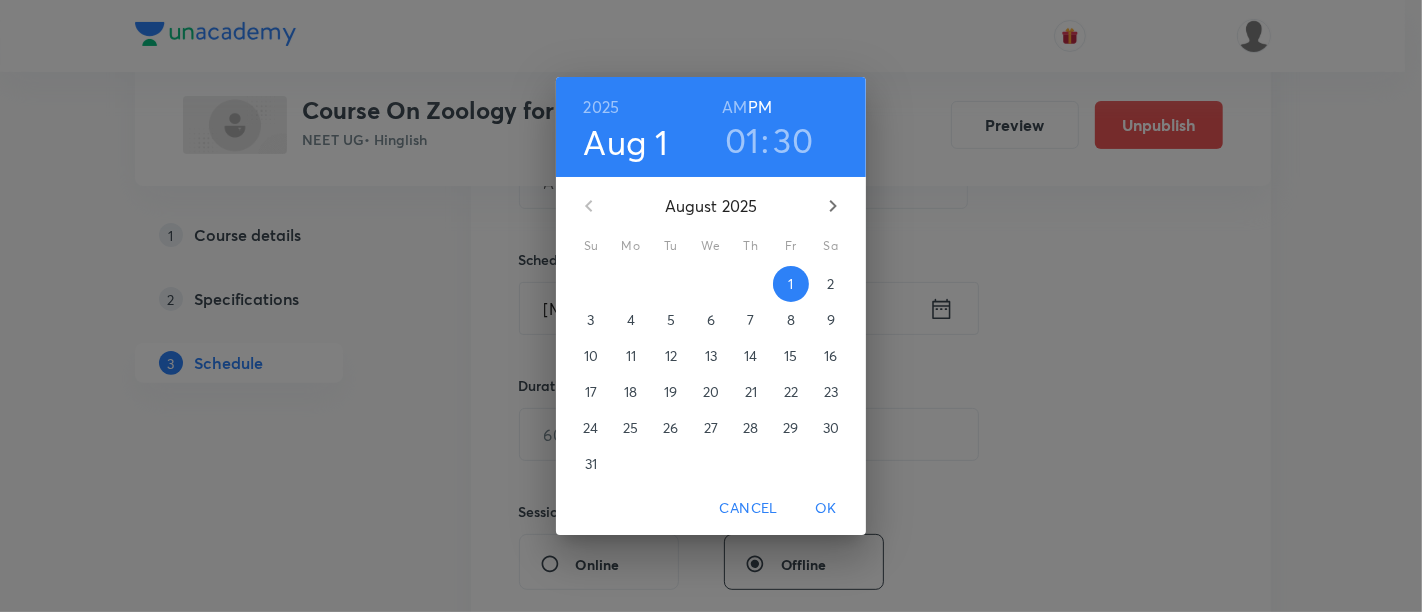 click on "OK" at bounding box center [826, 508] 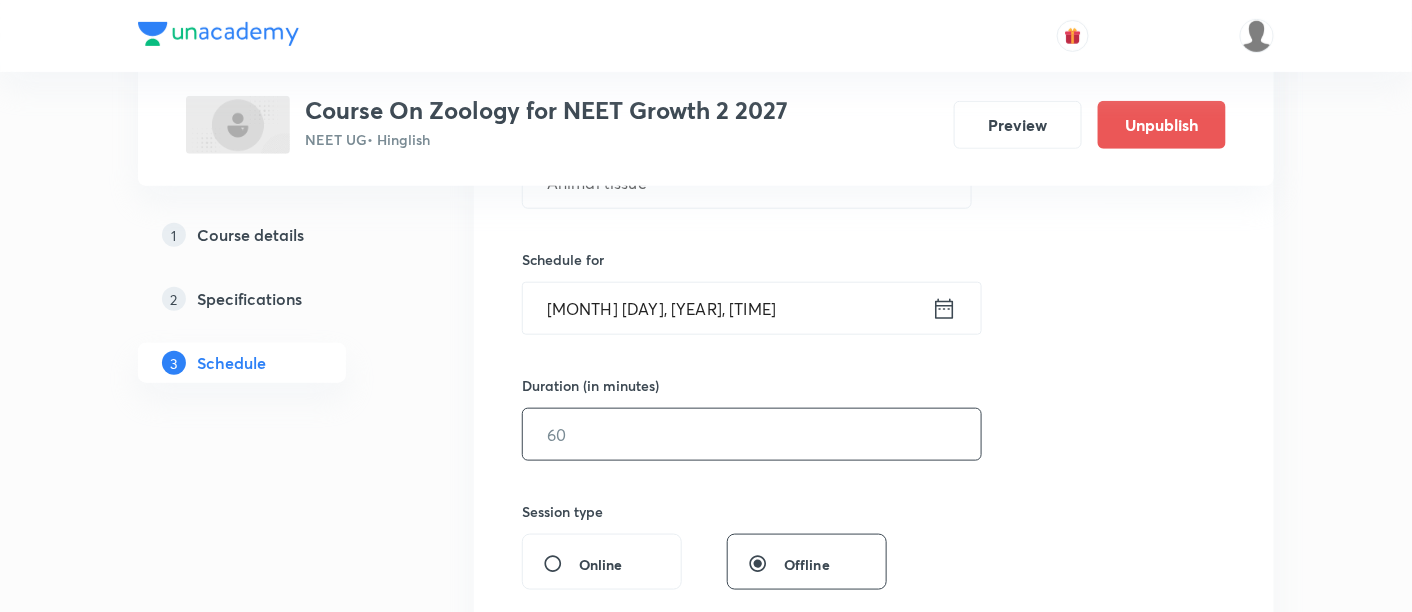 click at bounding box center [752, 434] 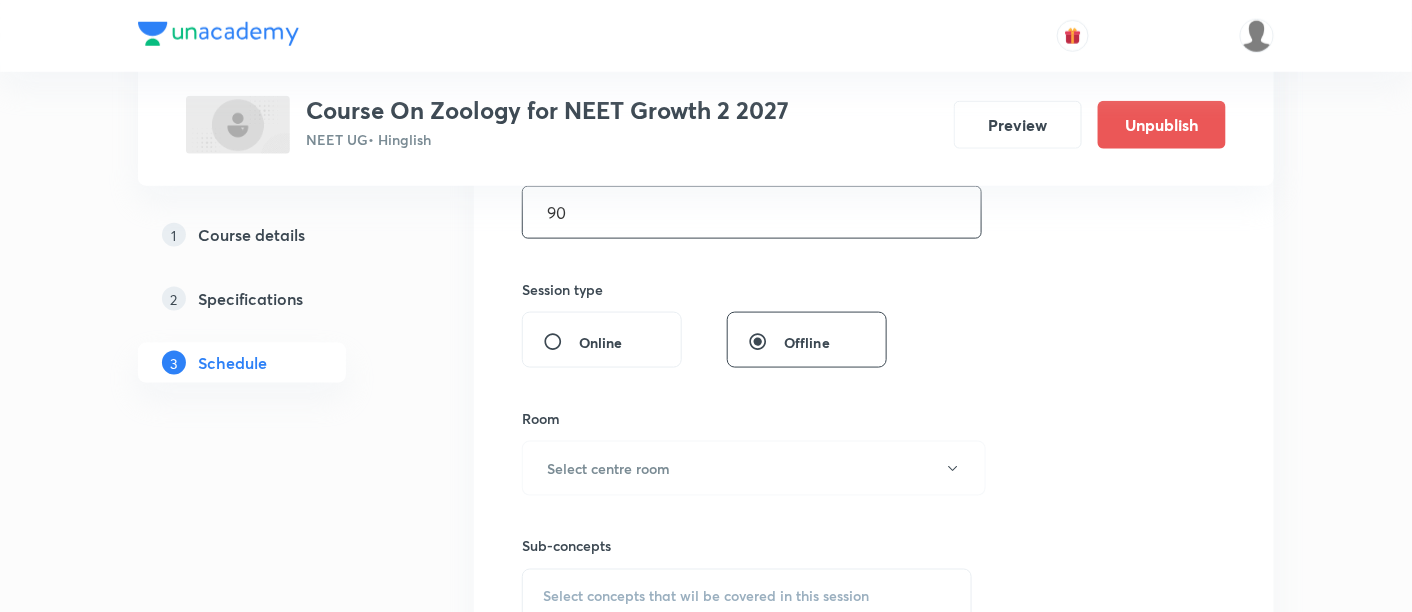 scroll, scrollTop: 888, scrollLeft: 0, axis: vertical 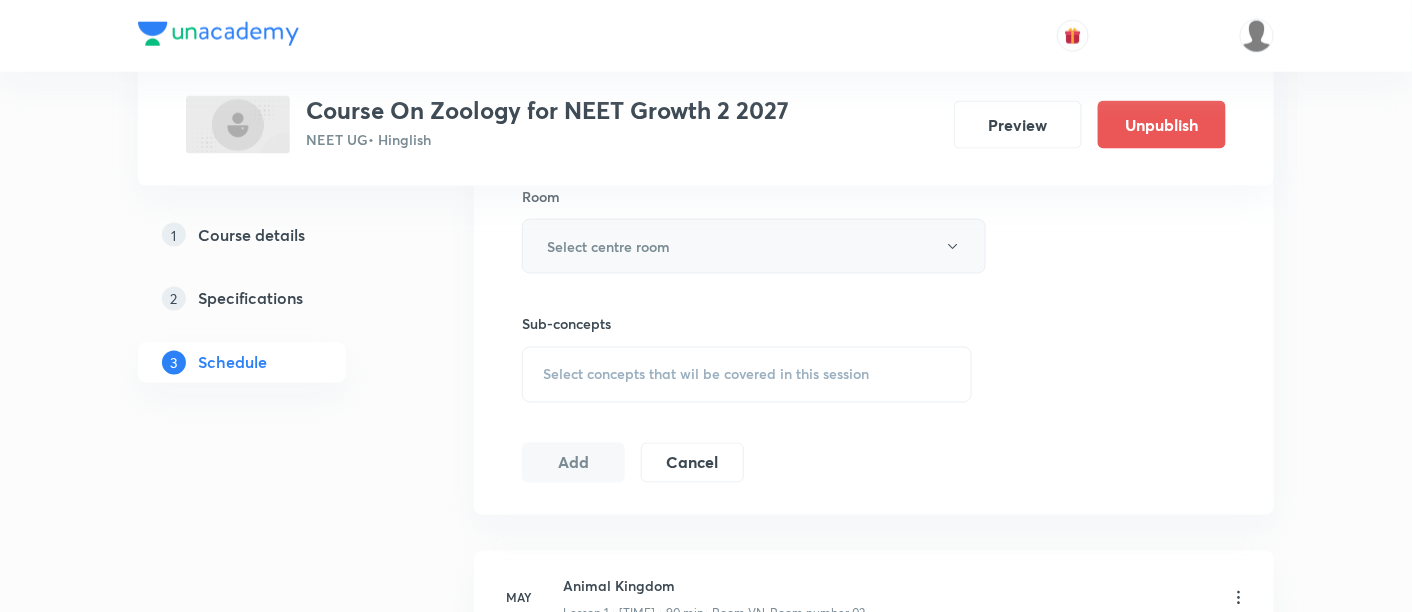 type on "90" 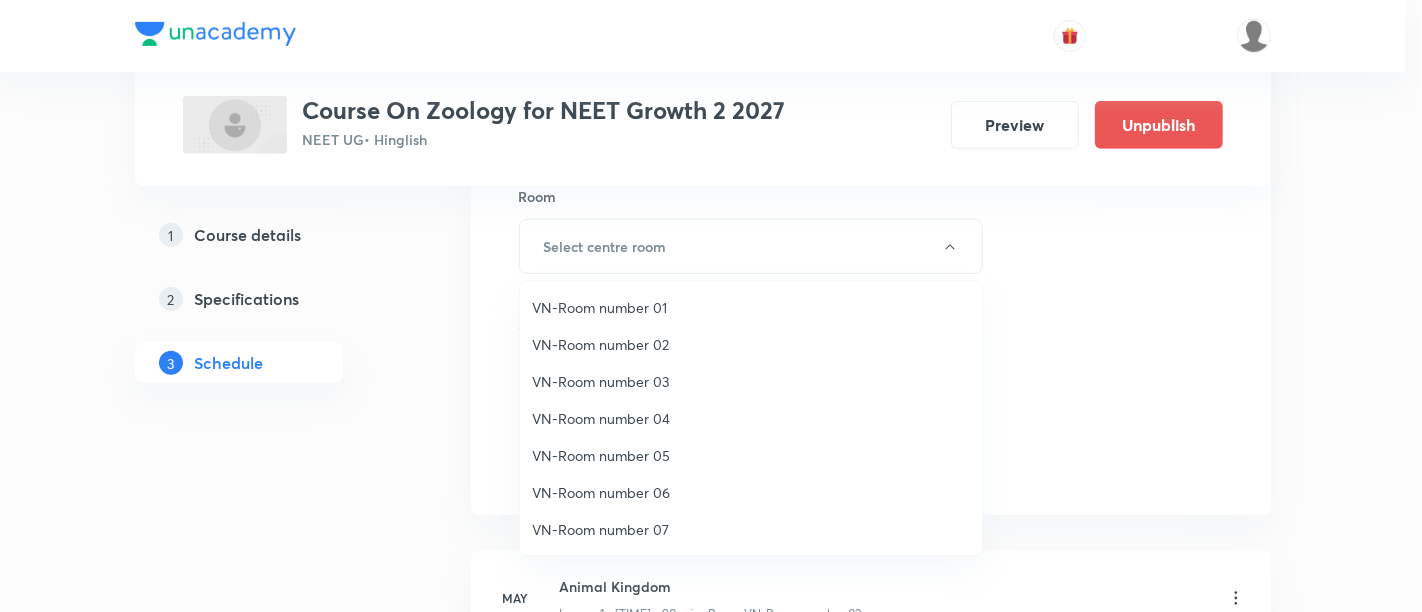 click on "VN-Room number 02" at bounding box center [751, 344] 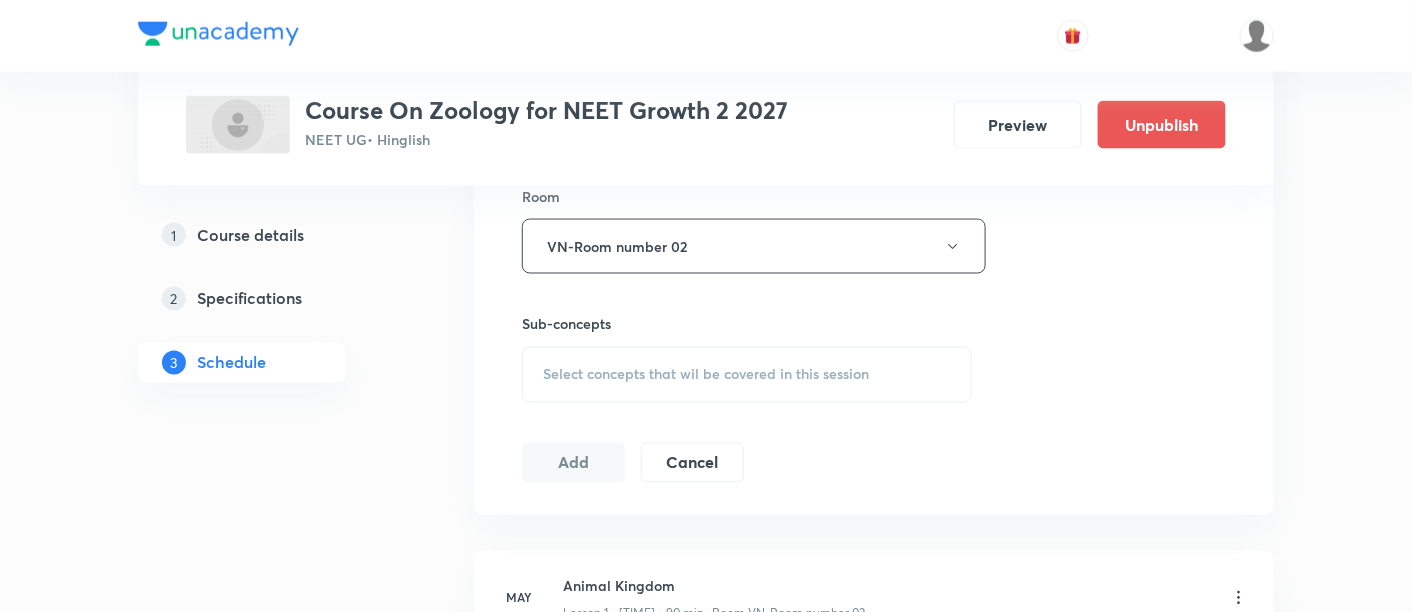 click on "Select concepts that wil be covered in this session" at bounding box center [706, 375] 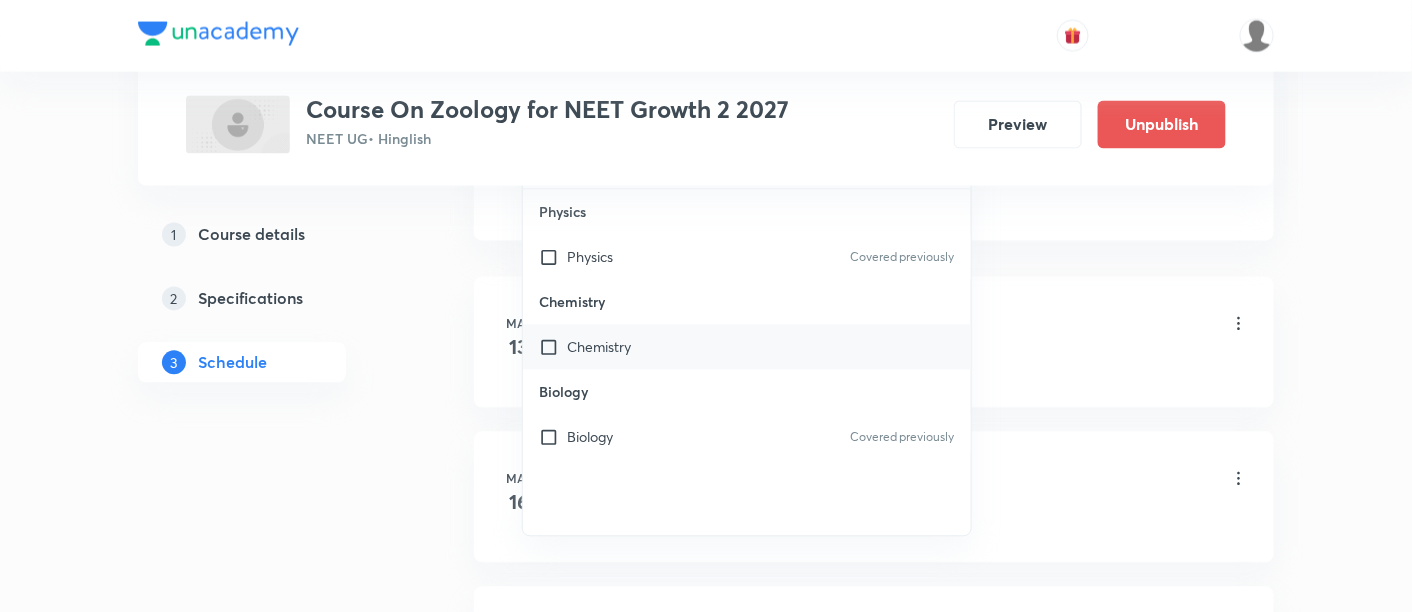 scroll, scrollTop: 1222, scrollLeft: 0, axis: vertical 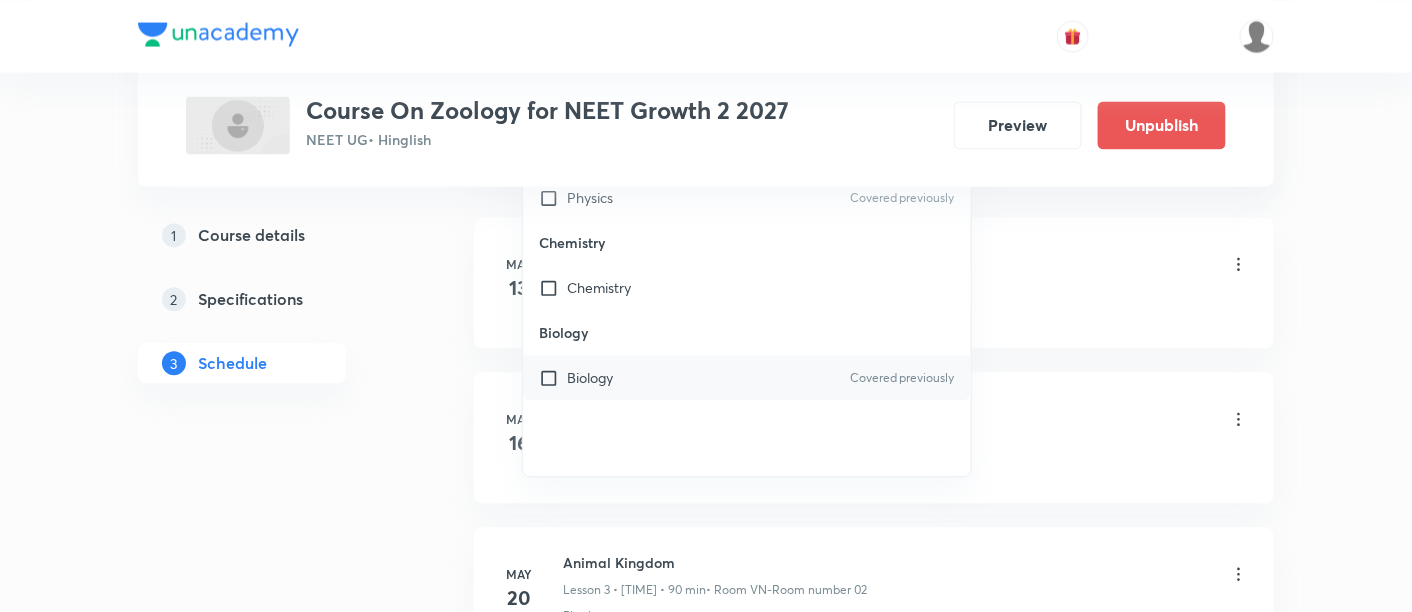click on "Biology Covered previously" at bounding box center [747, 377] 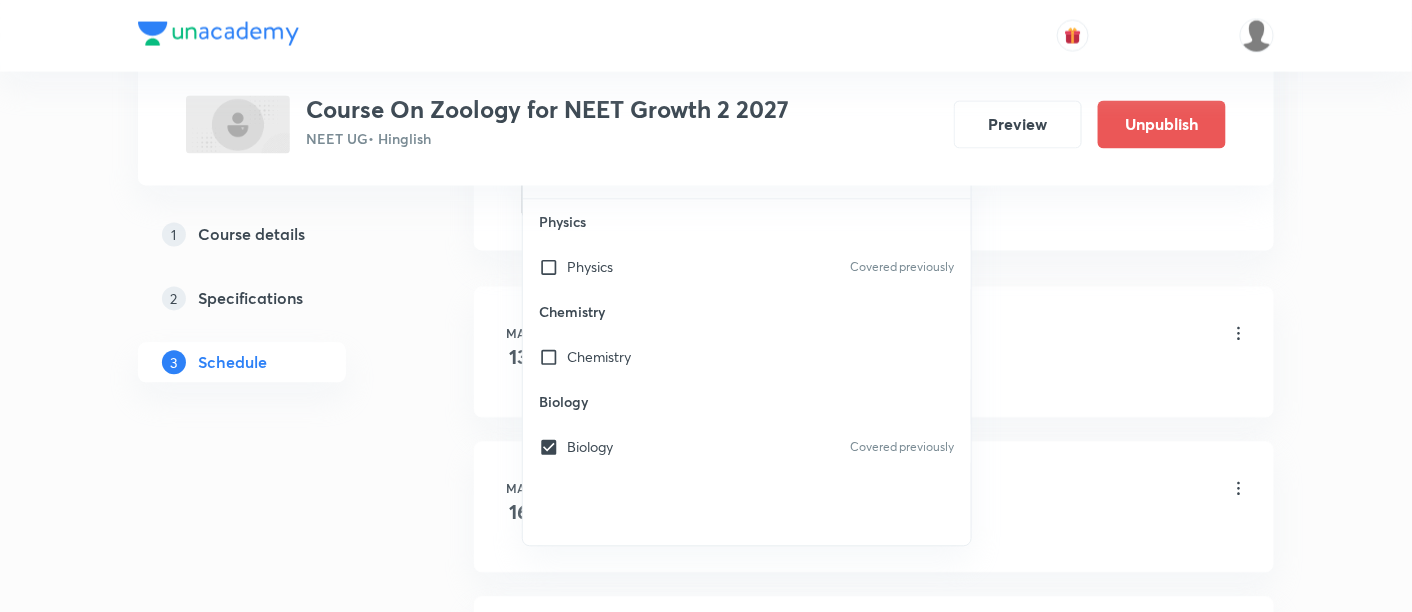 scroll, scrollTop: 1111, scrollLeft: 0, axis: vertical 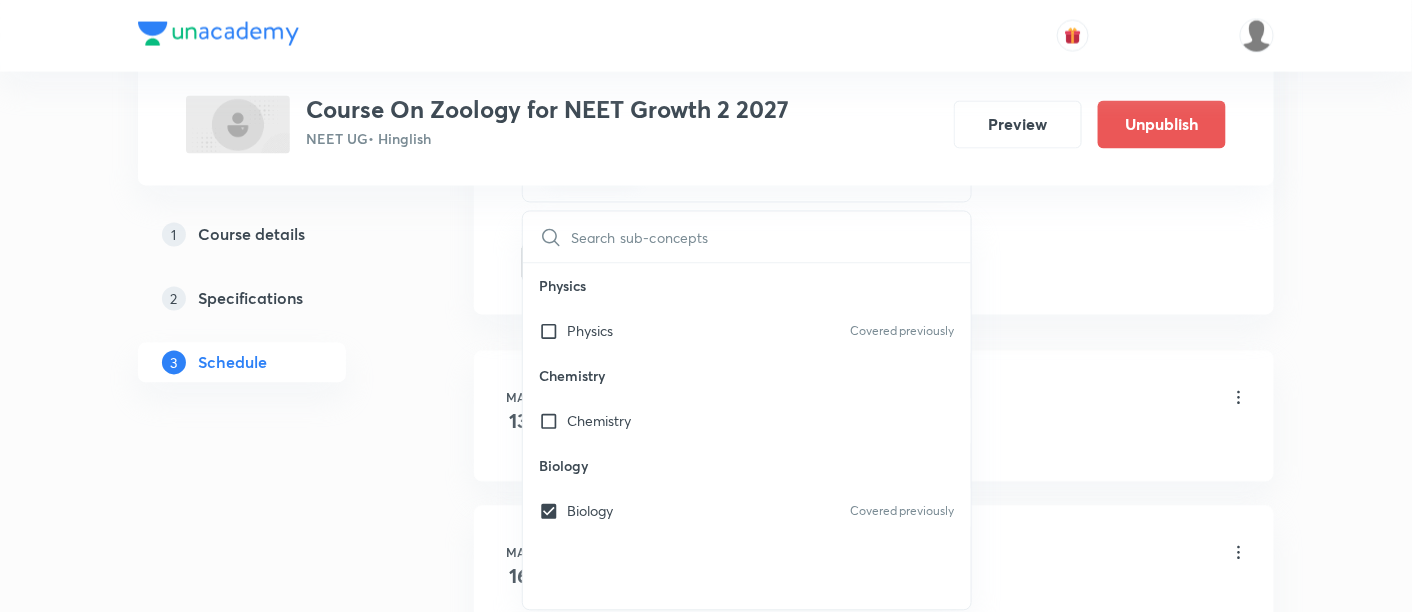 click on "Session  23 Live class Session title 13/99 Animal tissue ​ Schedule for Aug 1, 2025, 1:30 PM ​ Duration (in minutes) 90 ​   Session type Online Offline Room VN-Room number 02 Sub-concepts Biology CLEAR ​ Physics Physics Covered previously Chemistry Chemistry Biology Biology Covered previously Add Cancel" at bounding box center (874, -198) 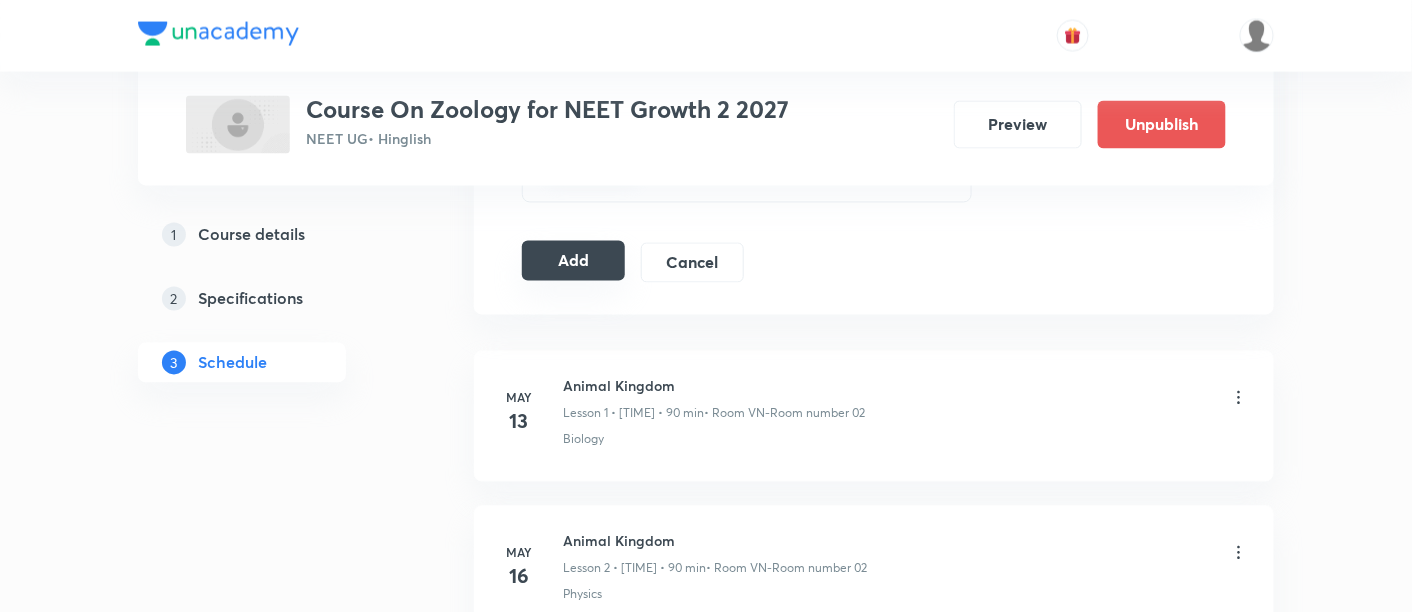 click on "Add" at bounding box center (573, 261) 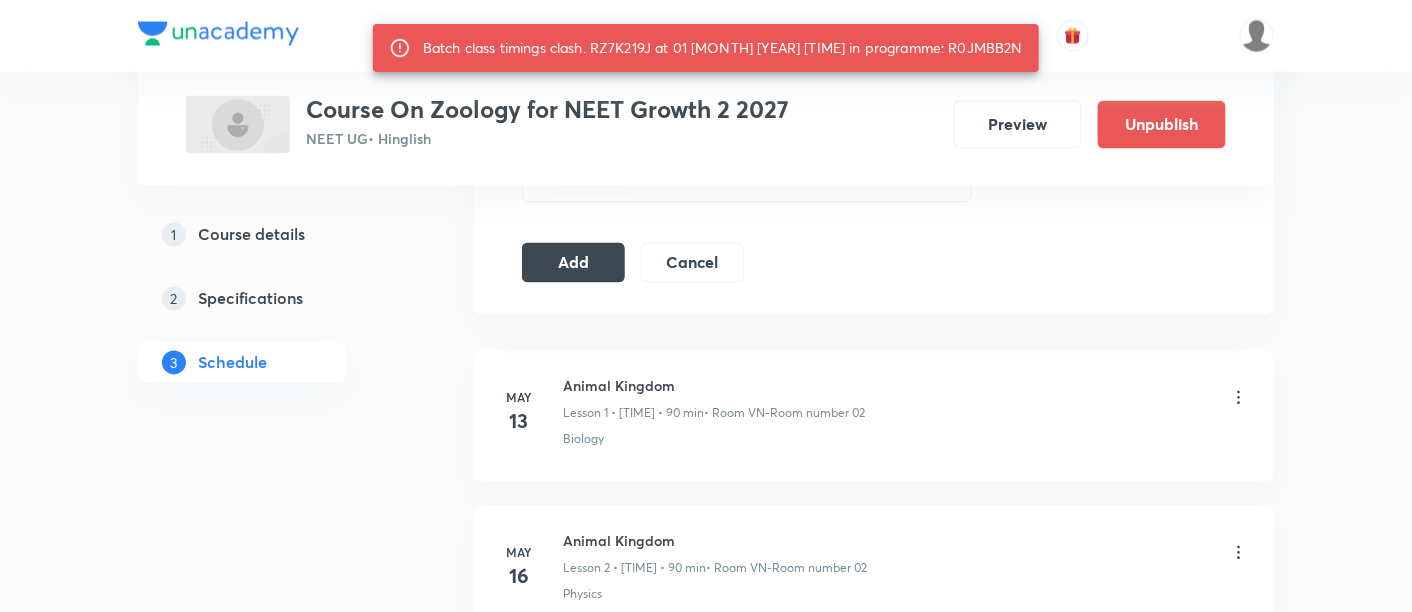click on "Batch class timings clash. RZ7K219J at 01 Aug 2025 01:30 PM in programme: R0JMBB2N" at bounding box center [723, 48] 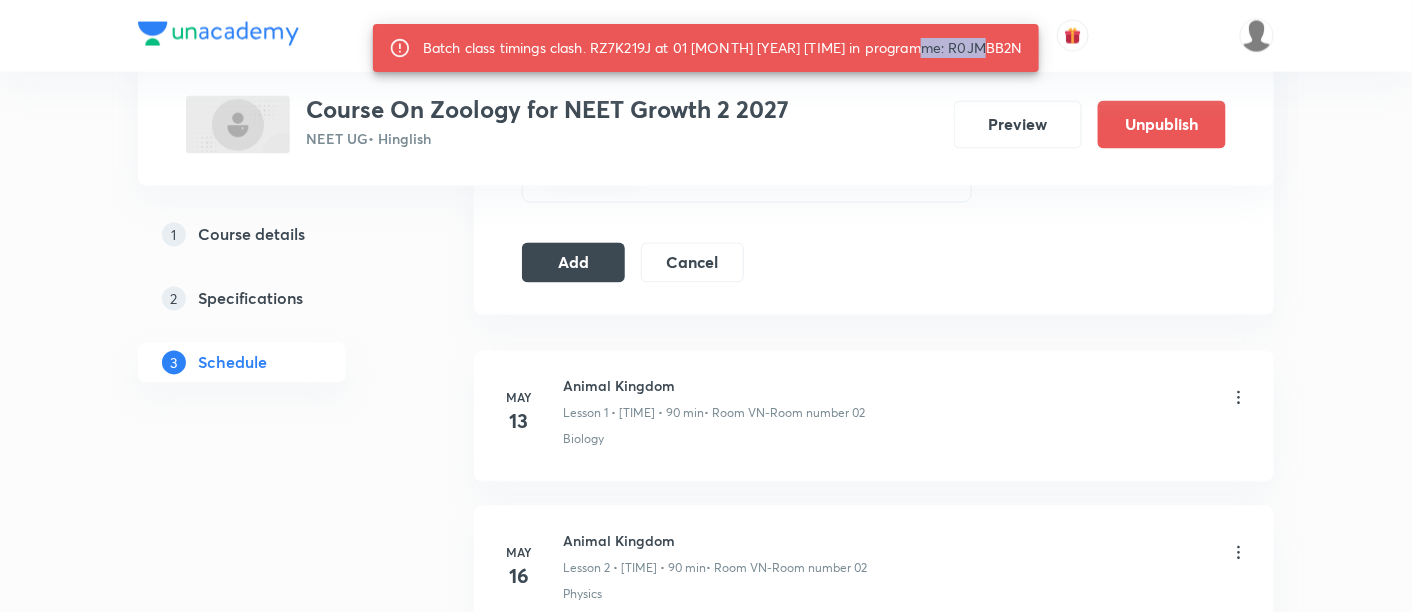 click on "Batch class timings clash. RZ7K219J at 01 Aug 2025 01:30 PM in programme: R0JMBB2N" at bounding box center [723, 48] 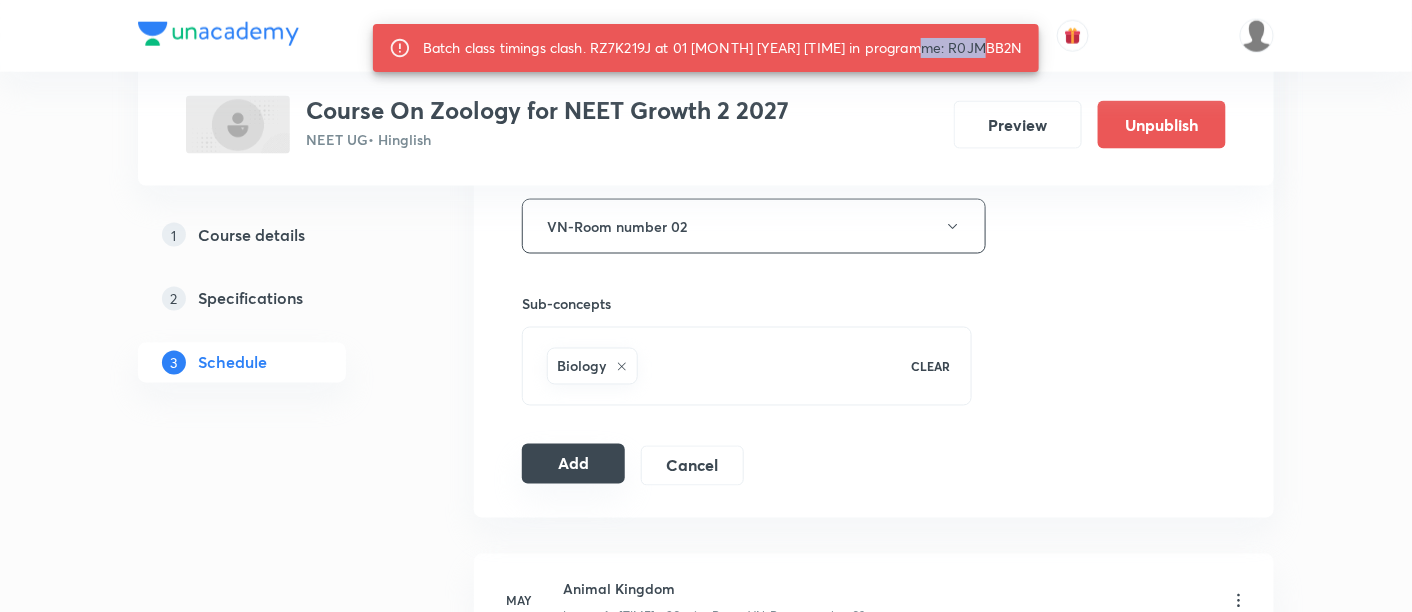 scroll, scrollTop: 888, scrollLeft: 0, axis: vertical 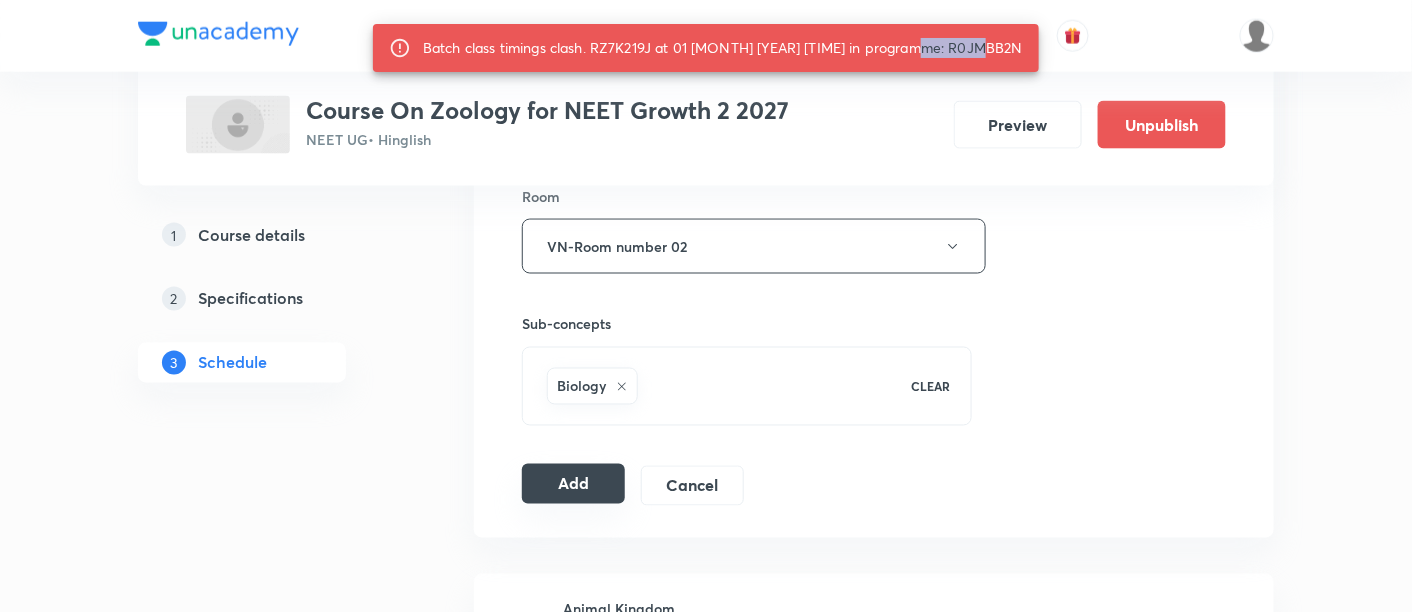 click on "Add" at bounding box center [573, 484] 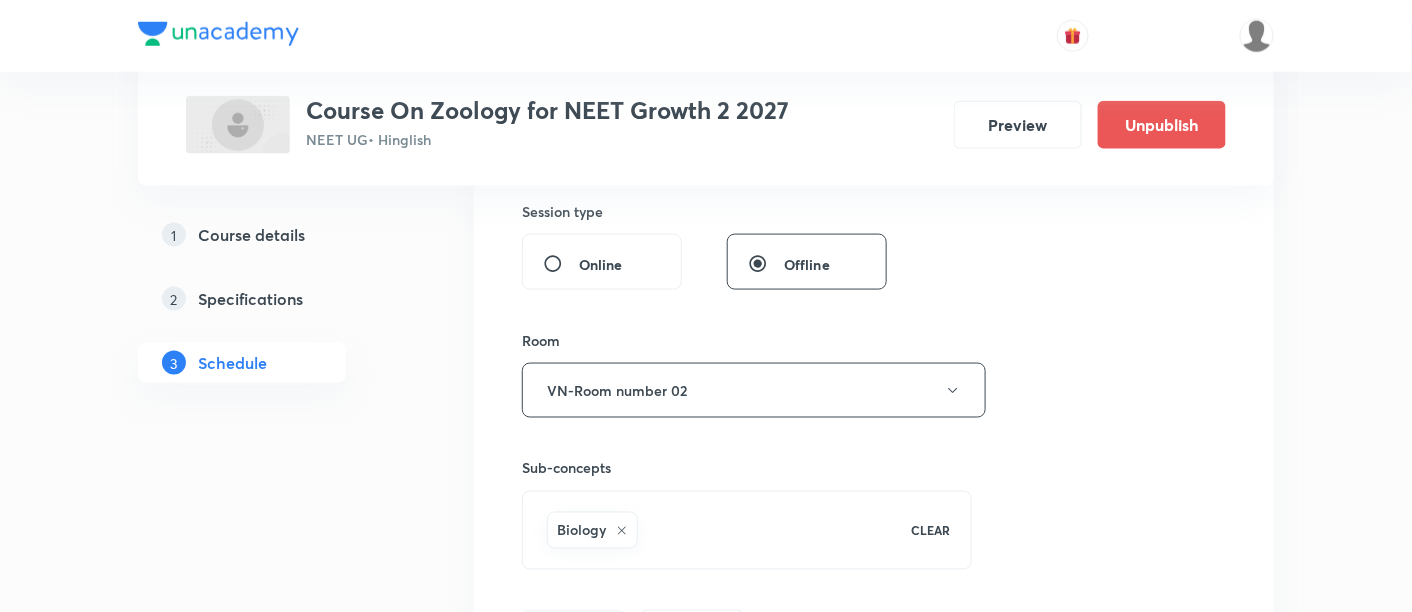 scroll, scrollTop: 444, scrollLeft: 0, axis: vertical 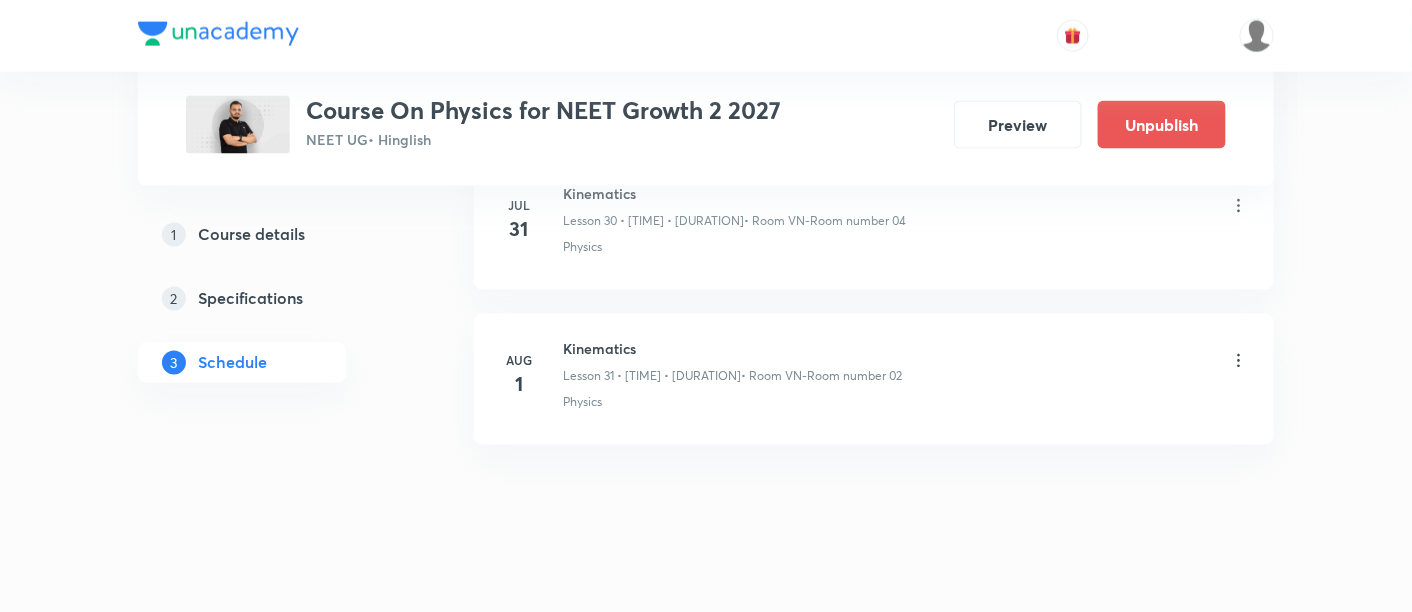 click 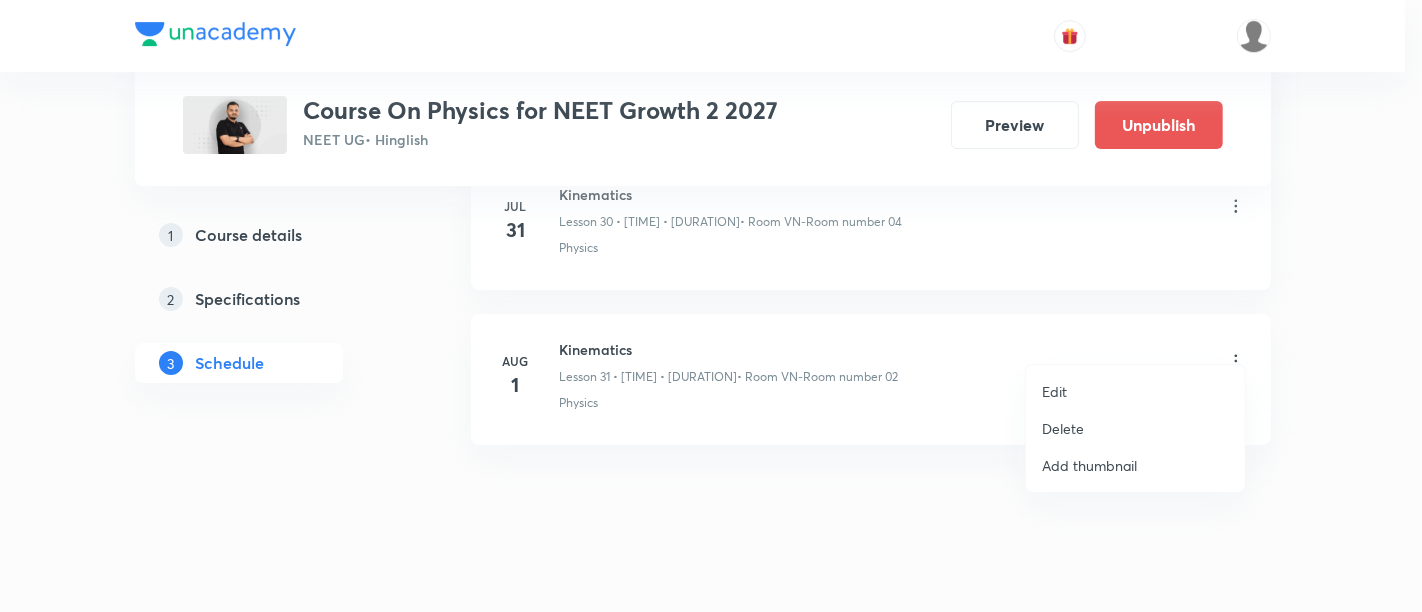 click on "Delete" at bounding box center (1135, 428) 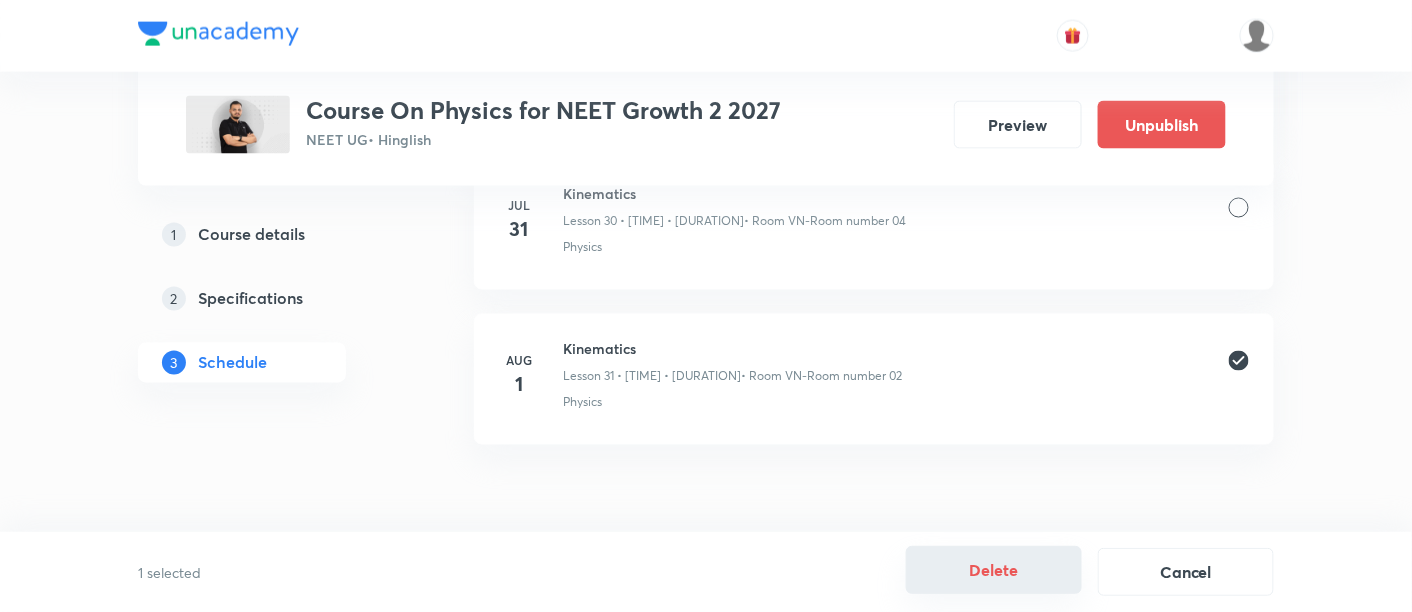 click on "Delete" at bounding box center [994, 570] 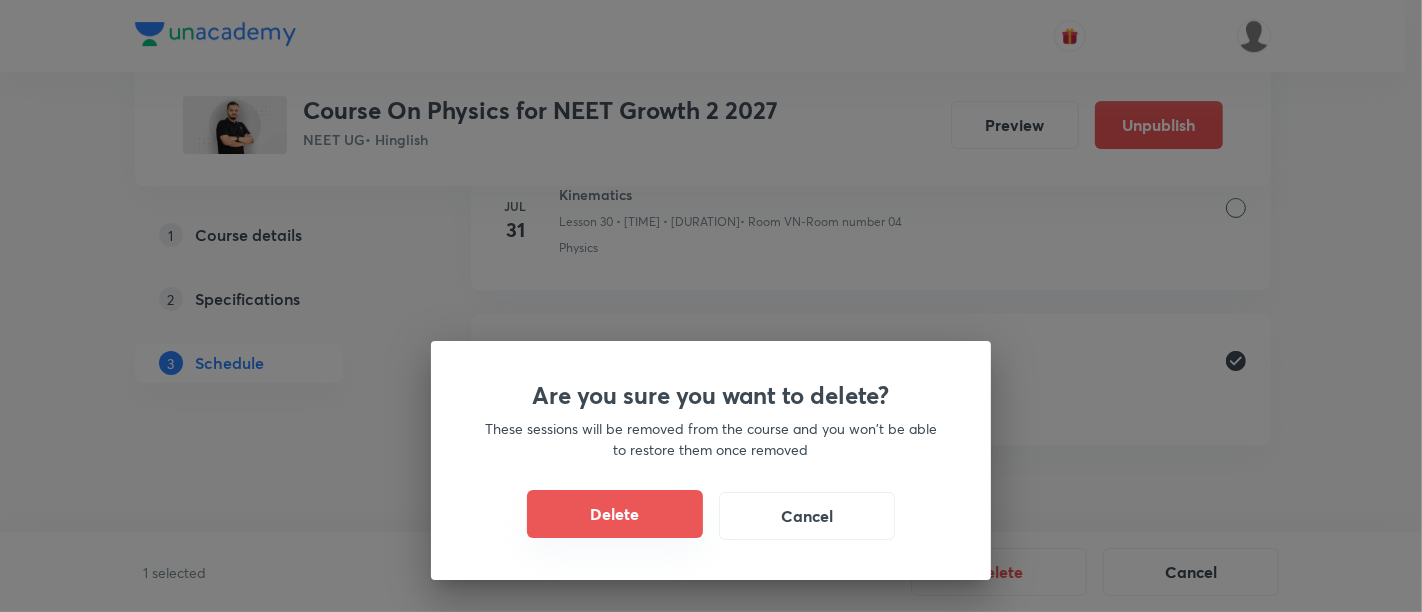 click on "Delete" at bounding box center [615, 514] 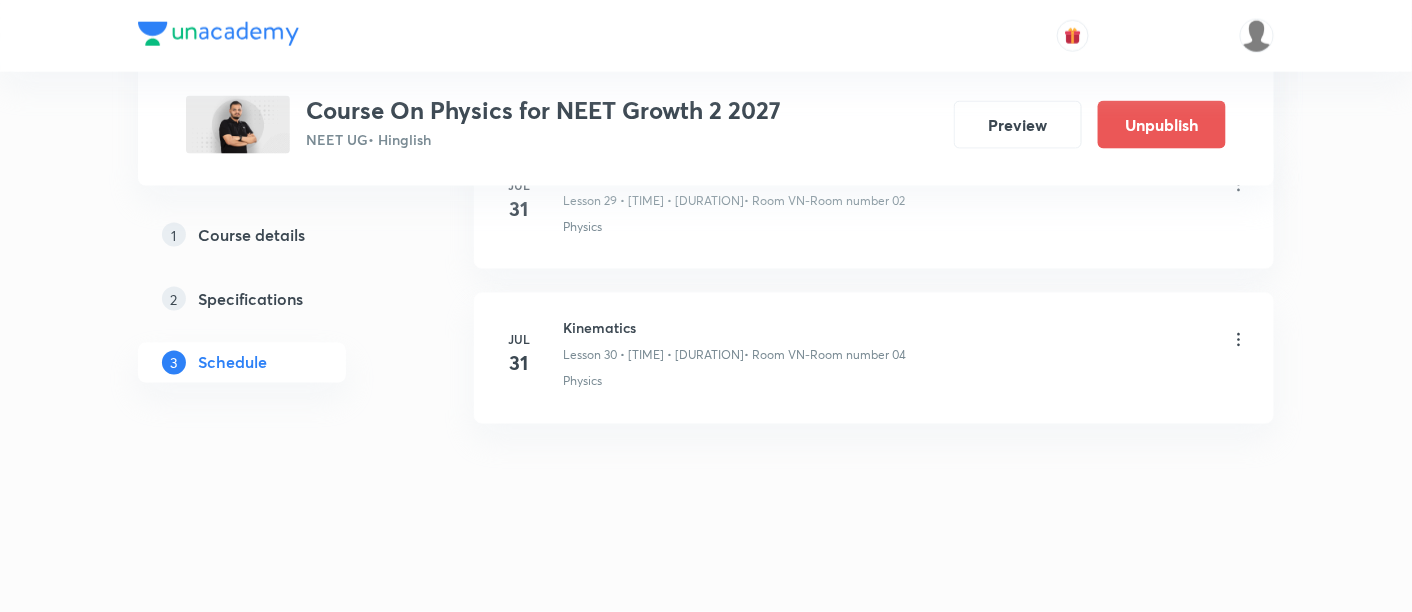 scroll, scrollTop: 5620, scrollLeft: 0, axis: vertical 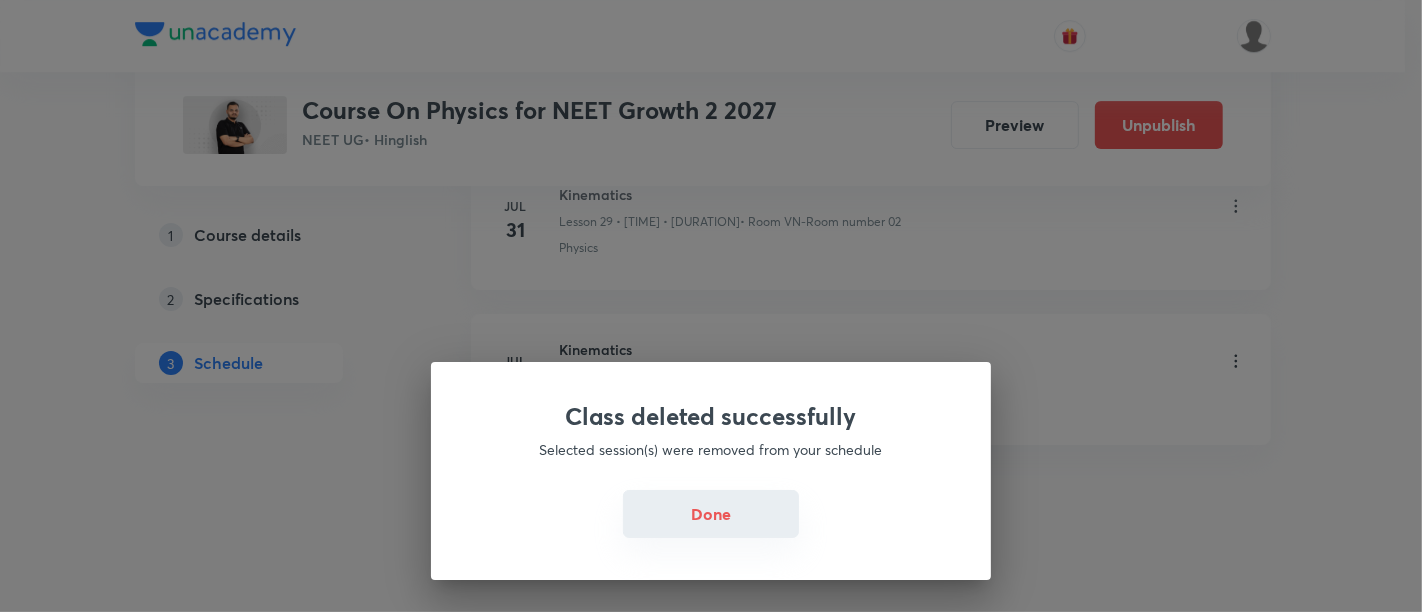 click on "Done" at bounding box center [711, 514] 